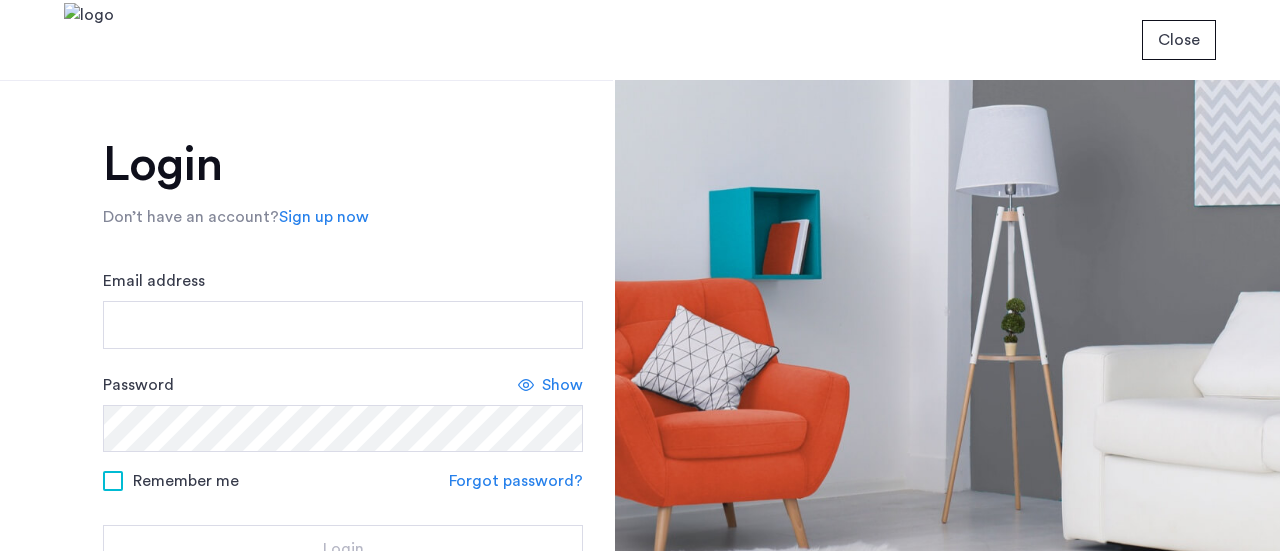 scroll, scrollTop: 0, scrollLeft: 0, axis: both 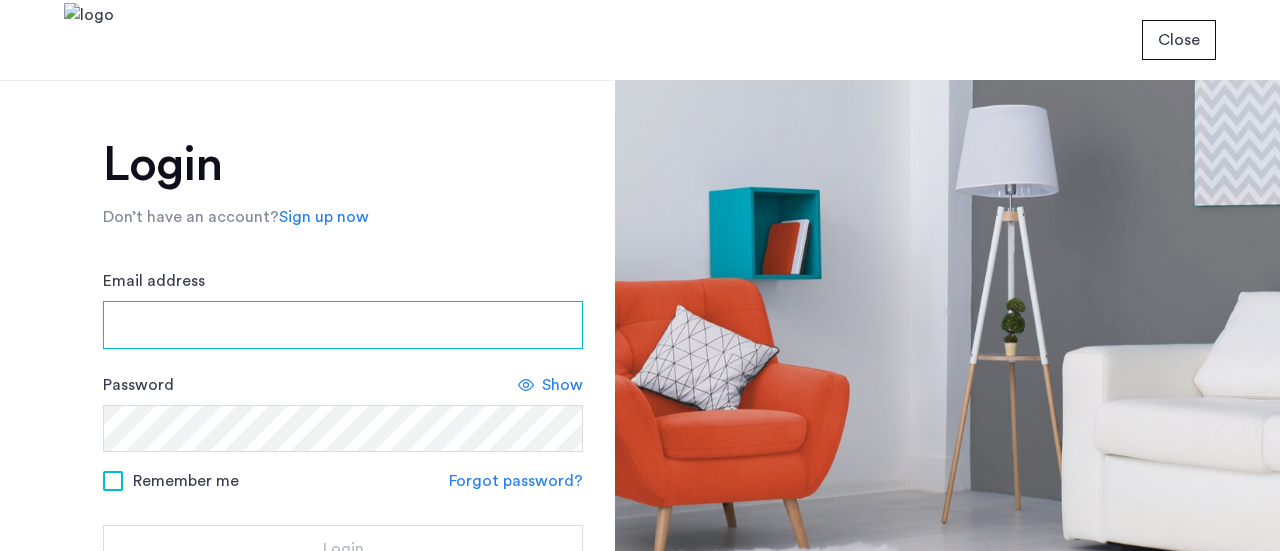 click on "Email address" at bounding box center [343, 325] 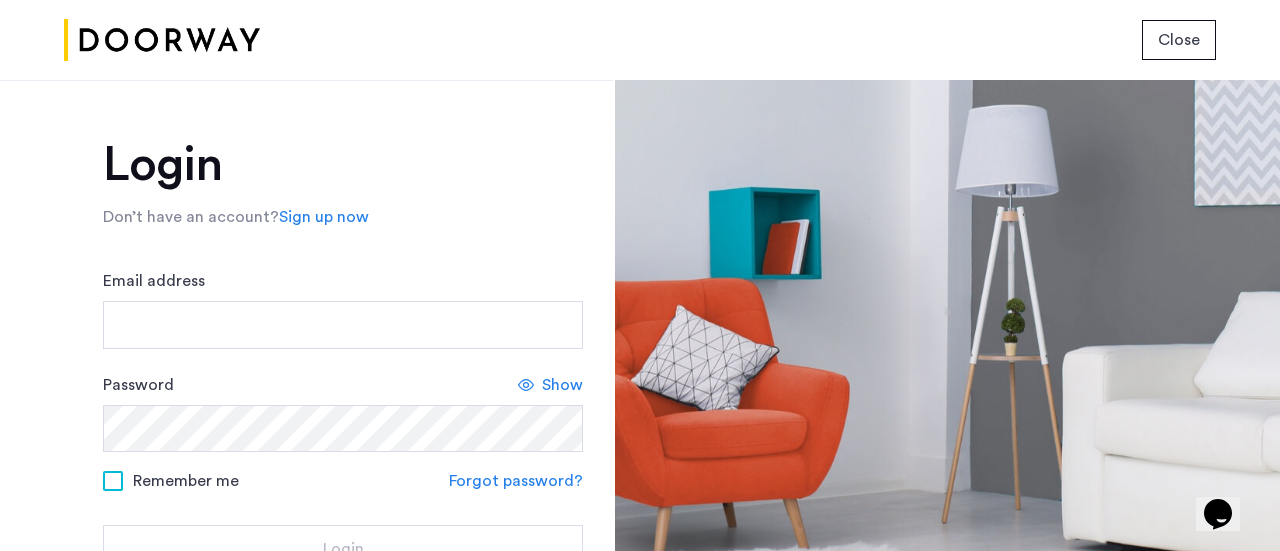 scroll, scrollTop: 0, scrollLeft: 0, axis: both 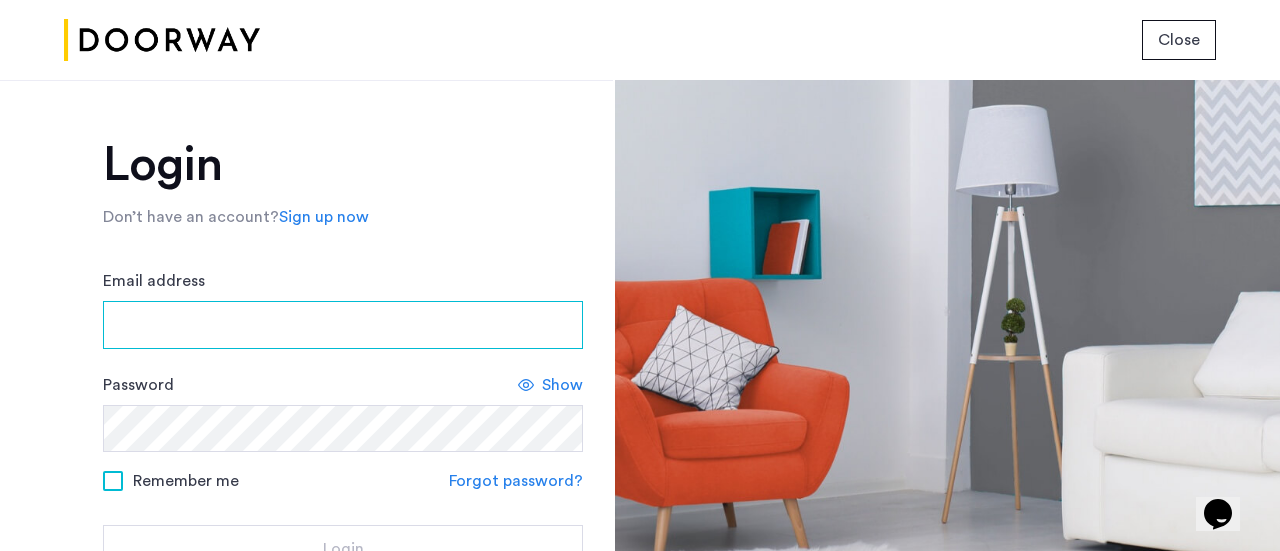 drag, startPoint x: 297, startPoint y: 334, endPoint x: 297, endPoint y: 347, distance: 13 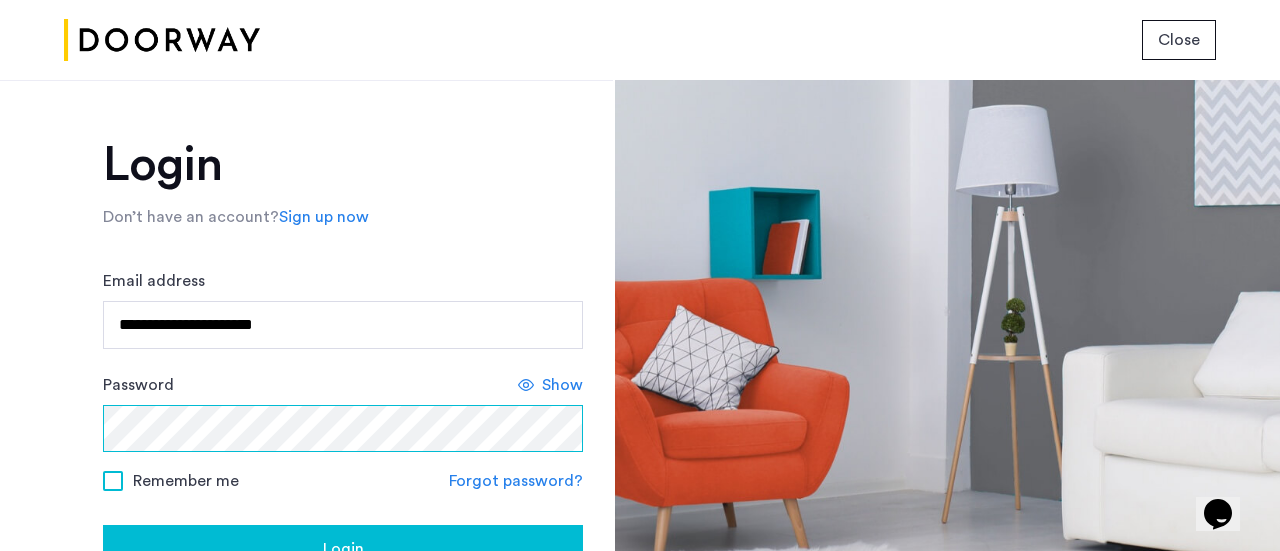 click on "Login" 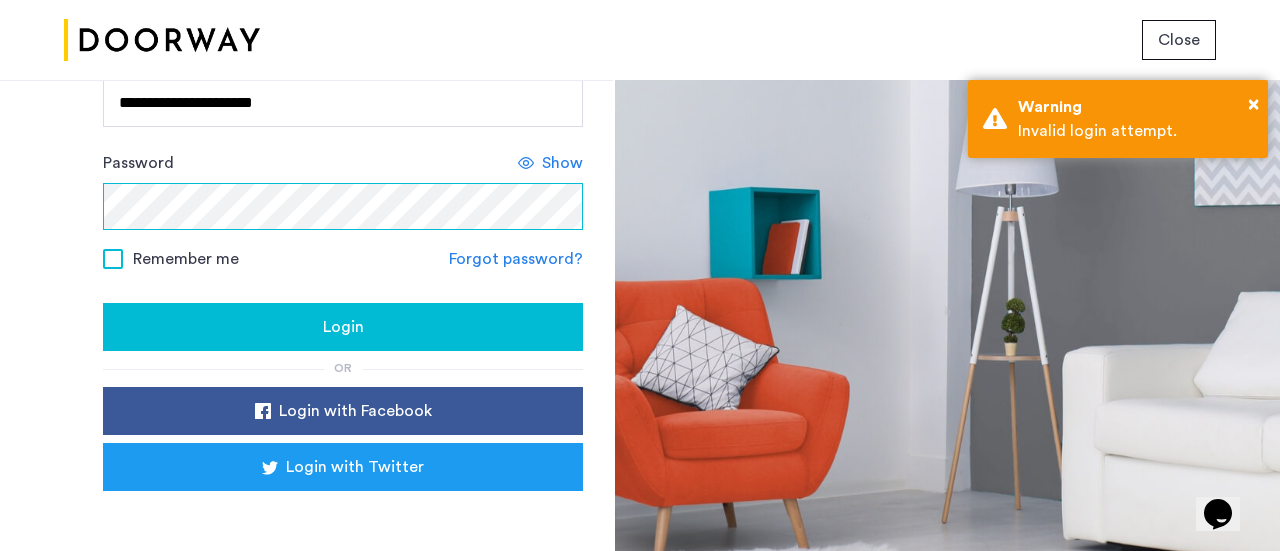 scroll, scrollTop: 223, scrollLeft: 0, axis: vertical 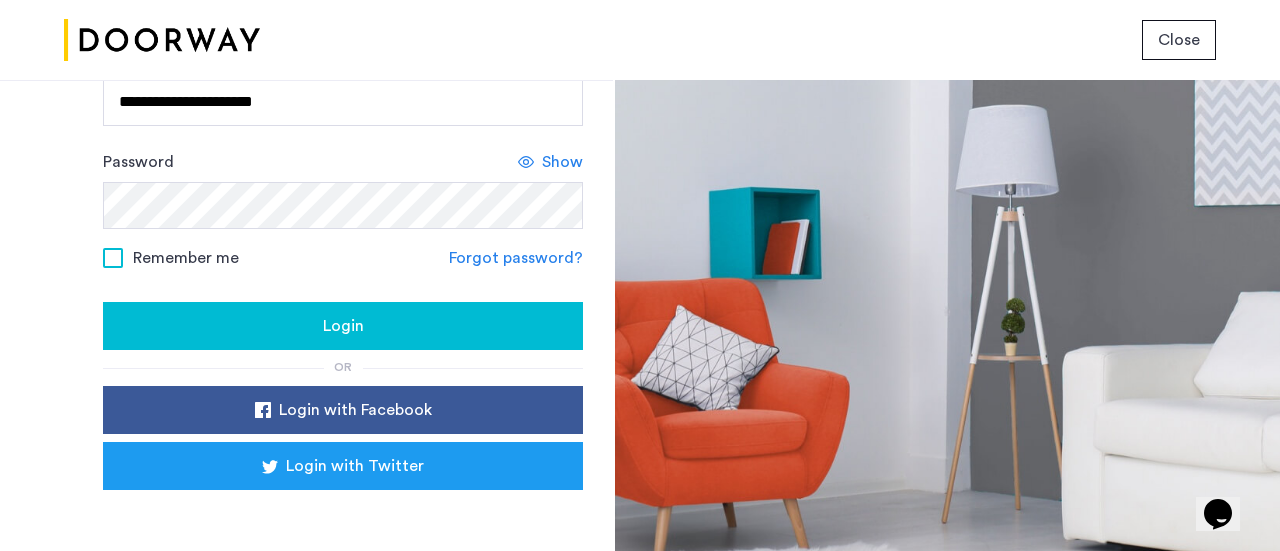 click on "Forgot password?" 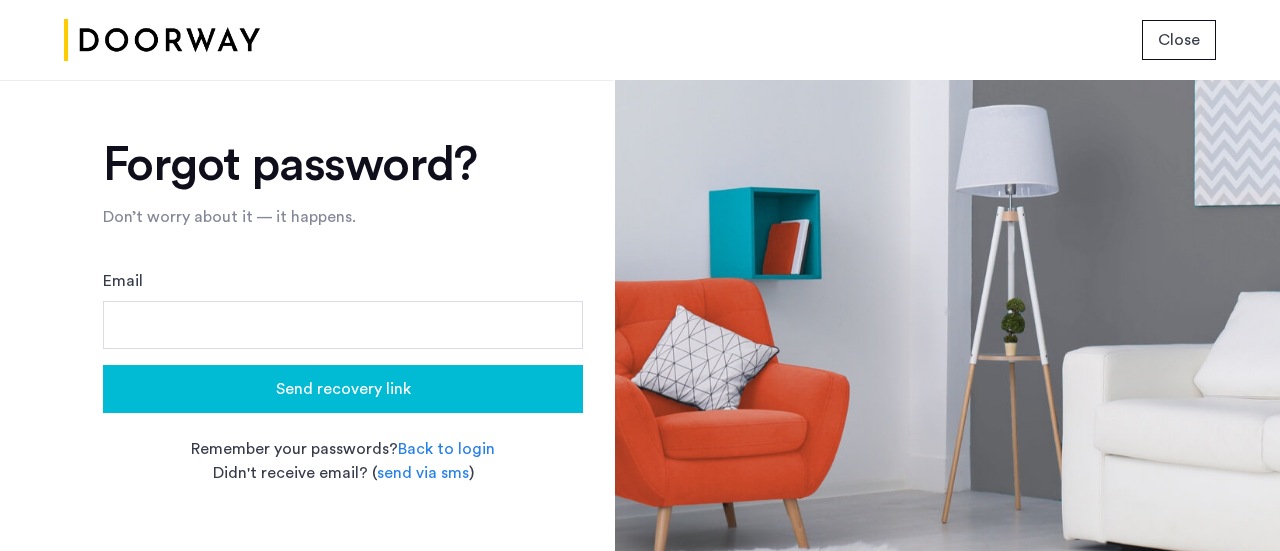 scroll, scrollTop: 0, scrollLeft: 0, axis: both 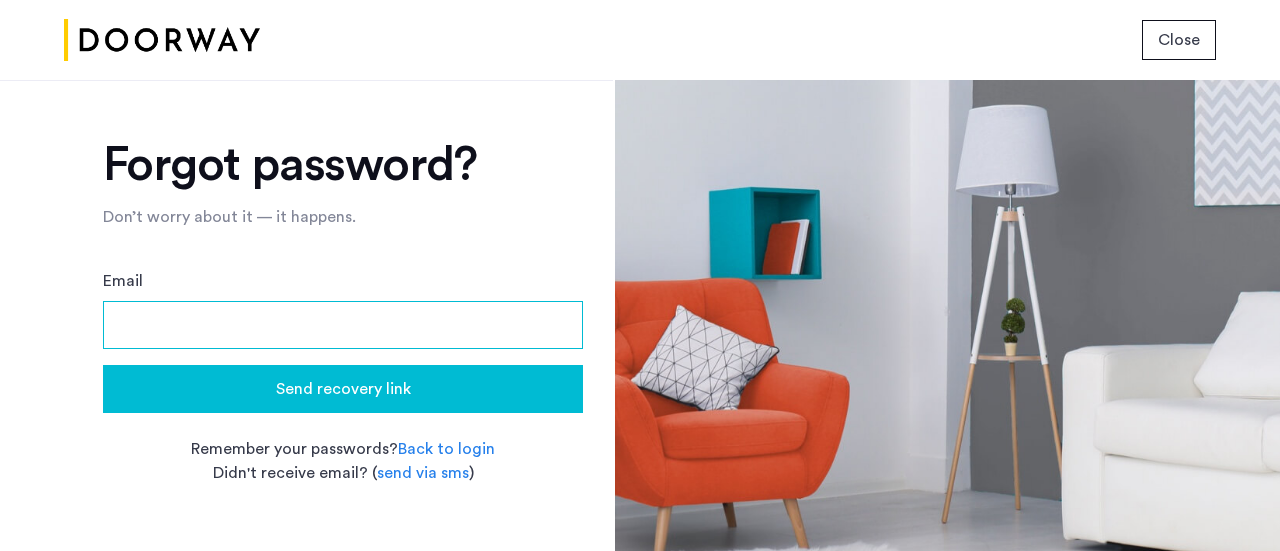 click on "Email" at bounding box center [343, 325] 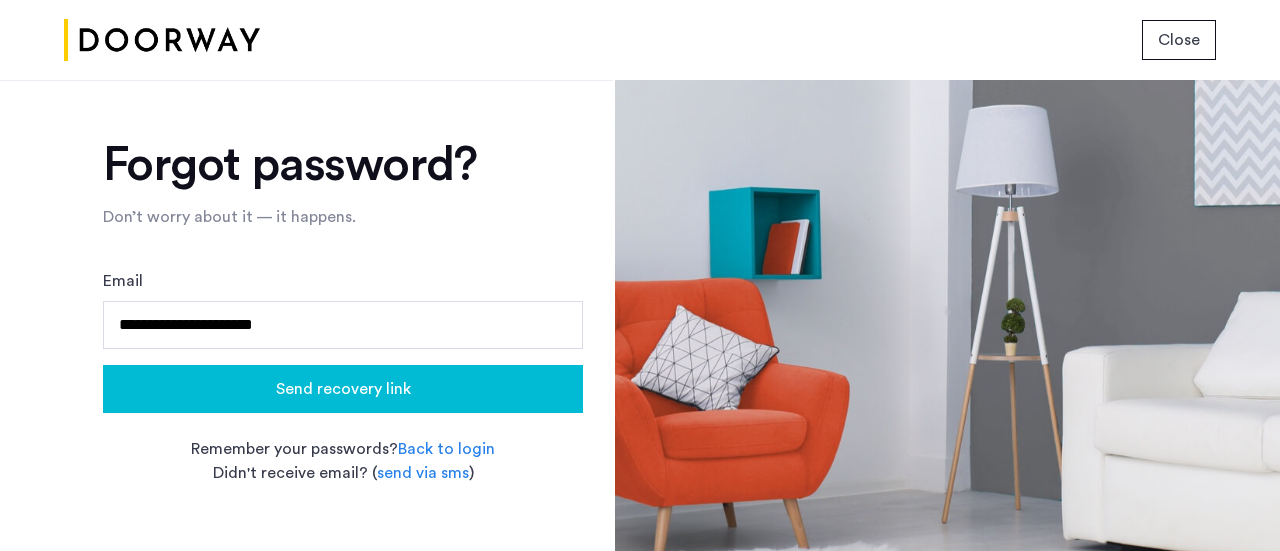 click on "Send recovery link" 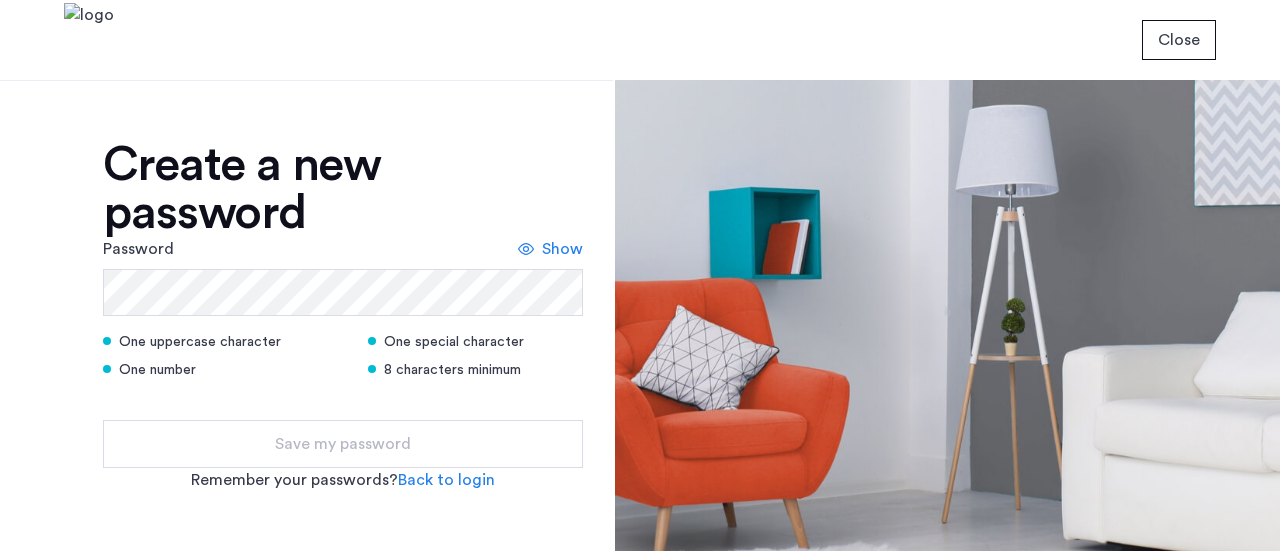 scroll, scrollTop: 0, scrollLeft: 0, axis: both 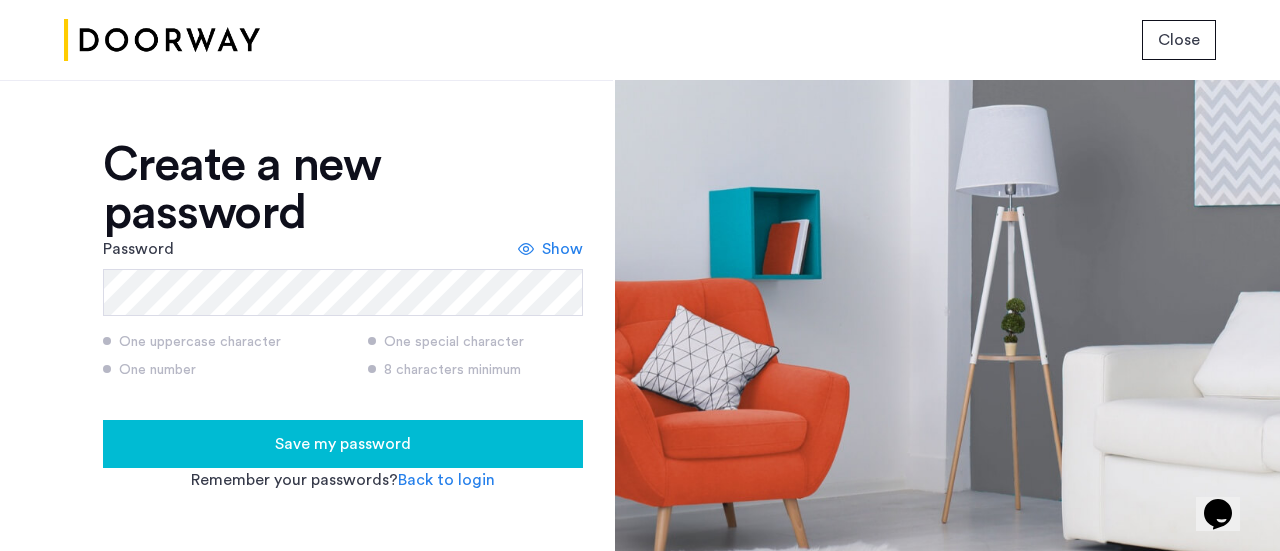 type 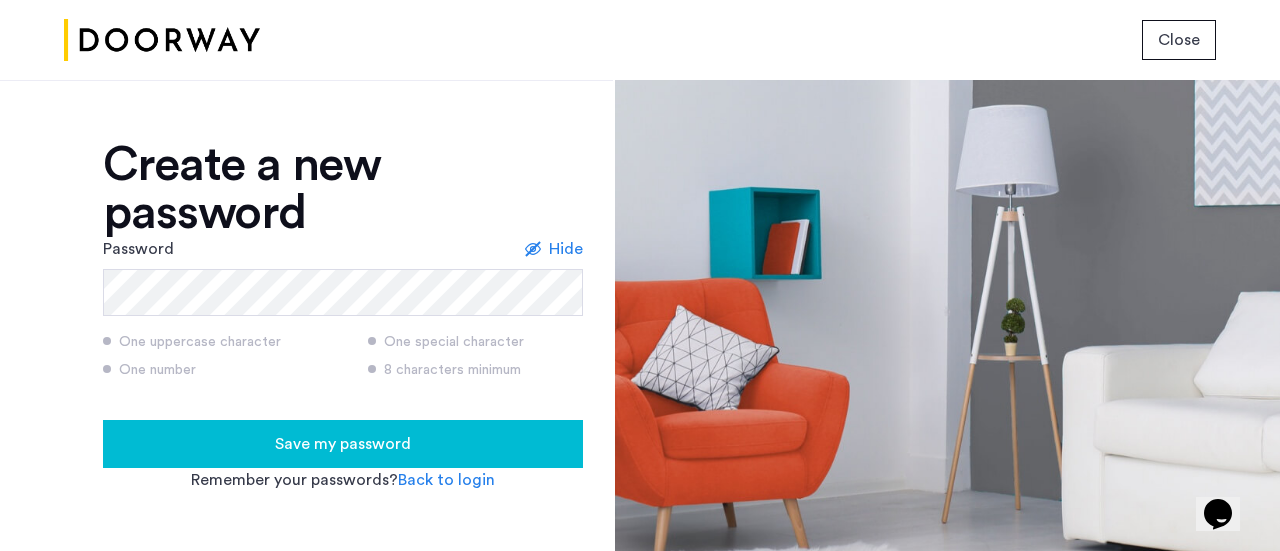 click on "Save my password" 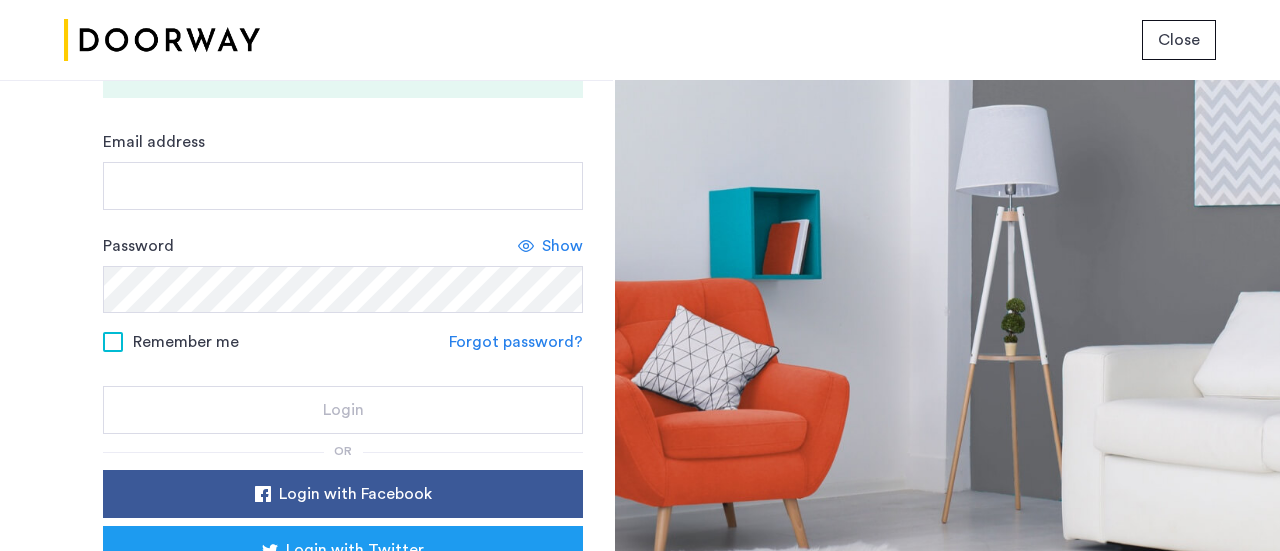 scroll, scrollTop: 270, scrollLeft: 0, axis: vertical 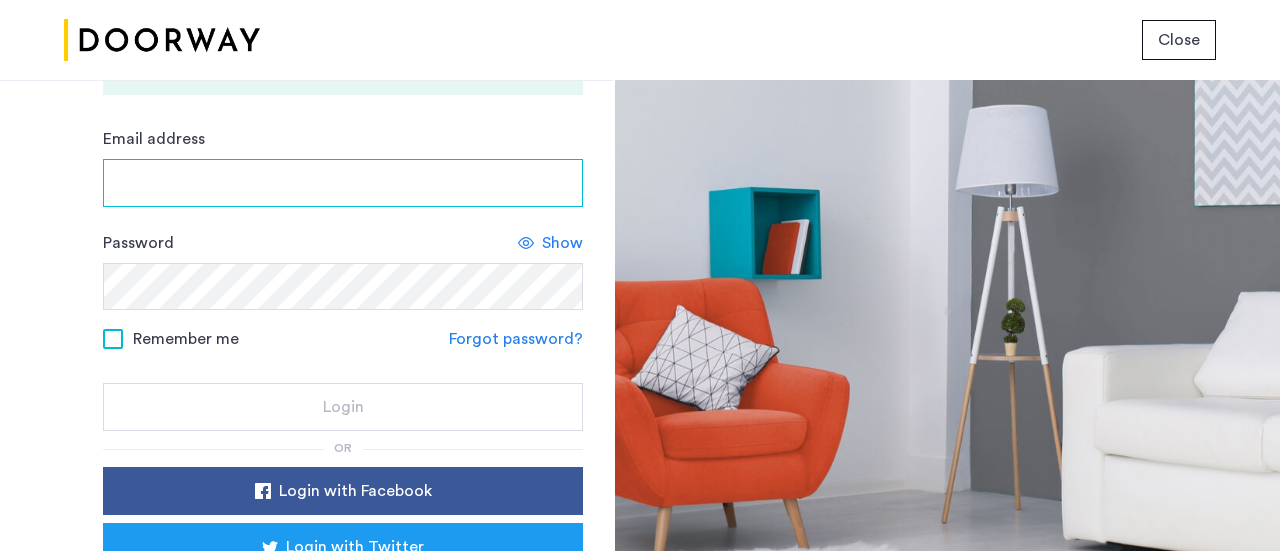 click on "Email address" at bounding box center (343, 183) 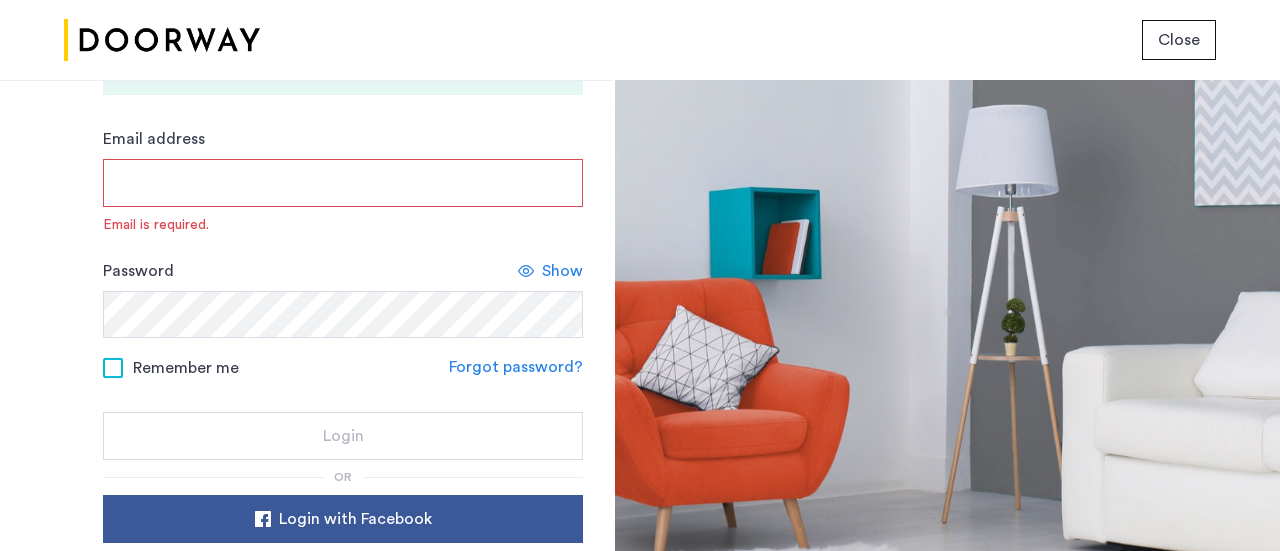 type on "**********" 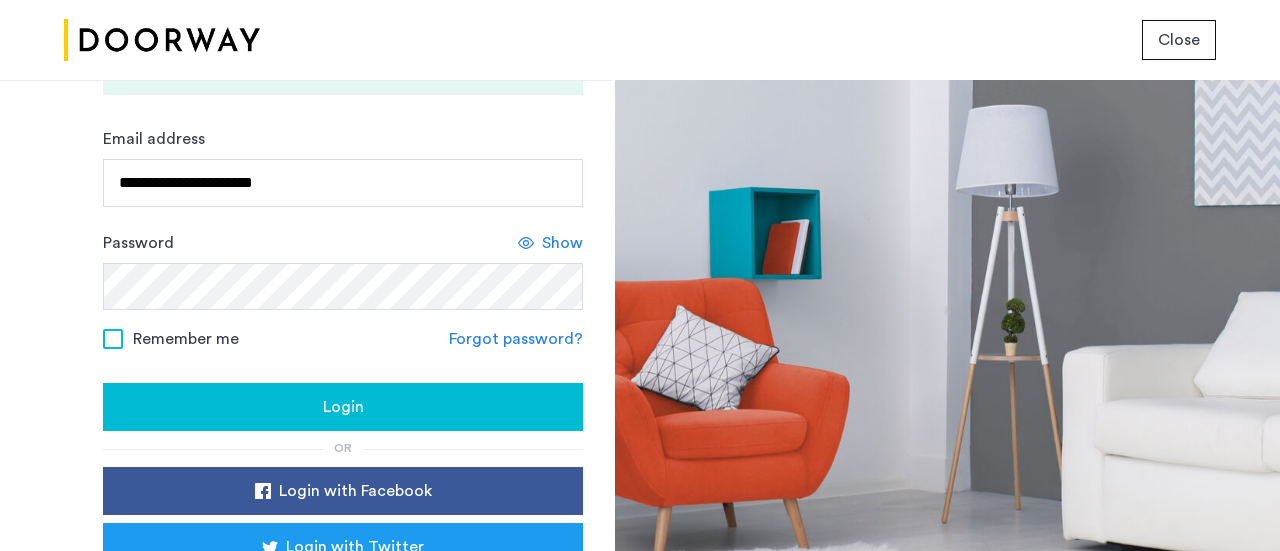 drag, startPoint x: 147, startPoint y: 311, endPoint x: 106, endPoint y: 331, distance: 45.617977 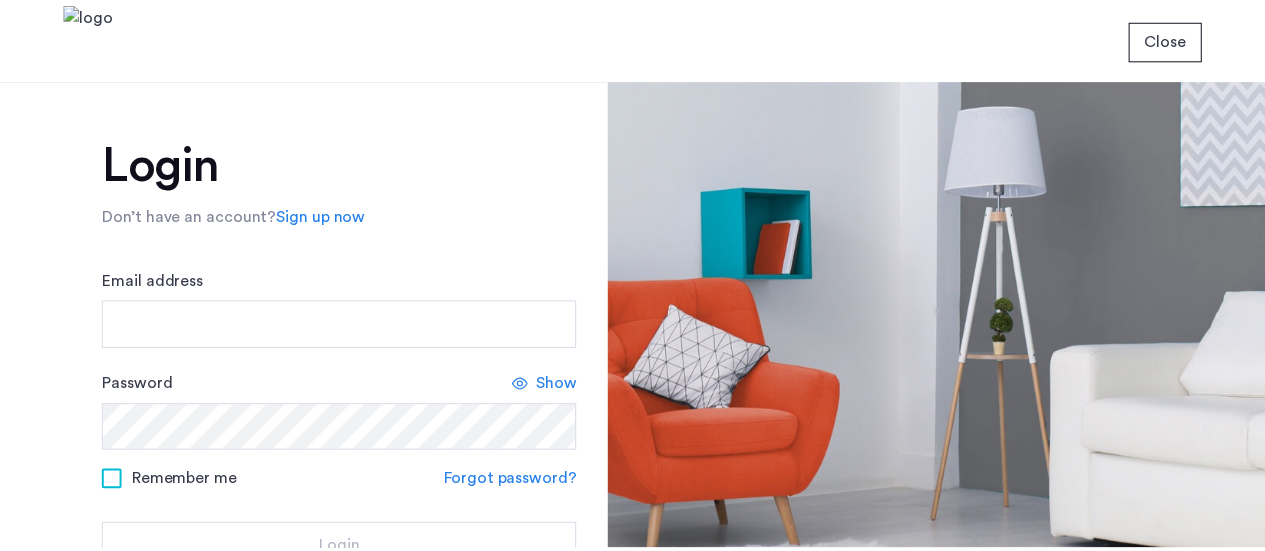 scroll, scrollTop: 0, scrollLeft: 0, axis: both 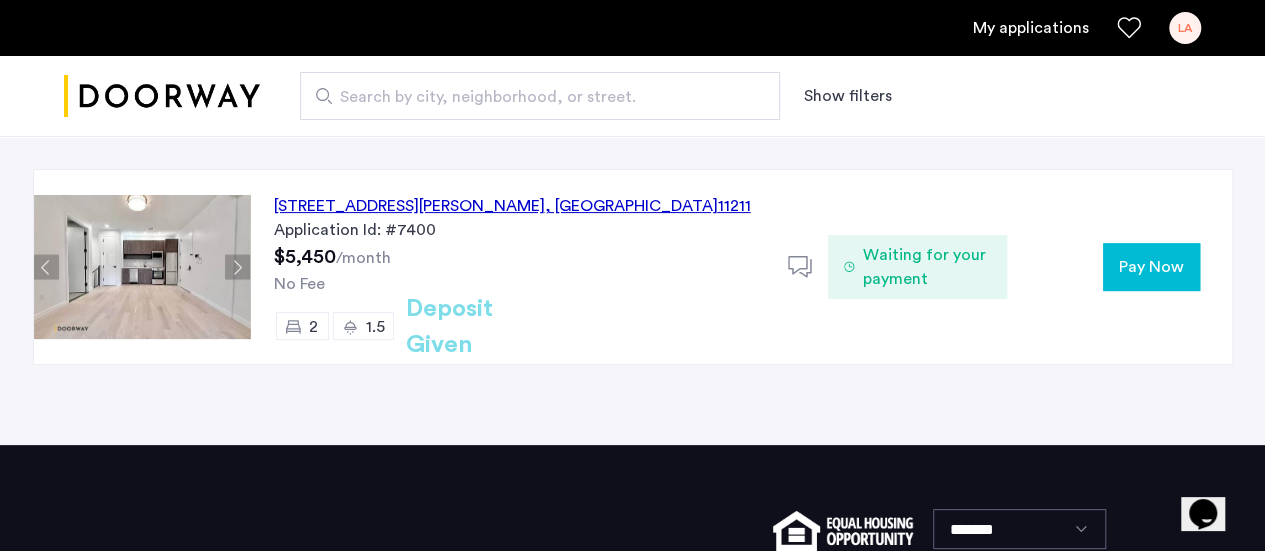 click on "Pay Now" 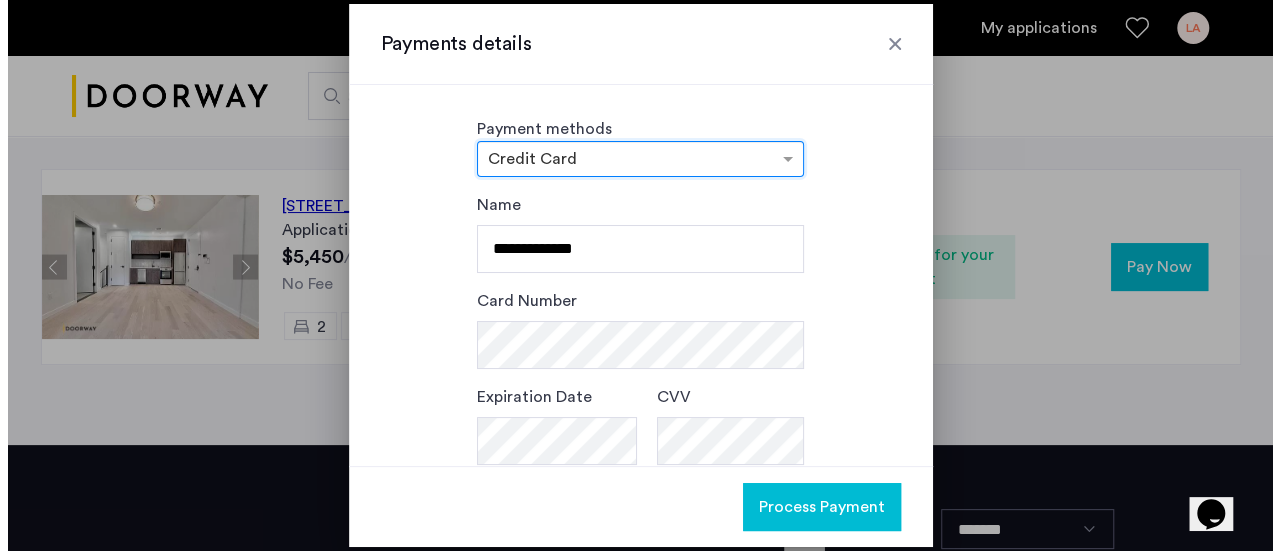 scroll, scrollTop: 0, scrollLeft: 0, axis: both 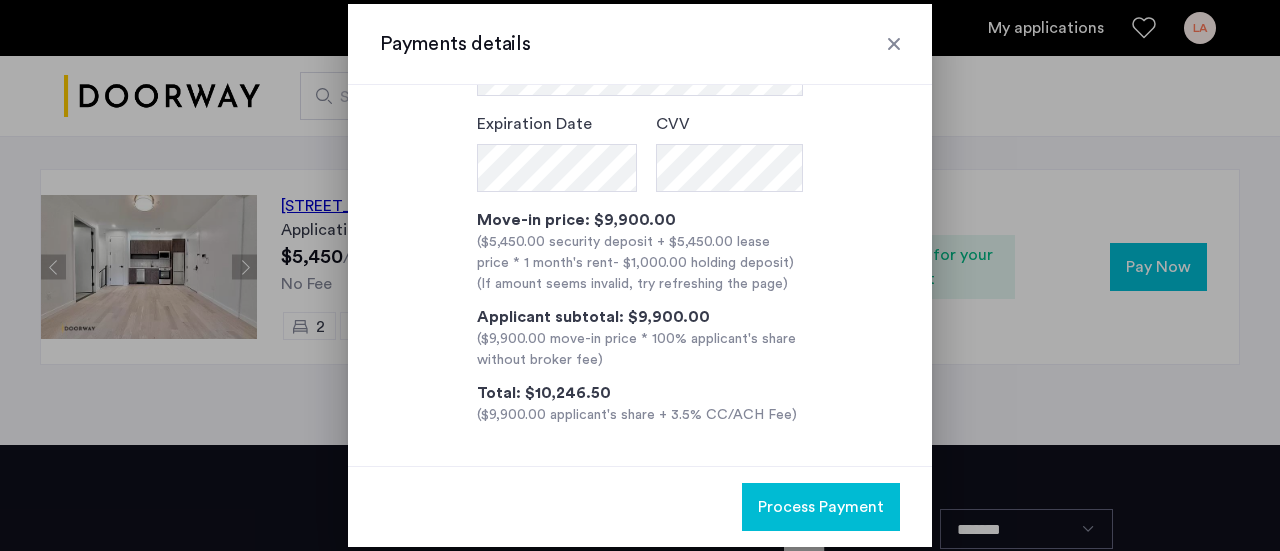 drag, startPoint x: 714, startPoint y: 305, endPoint x: 396, endPoint y: 263, distance: 320.7616 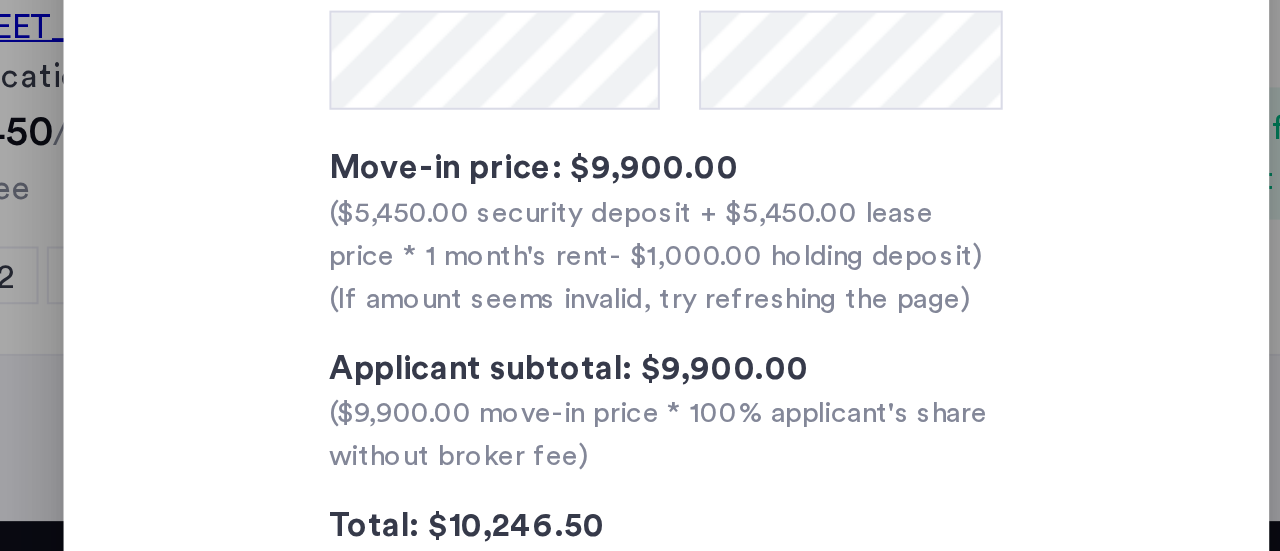 scroll, scrollTop: 217, scrollLeft: 0, axis: vertical 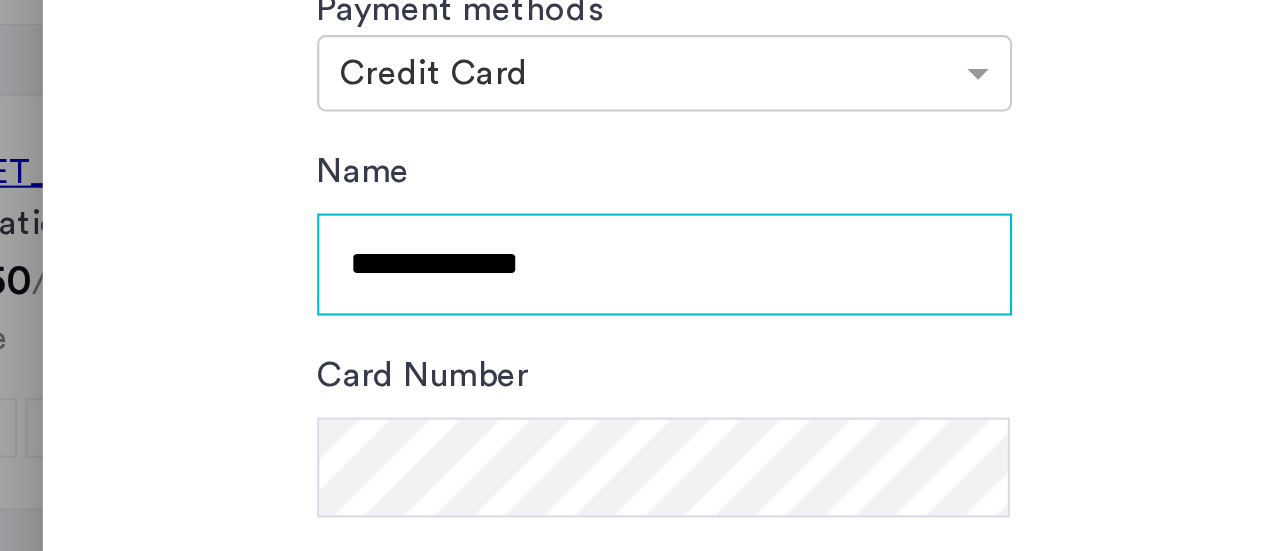 click on "**********" at bounding box center (640, 249) 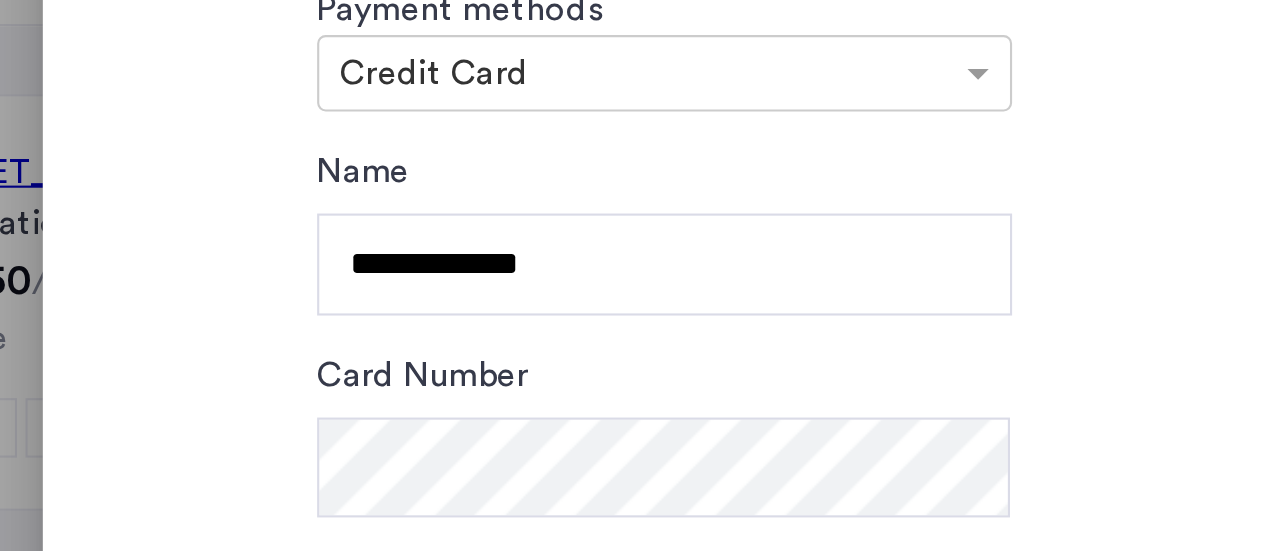 click on "**********" at bounding box center [640, 445] 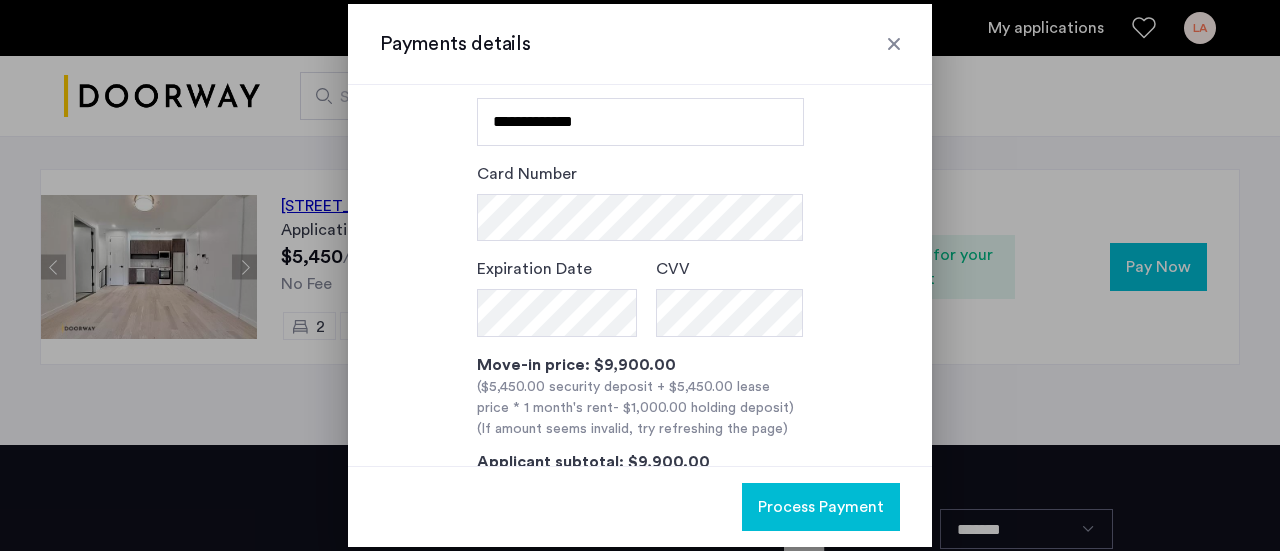 scroll, scrollTop: 129, scrollLeft: 0, axis: vertical 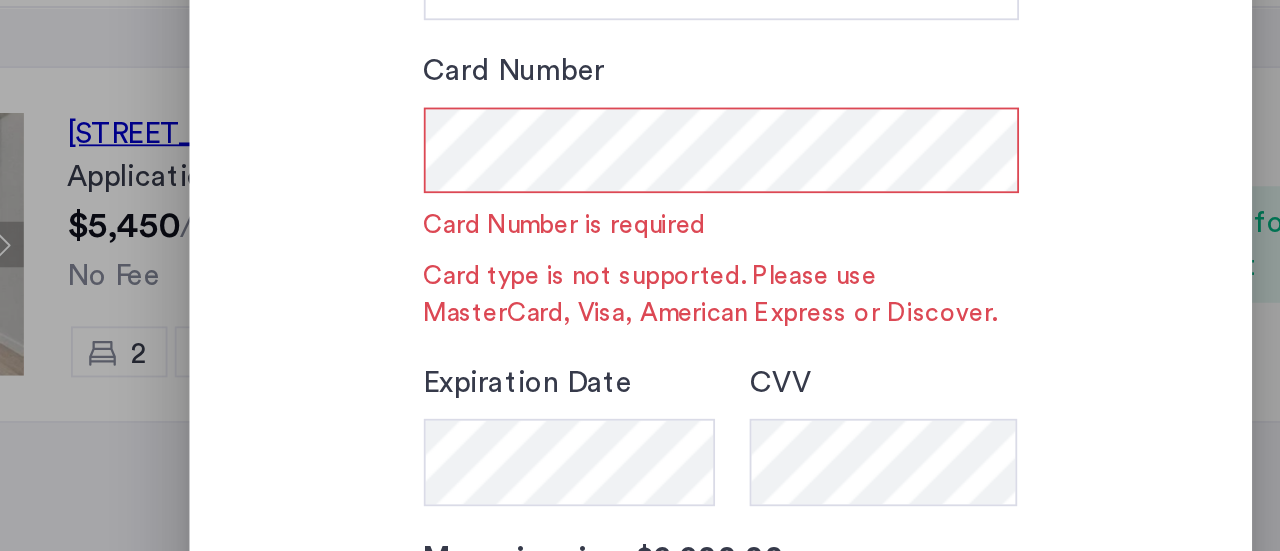 click on "**********" at bounding box center (640, 354) 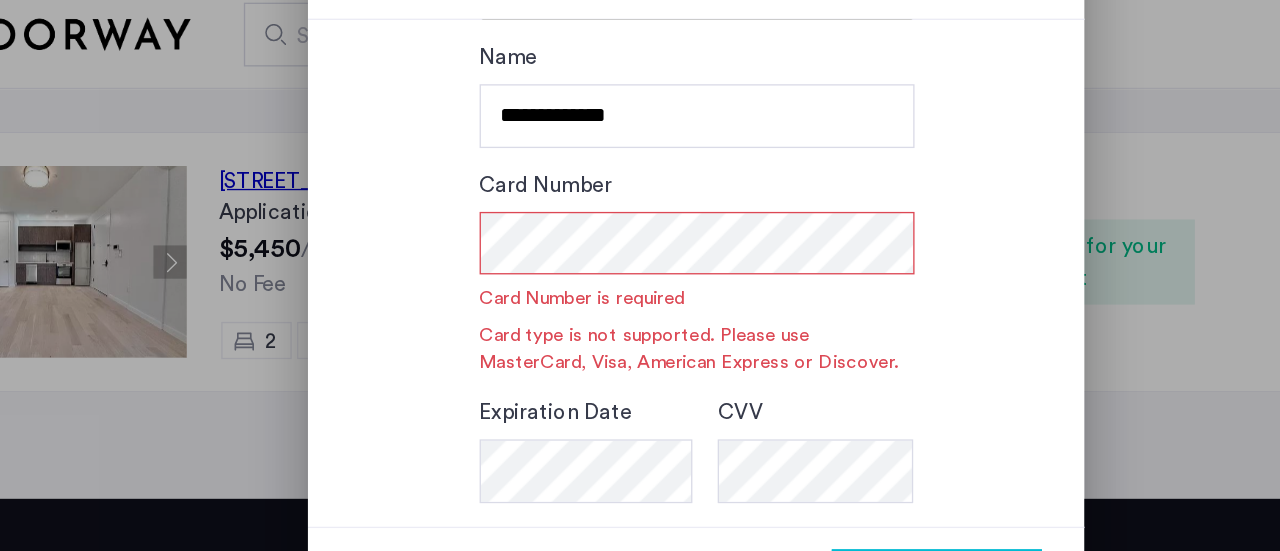 scroll, scrollTop: 0, scrollLeft: 0, axis: both 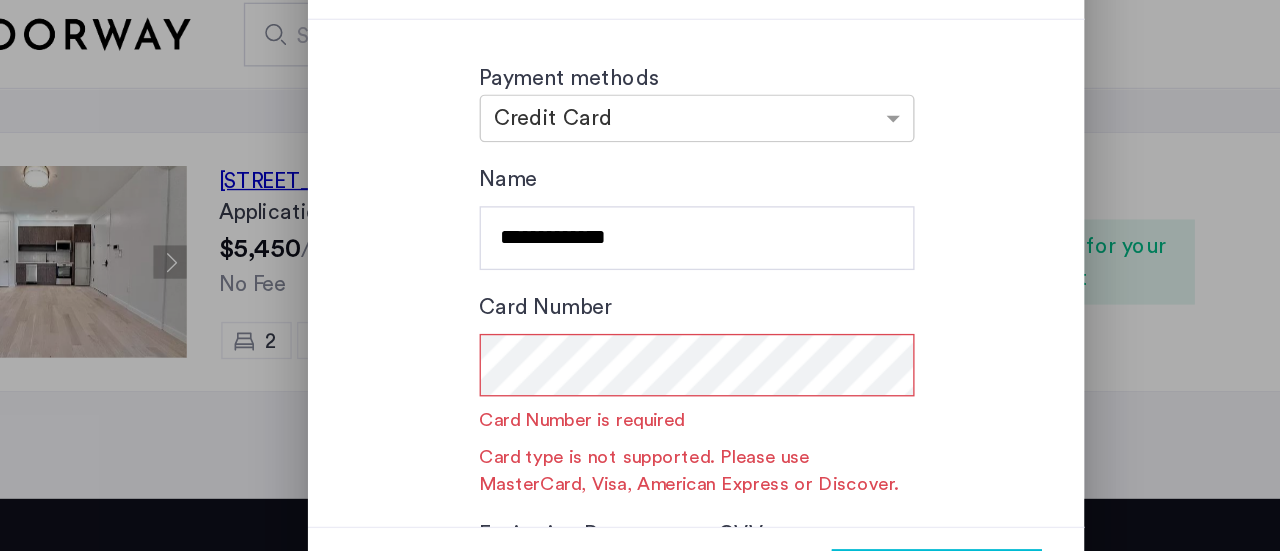 click on "Card Number Card Number is required  Card type is not supported. Please use MasterCard, Visa, American Express or Discover." at bounding box center (640, 366) 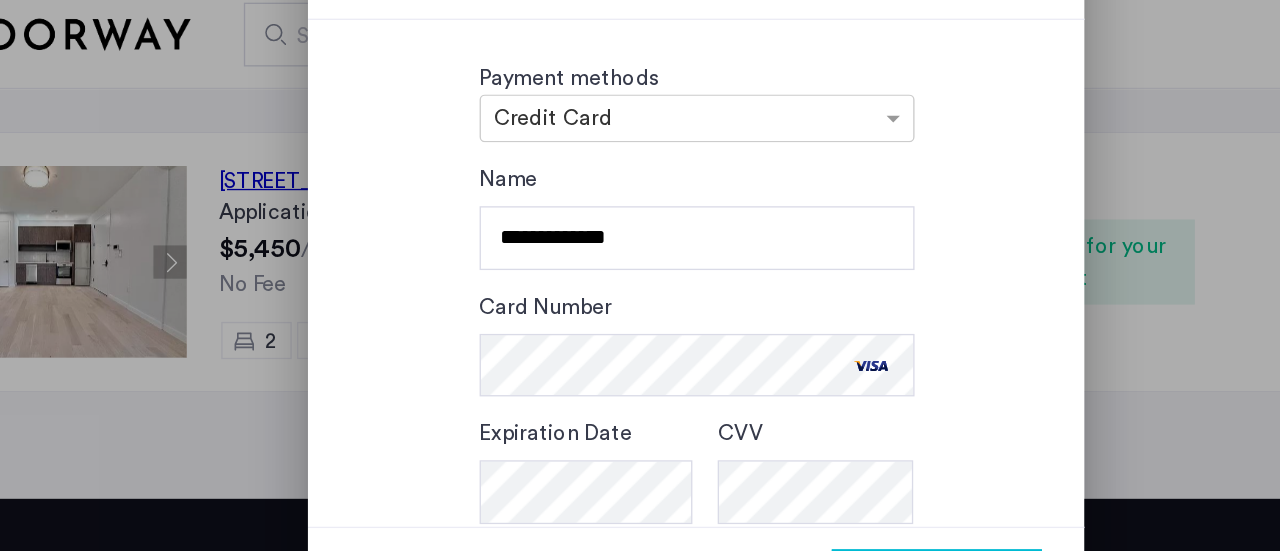 click on "**********" at bounding box center [640, 445] 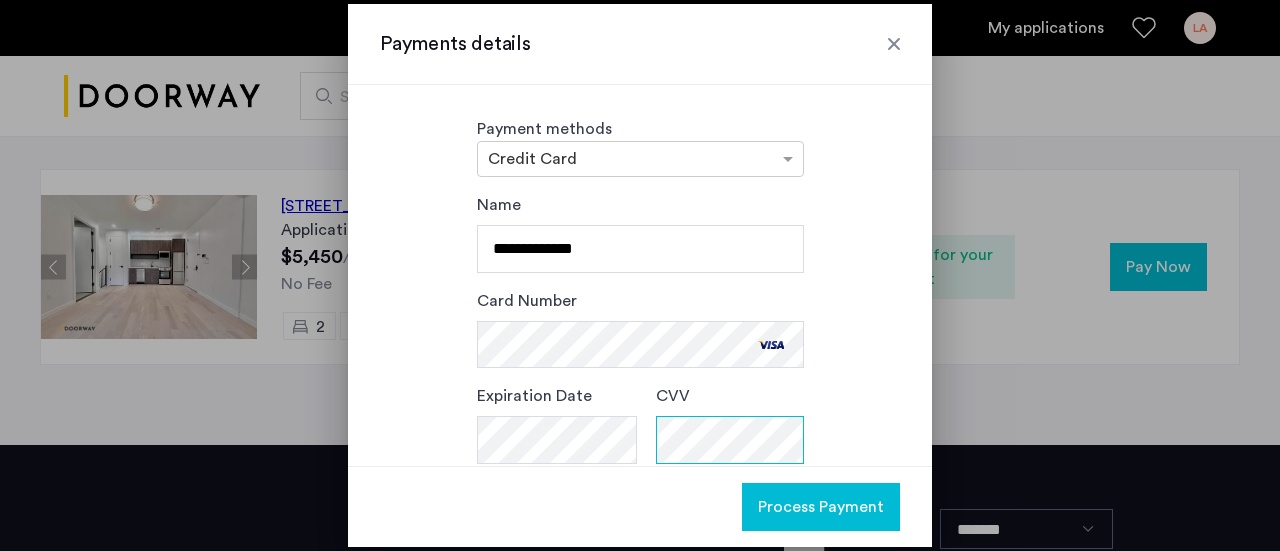 scroll, scrollTop: 280, scrollLeft: 0, axis: vertical 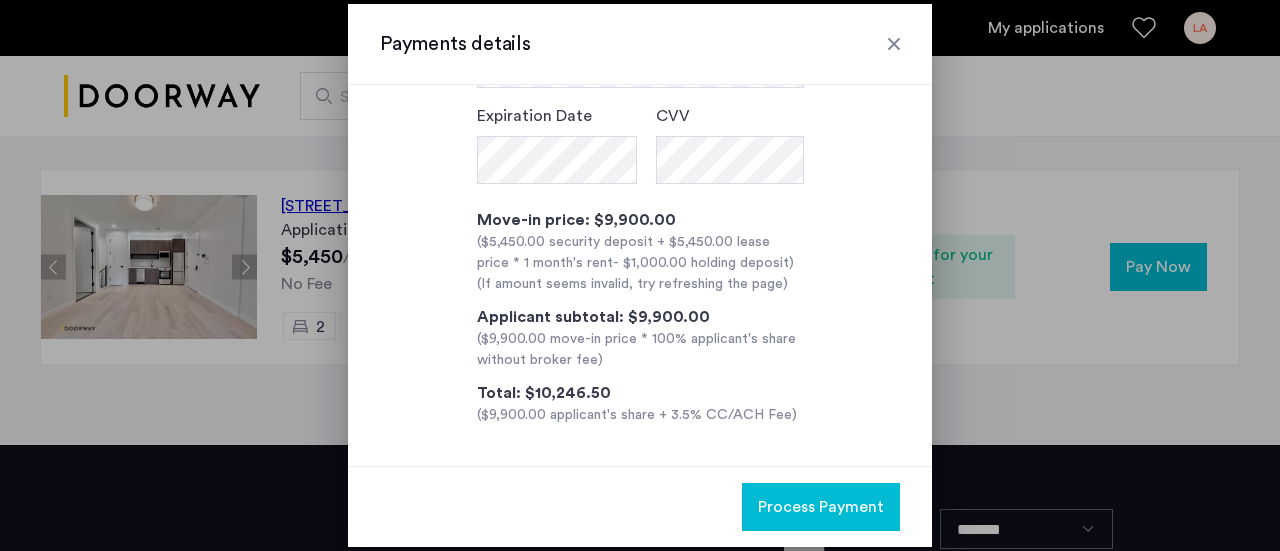 click on "**********" at bounding box center [640, 169] 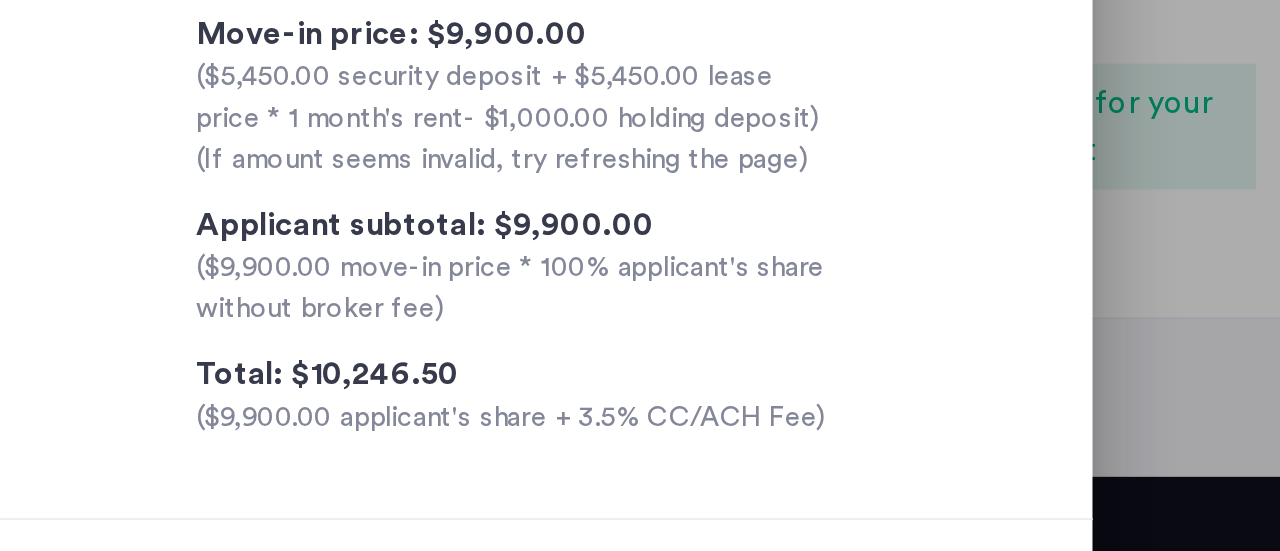 scroll, scrollTop: 261, scrollLeft: 0, axis: vertical 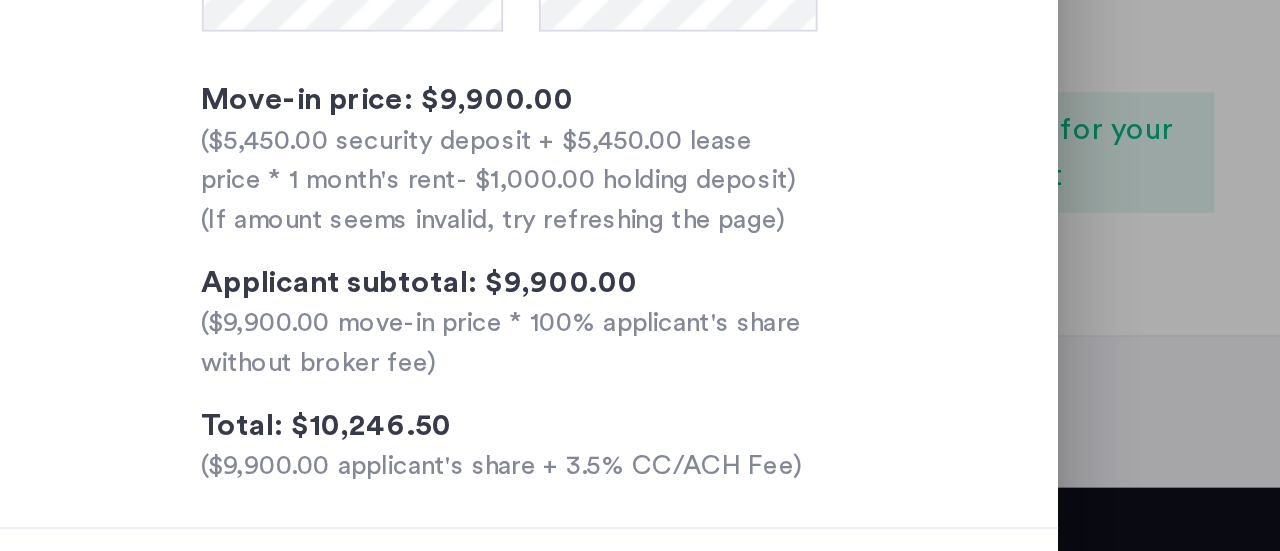 drag, startPoint x: 479, startPoint y: 364, endPoint x: 598, endPoint y: 379, distance: 119.94165 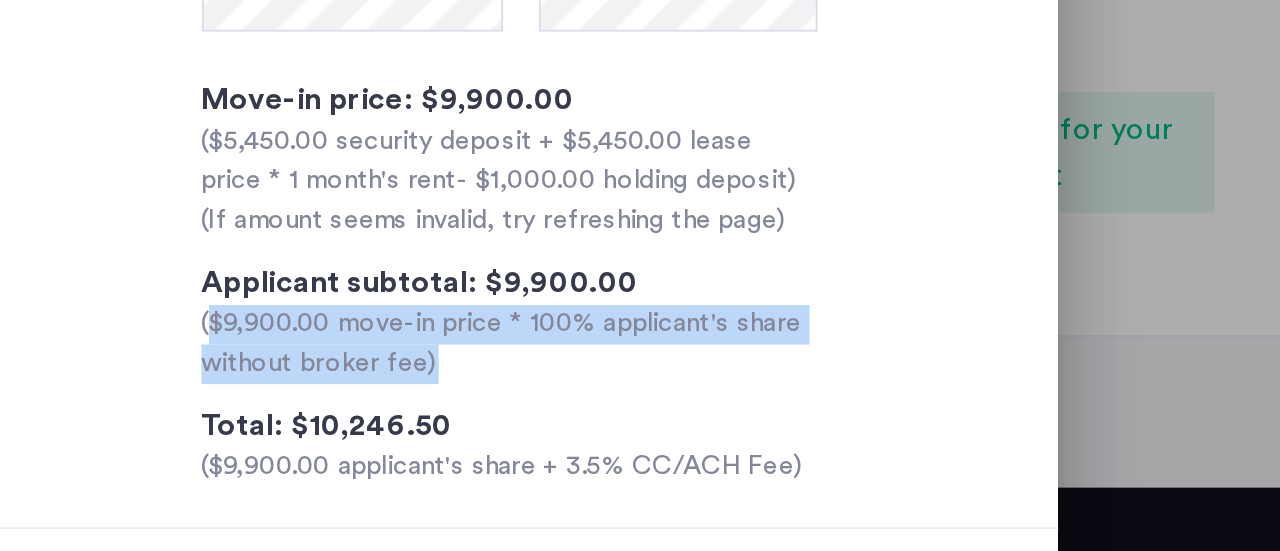 drag, startPoint x: 598, startPoint y: 379, endPoint x: 455, endPoint y: 353, distance: 145.34442 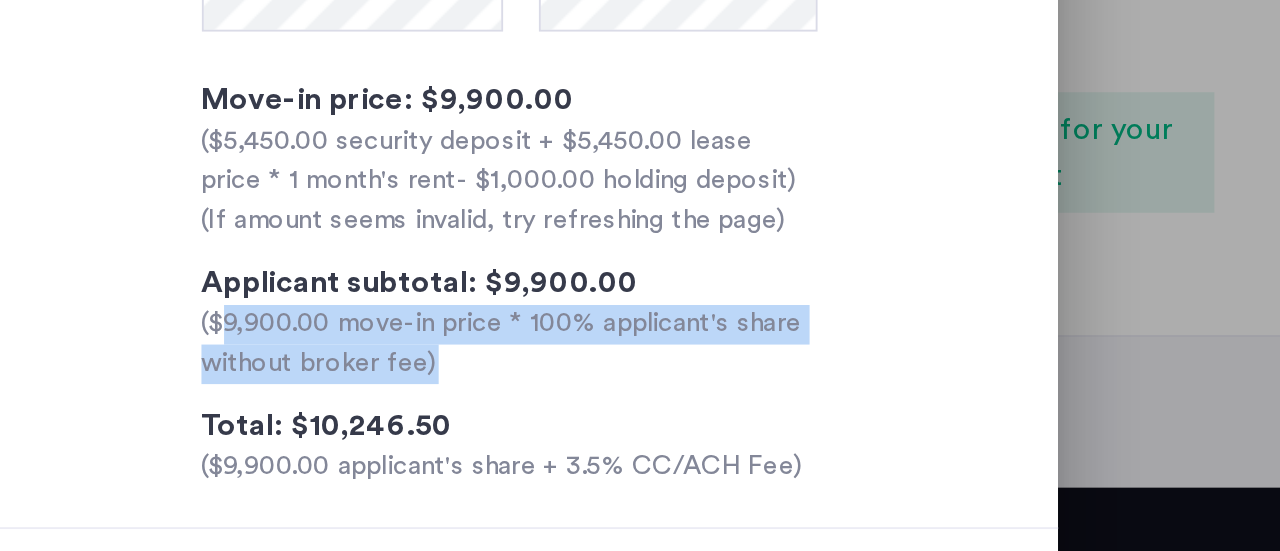 drag, startPoint x: 593, startPoint y: 384, endPoint x: 476, endPoint y: 358, distance: 119.85408 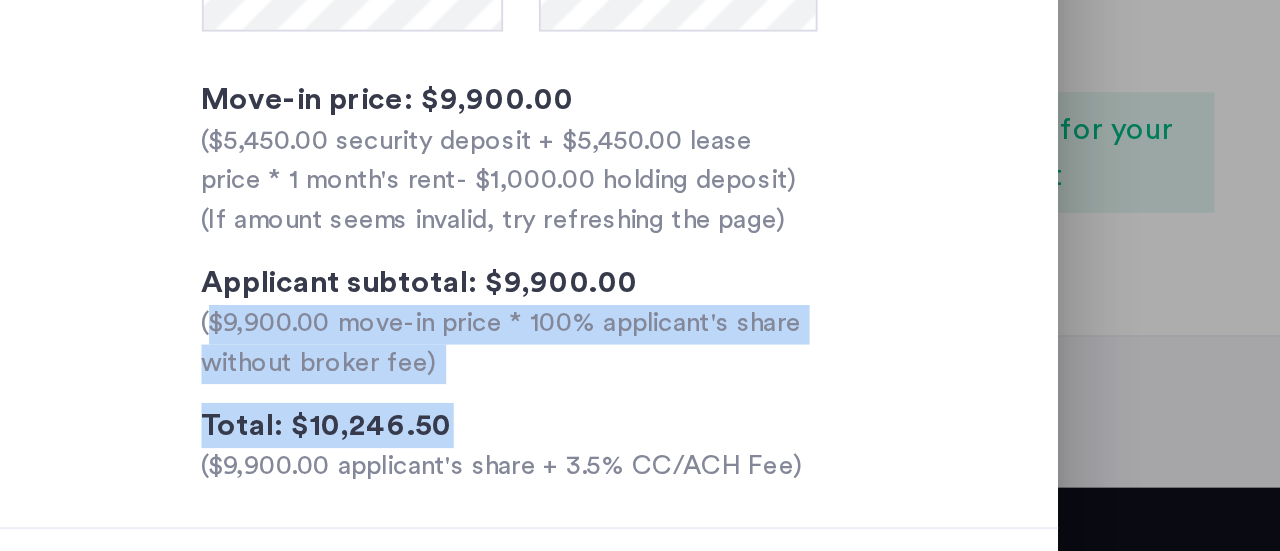 drag, startPoint x: 468, startPoint y: 357, endPoint x: 621, endPoint y: 393, distance: 157.17824 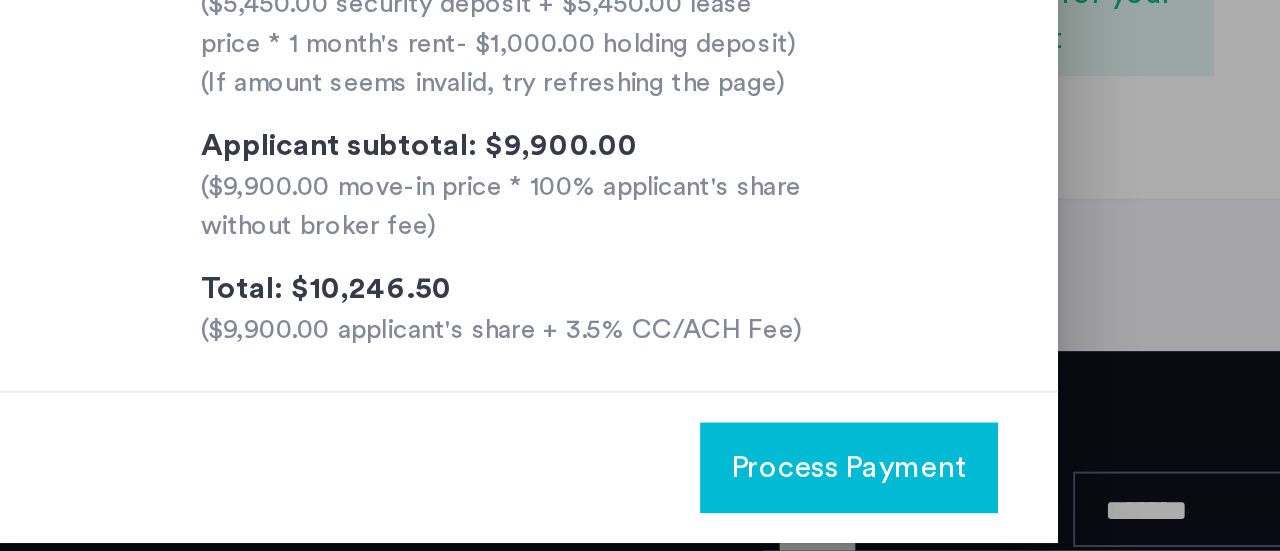 scroll, scrollTop: 0, scrollLeft: 0, axis: both 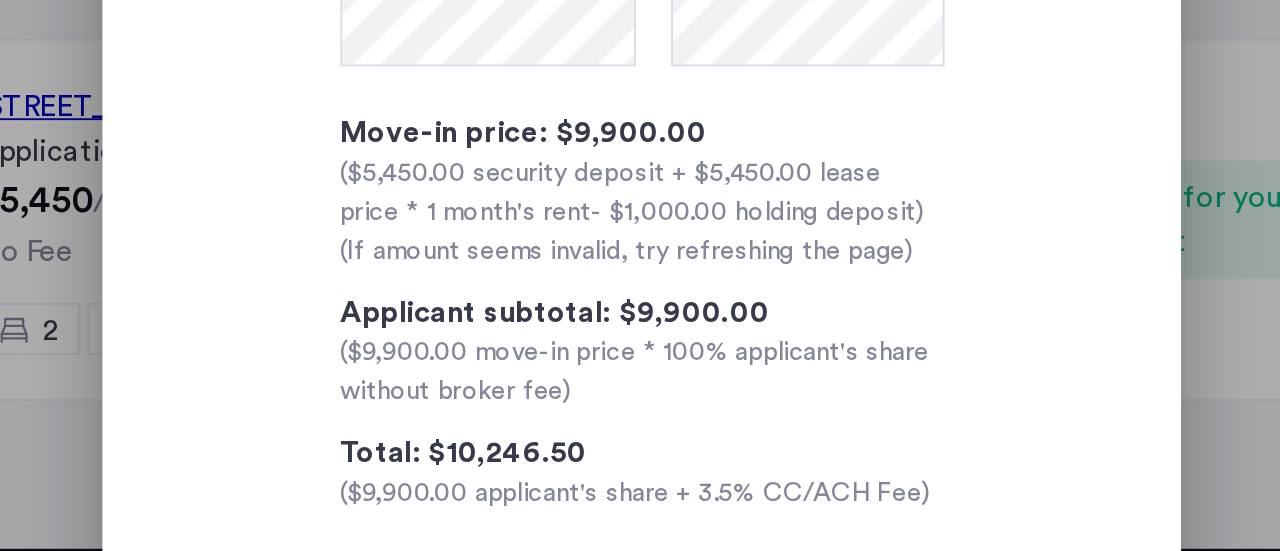 drag, startPoint x: 622, startPoint y: 355, endPoint x: 499, endPoint y: 352, distance: 123.03658 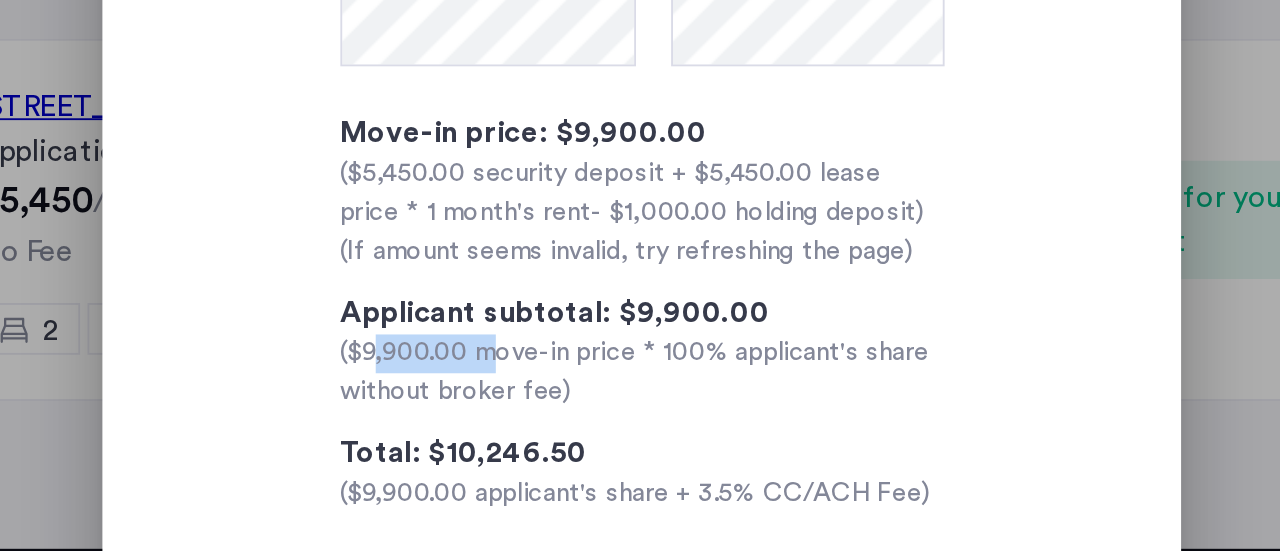 click on "($9,900.00 move-in price * 100% applicant's share without broker fee)" at bounding box center [640, 350] 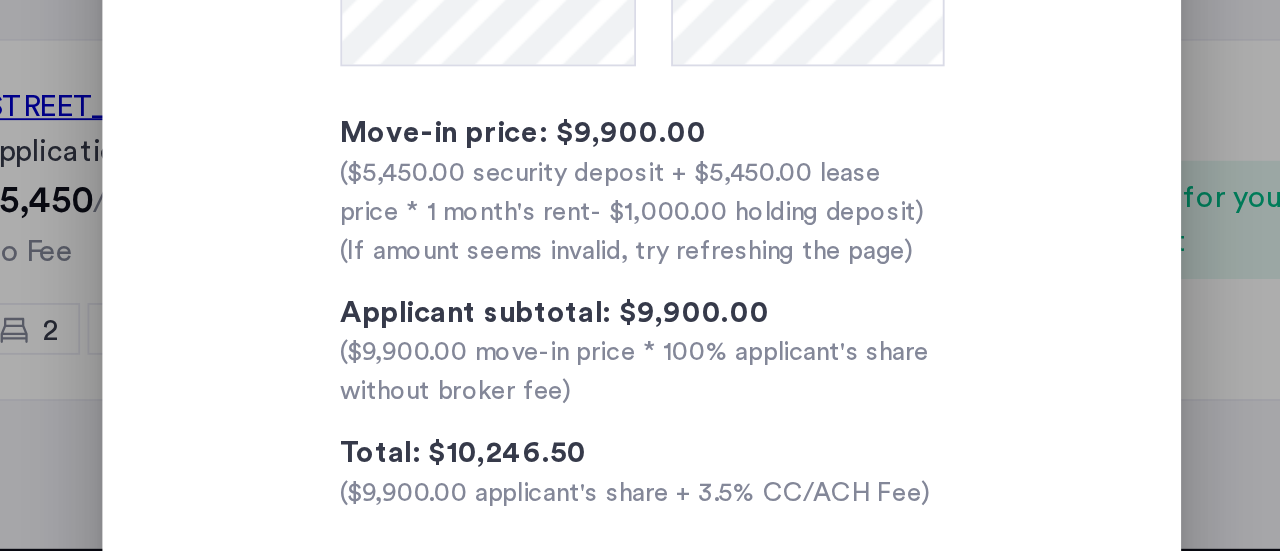 click on "**********" at bounding box center (640, 169) 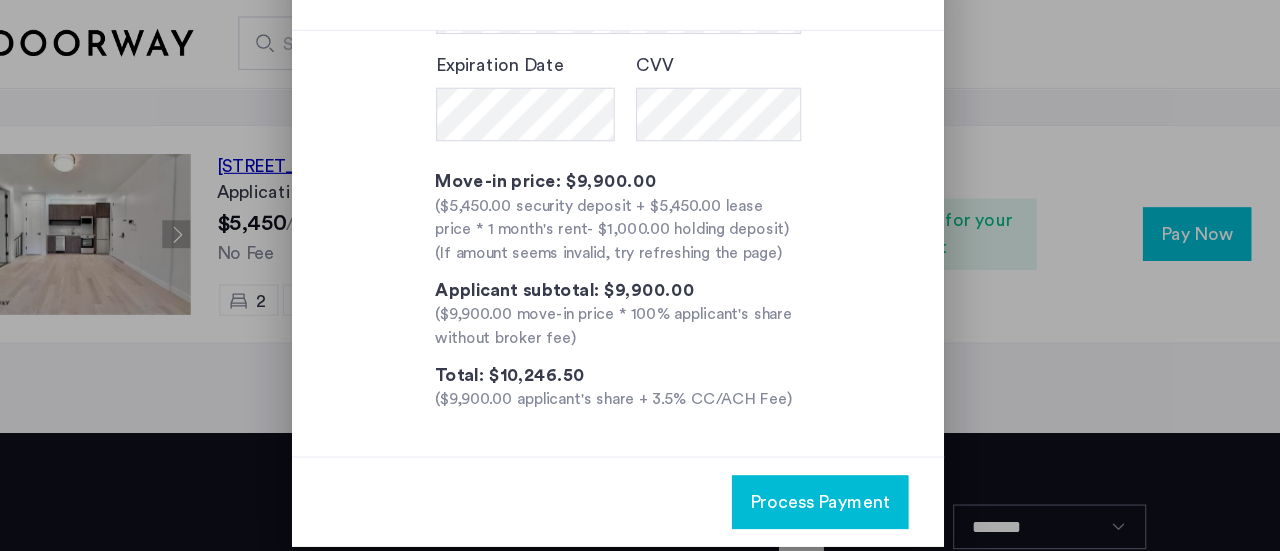 scroll, scrollTop: 0, scrollLeft: 0, axis: both 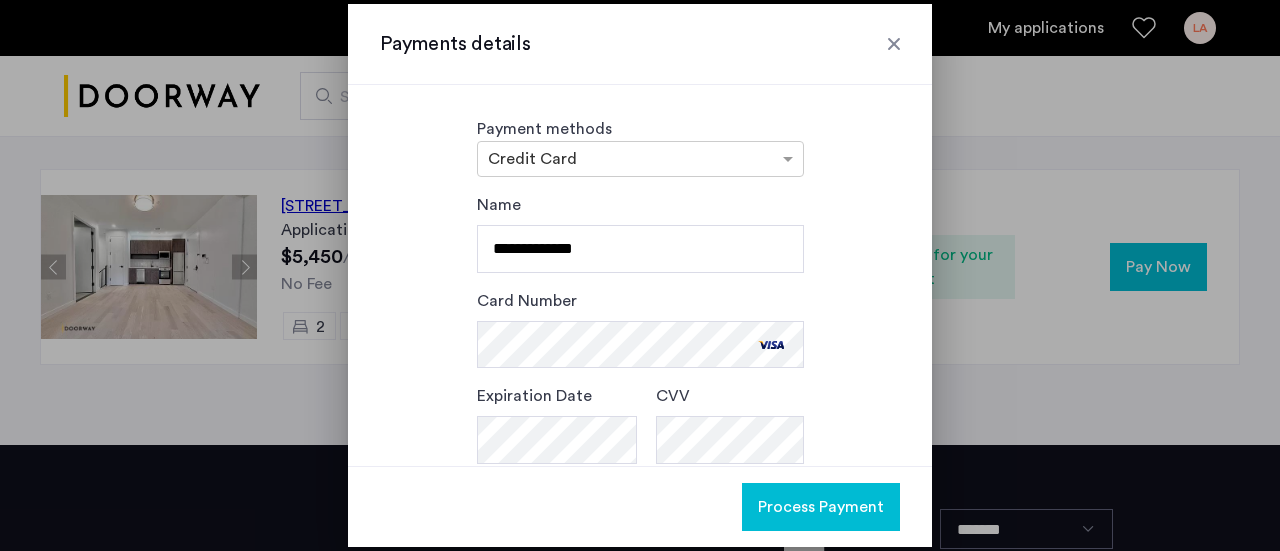 click on "Card Number" at bounding box center [640, 328] 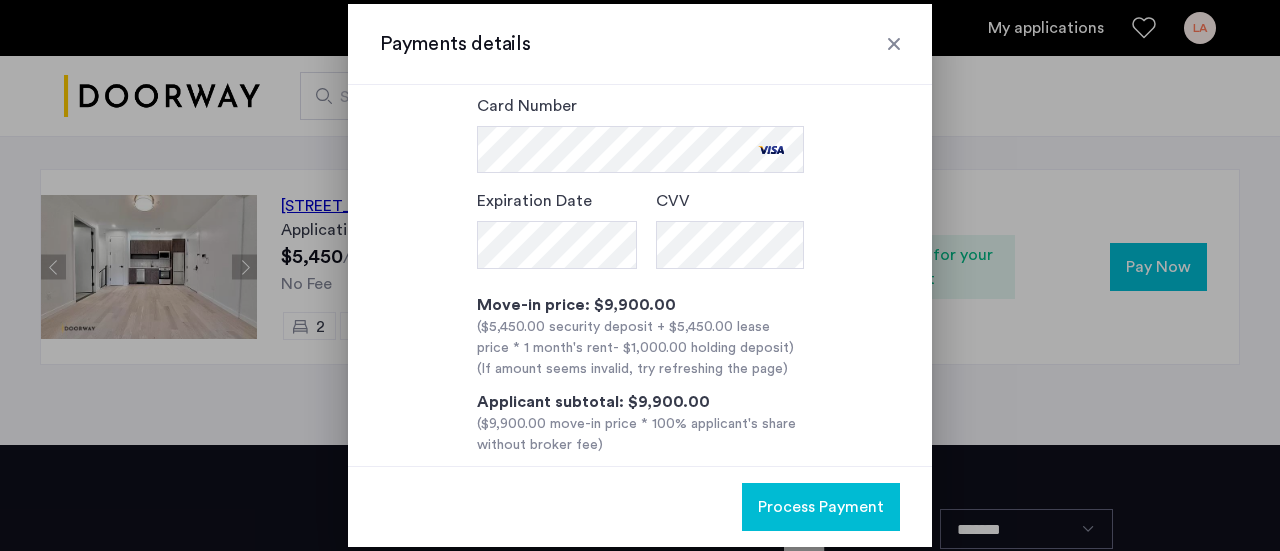 scroll, scrollTop: 280, scrollLeft: 0, axis: vertical 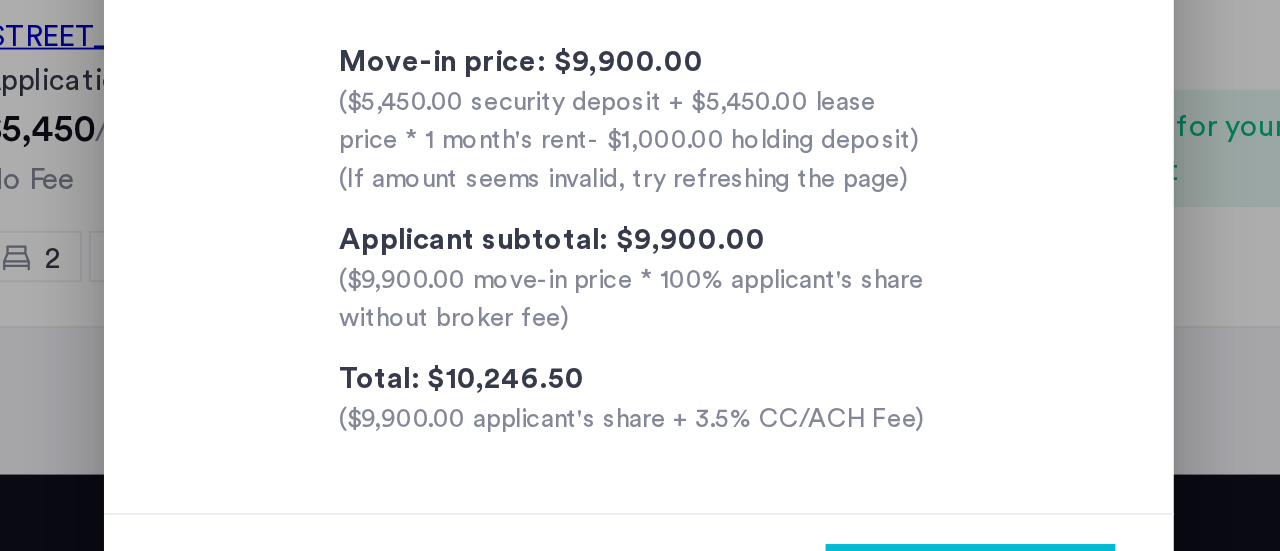 drag, startPoint x: 623, startPoint y: 368, endPoint x: 472, endPoint y: 319, distance: 158.75137 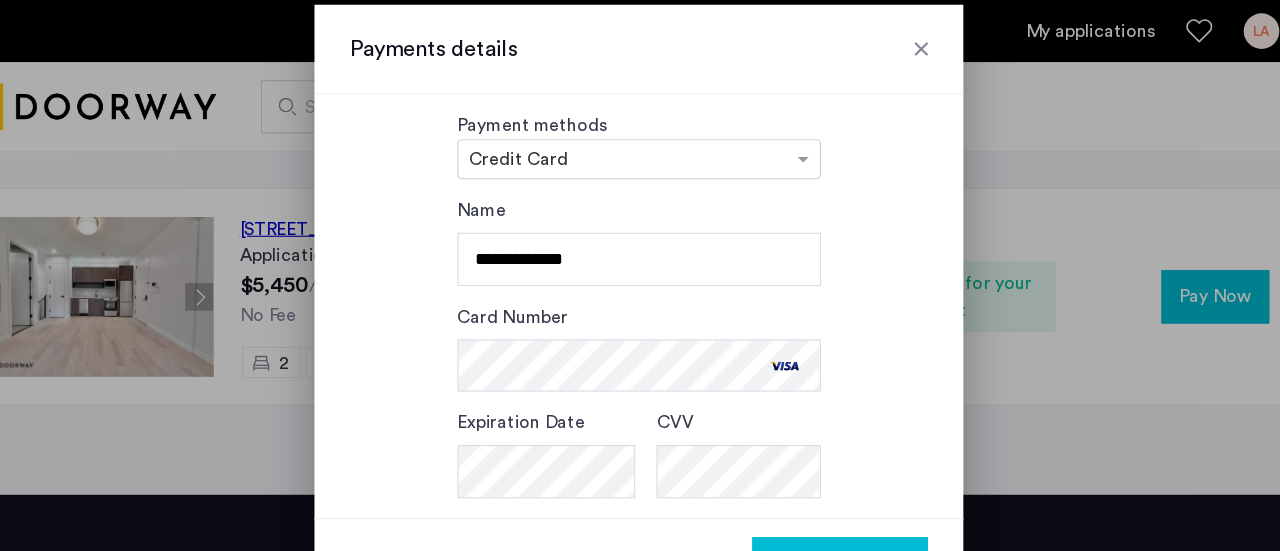 scroll, scrollTop: 0, scrollLeft: 0, axis: both 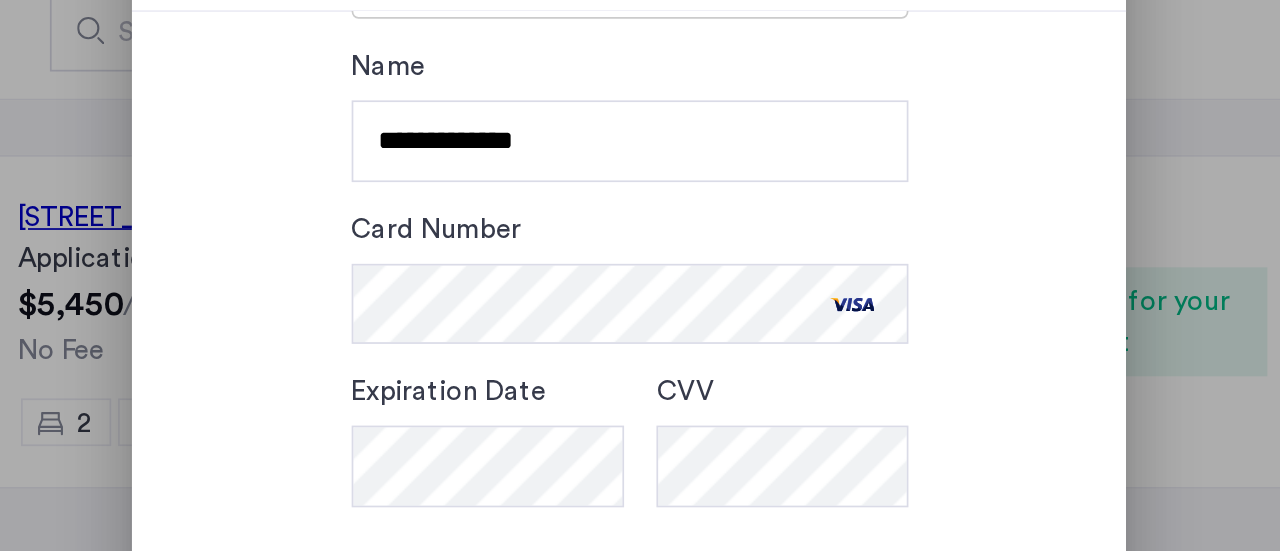 click on "Card Number" at bounding box center (640, 240) 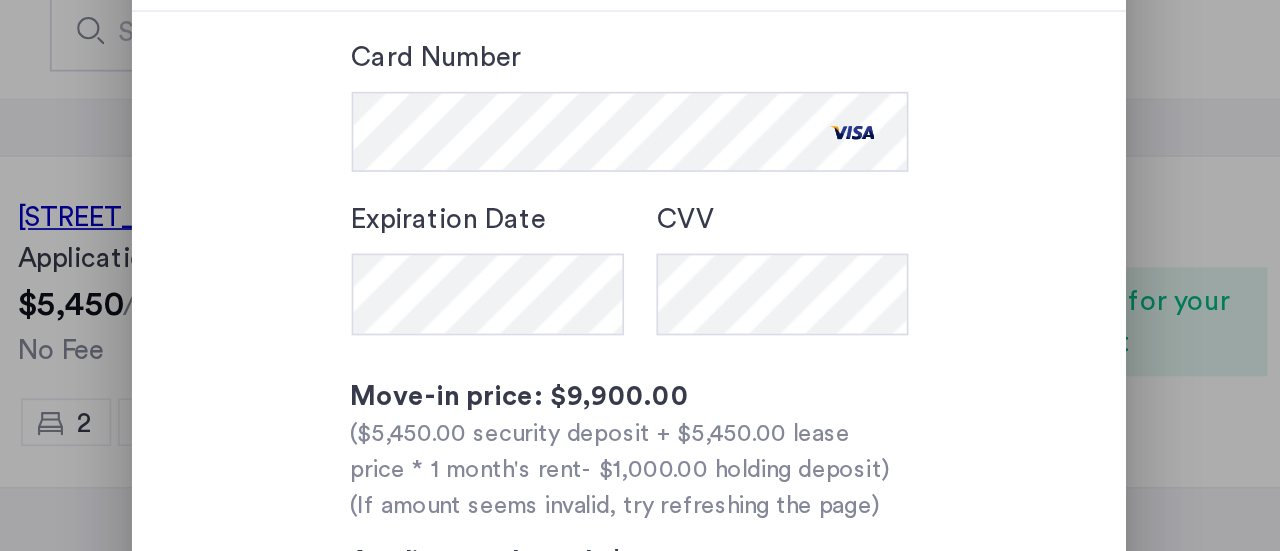click on "Expiration Date CVV" at bounding box center [640, 238] 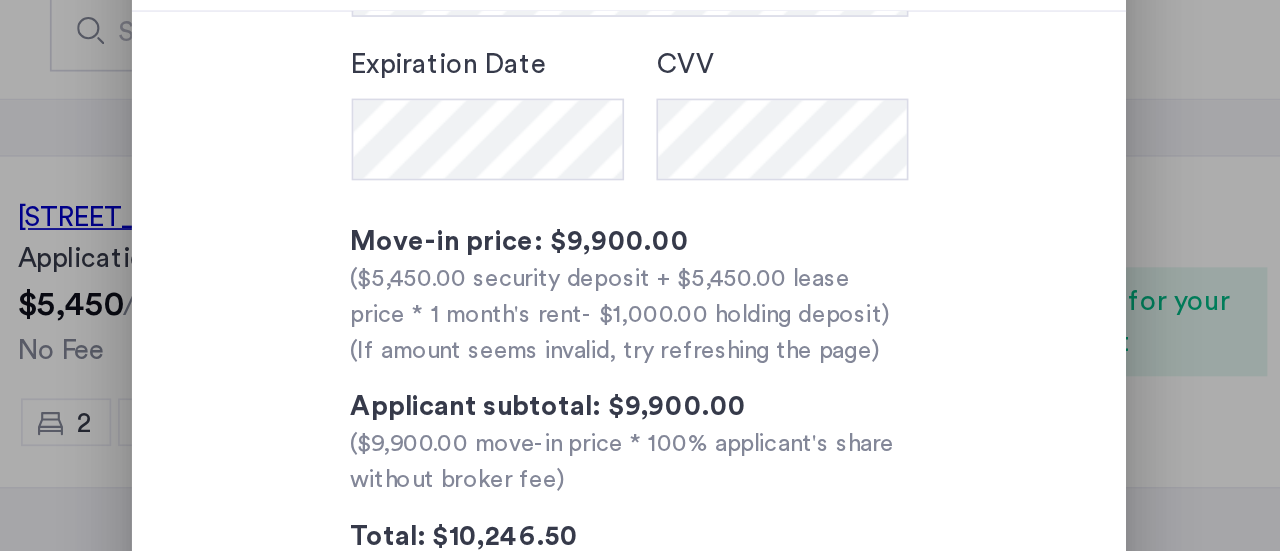 scroll, scrollTop: 280, scrollLeft: 0, axis: vertical 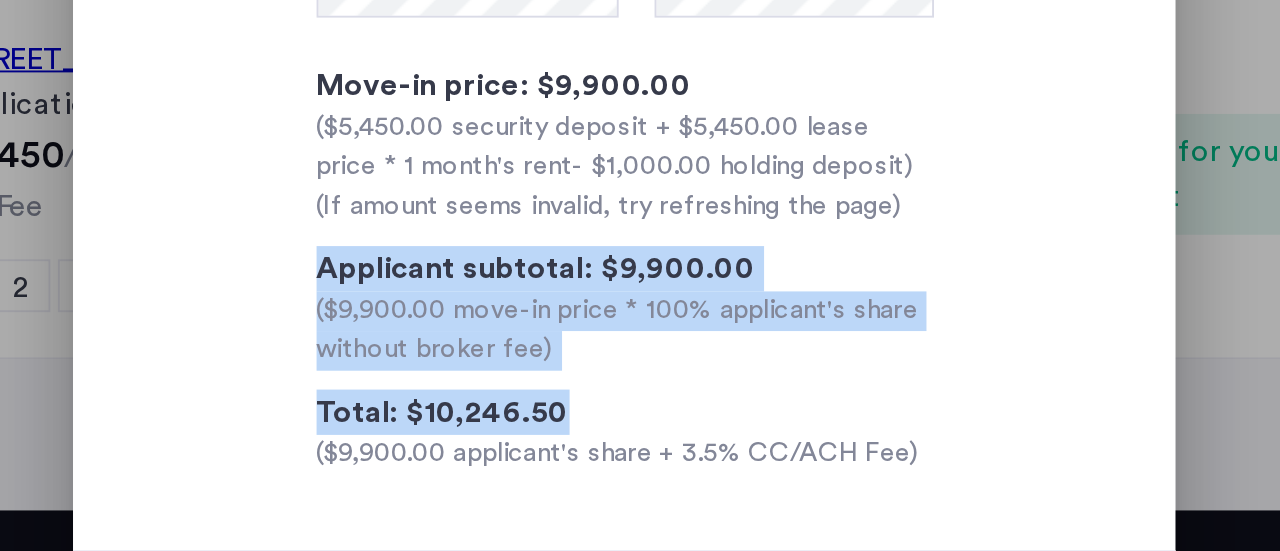 drag, startPoint x: 657, startPoint y: 371, endPoint x: 467, endPoint y: 319, distance: 196.9873 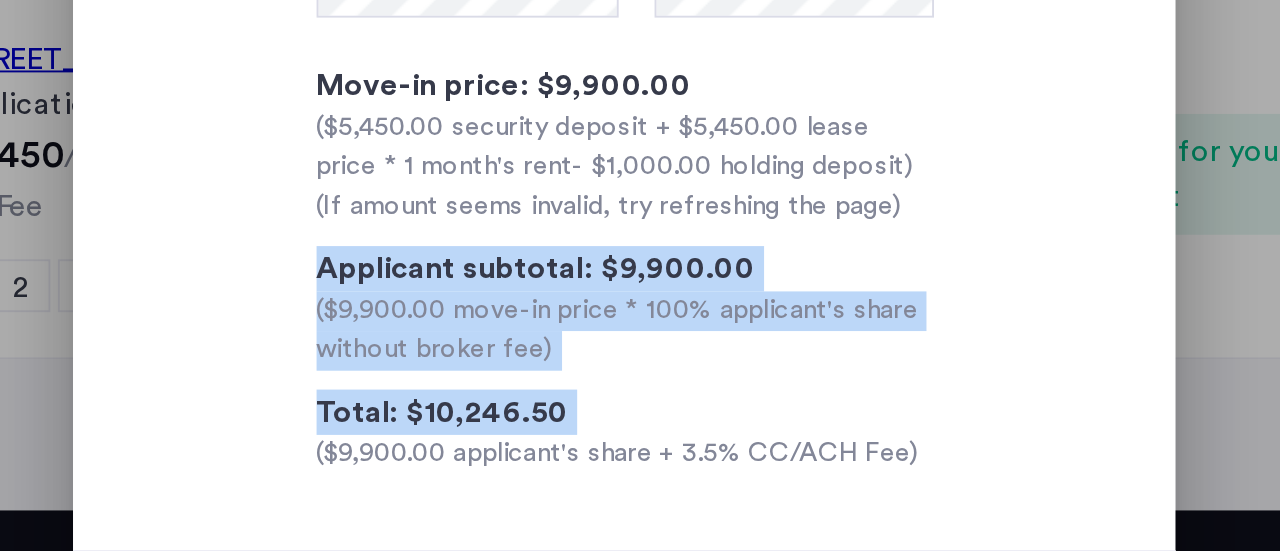 drag, startPoint x: 467, startPoint y: 319, endPoint x: 630, endPoint y: 373, distance: 171.71198 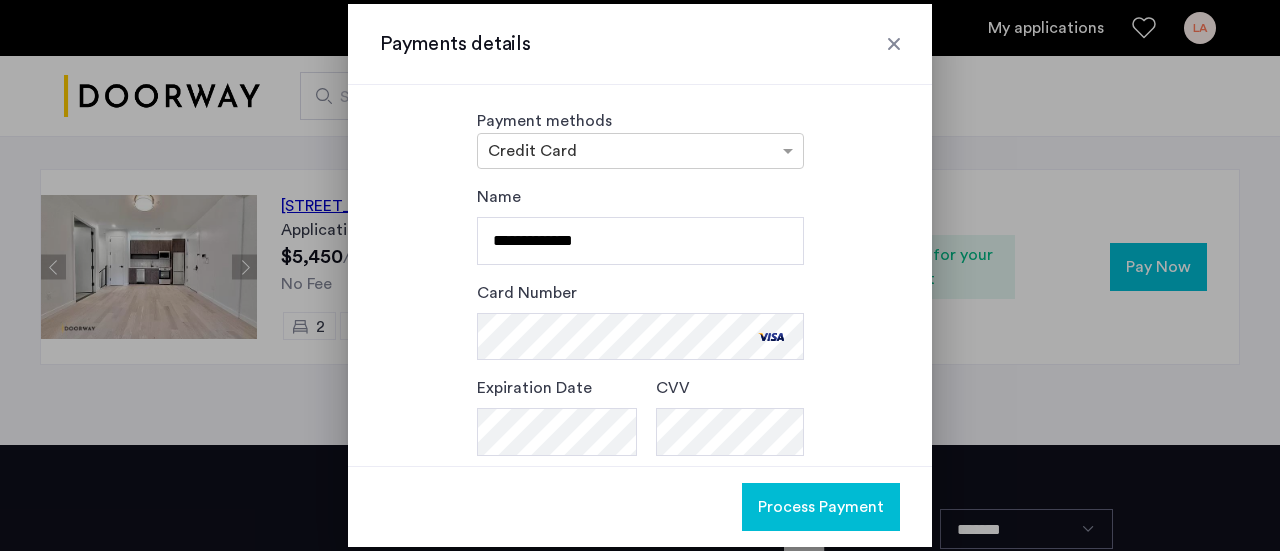 scroll, scrollTop: 0, scrollLeft: 0, axis: both 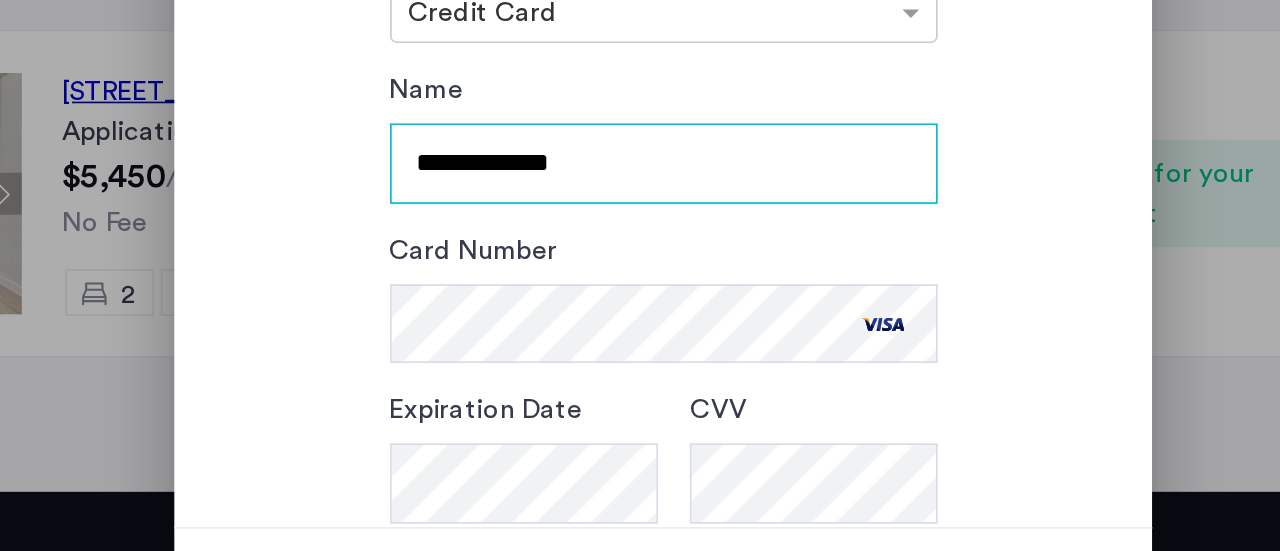 click on "**********" at bounding box center [640, 249] 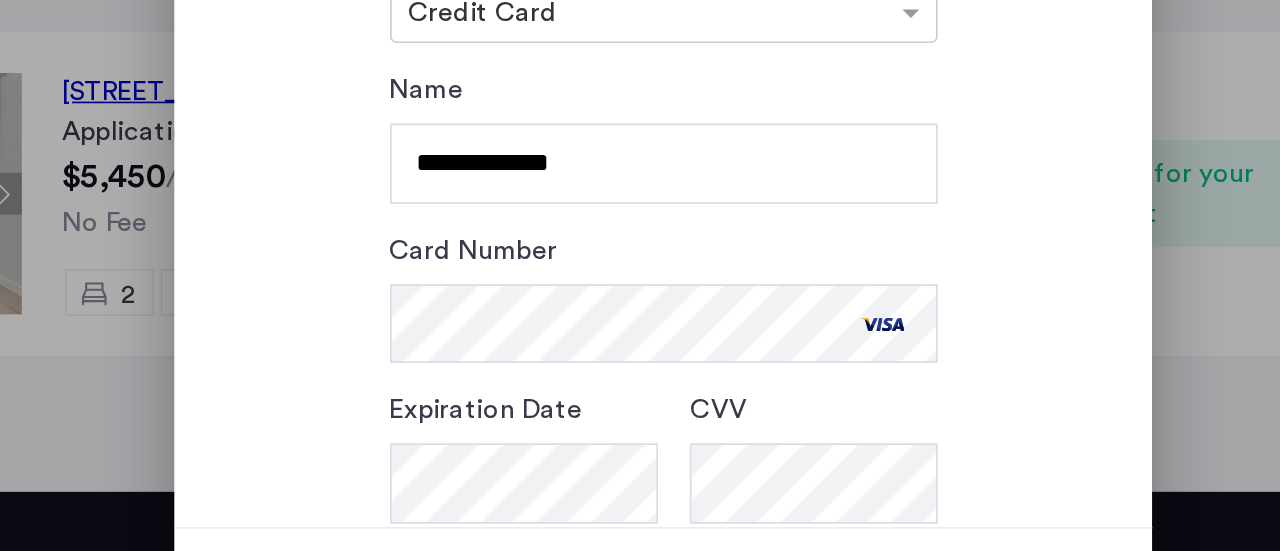 click on "Card Number" at bounding box center [640, 328] 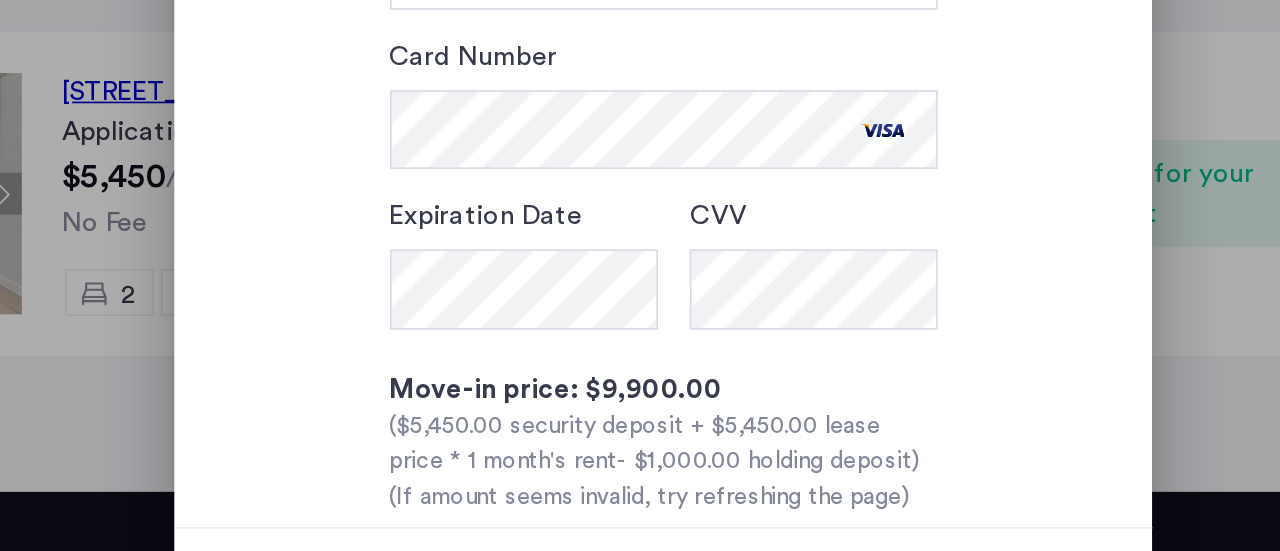 scroll, scrollTop: 115, scrollLeft: 0, axis: vertical 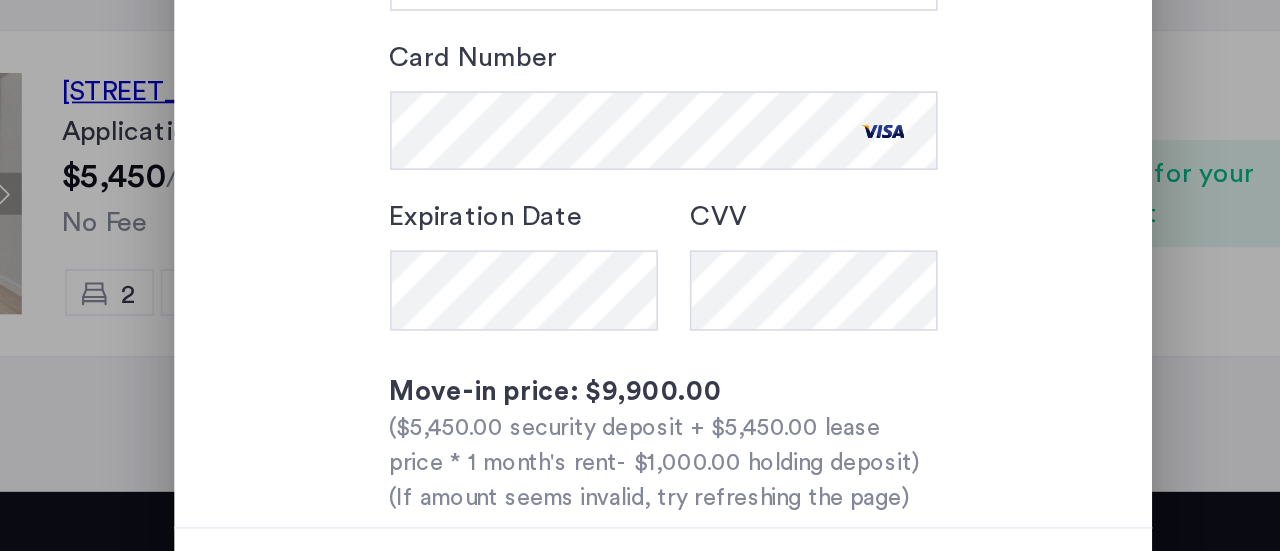click on "Expiration Date CVV" at bounding box center (640, 312) 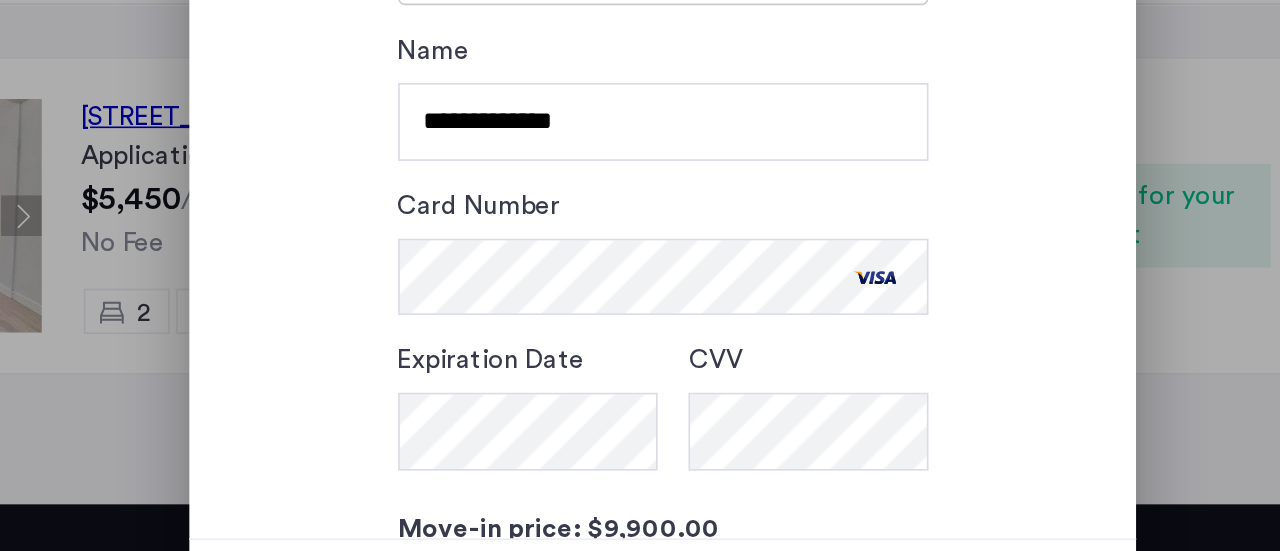 scroll, scrollTop: 0, scrollLeft: 0, axis: both 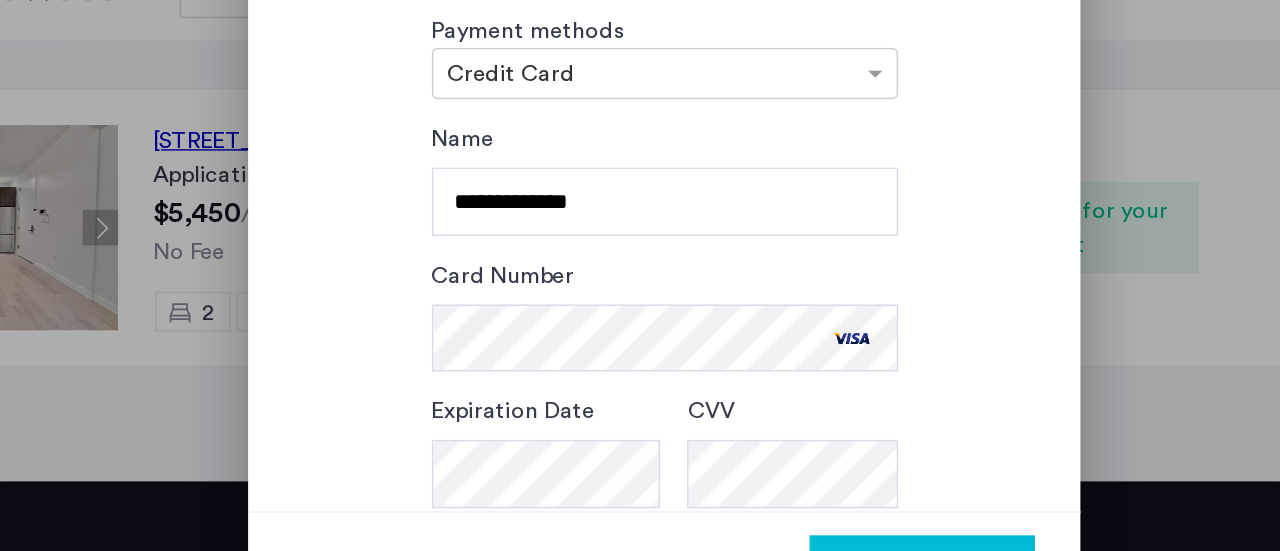 click on "**********" at bounding box center [640, 233] 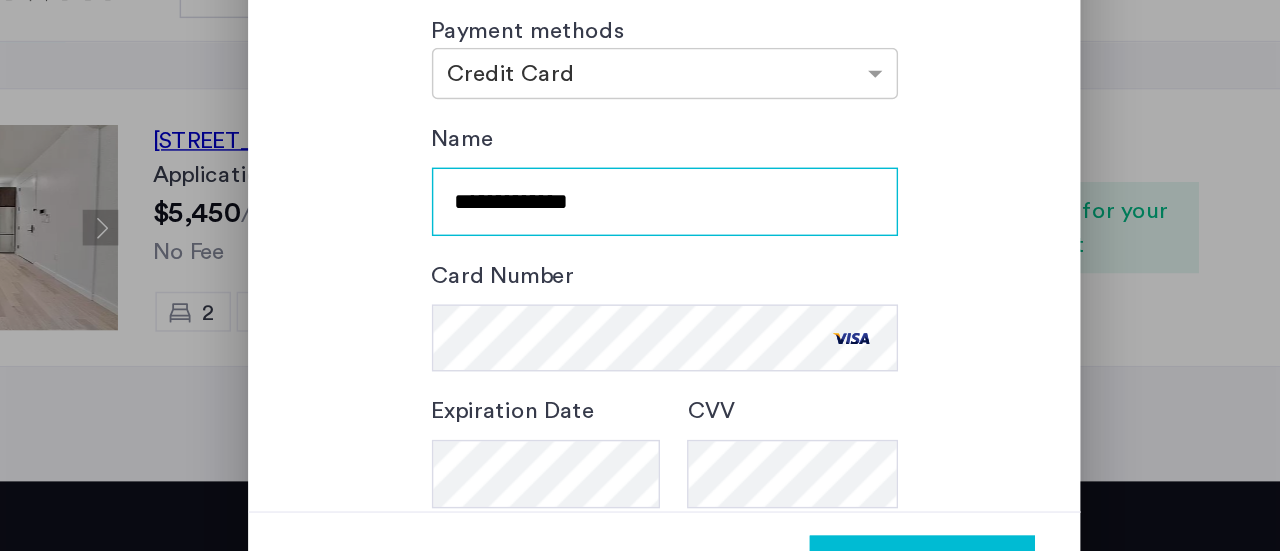 click on "**********" at bounding box center (640, 249) 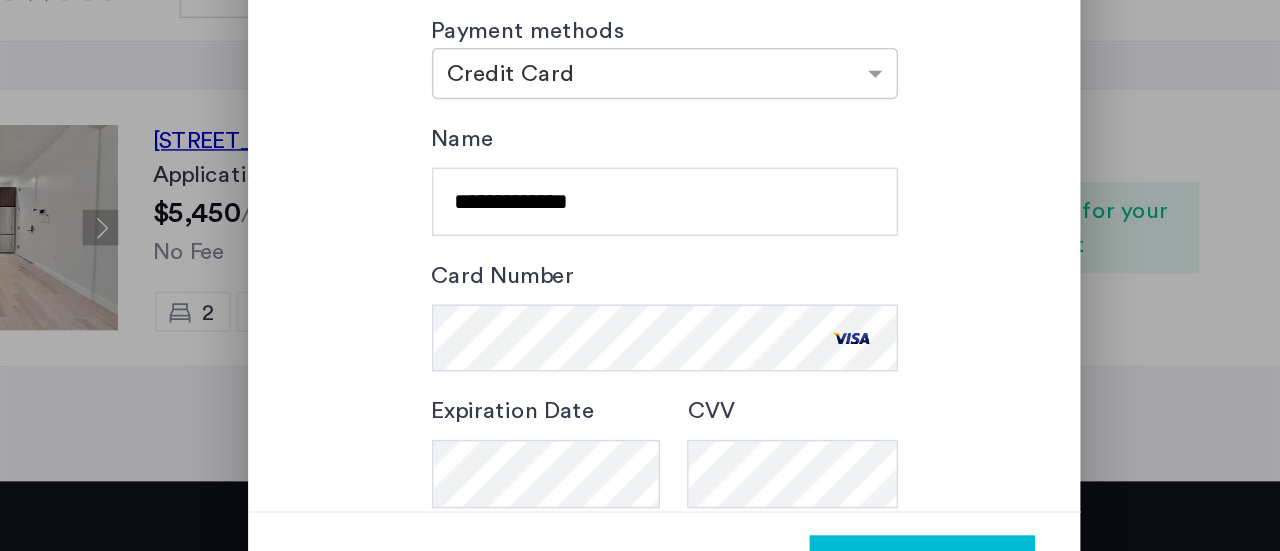 click on "Card Number" at bounding box center (640, 328) 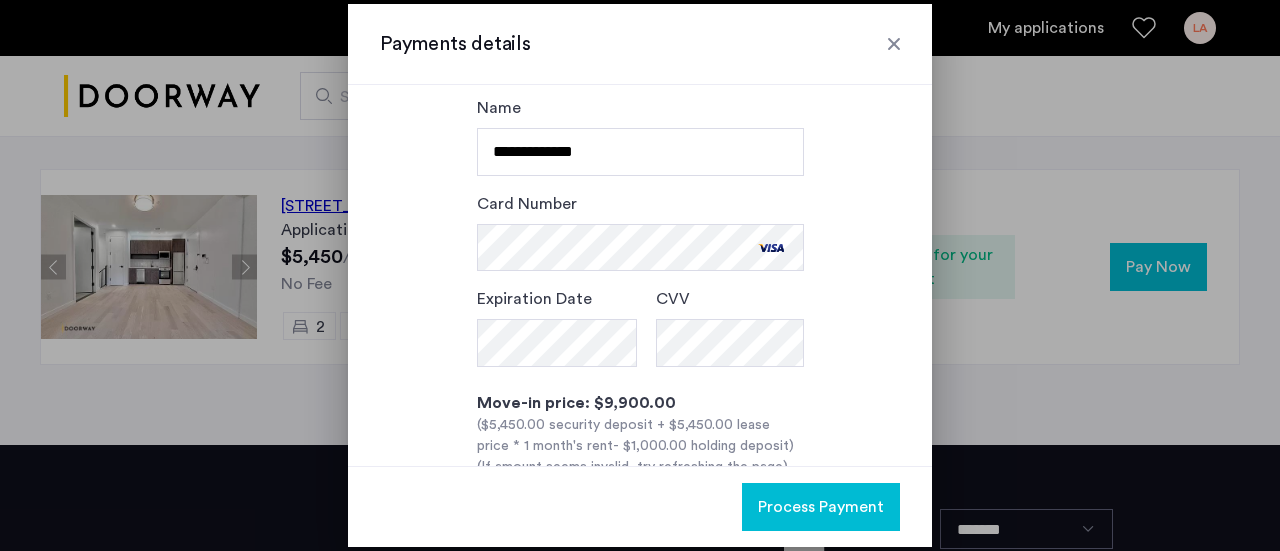 scroll, scrollTop: 109, scrollLeft: 0, axis: vertical 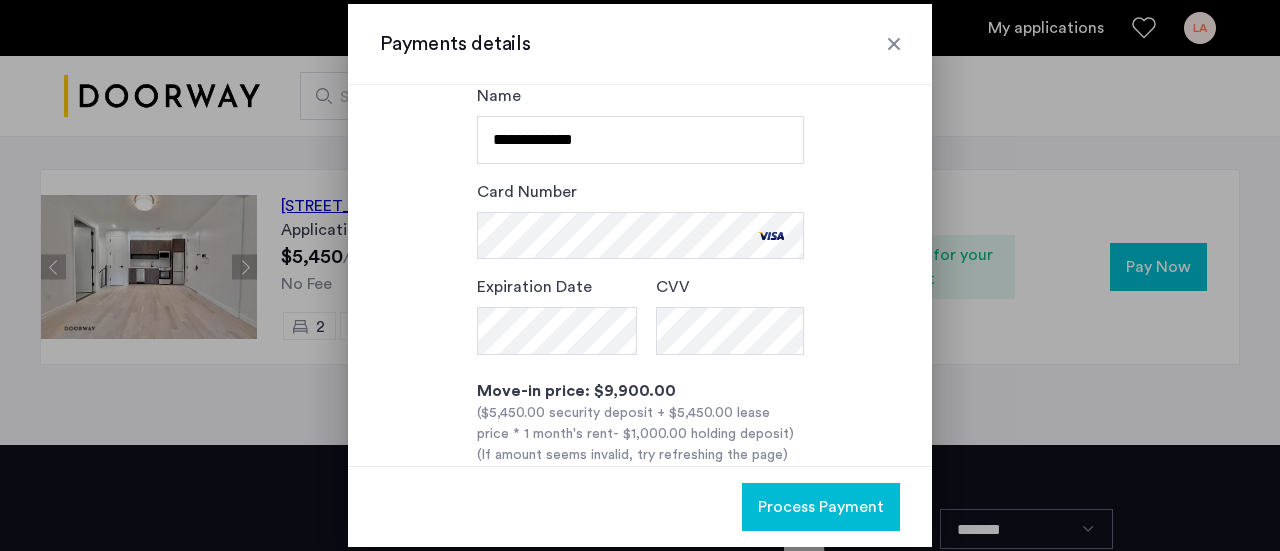 click on "Expiration Date CVV" at bounding box center [640, 318] 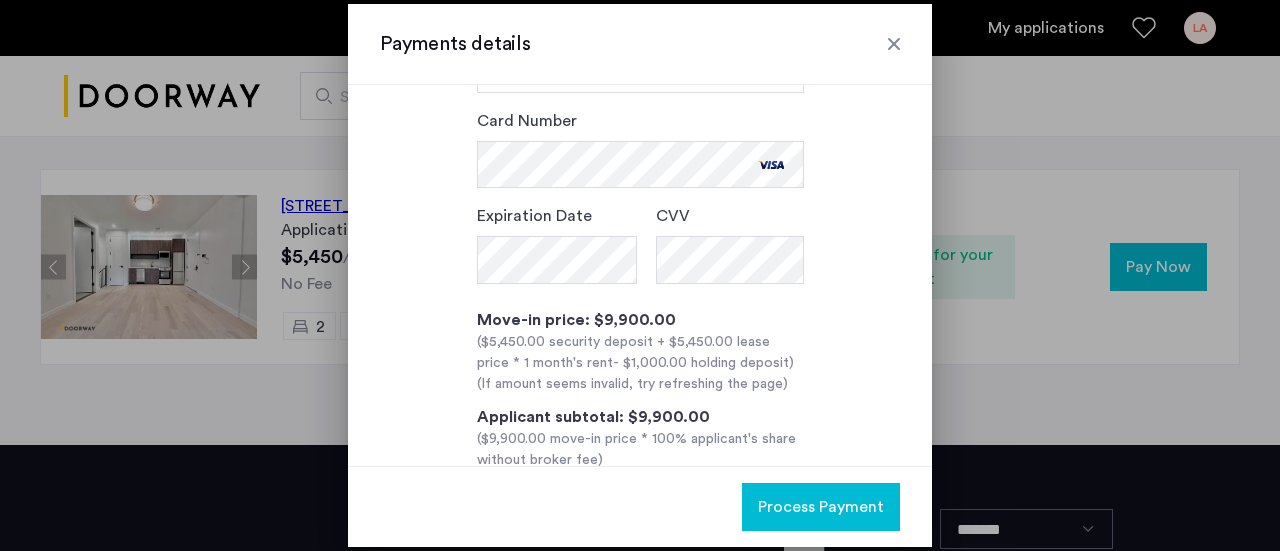 scroll, scrollTop: 182, scrollLeft: 0, axis: vertical 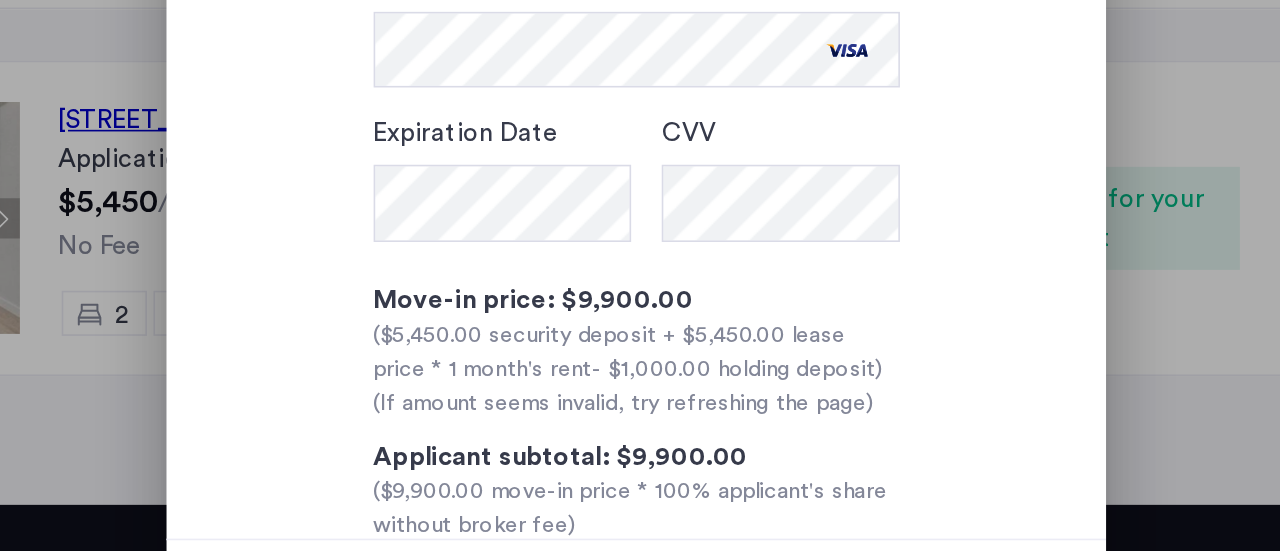 click on "Expiration Date CVV" at bounding box center [640, 245] 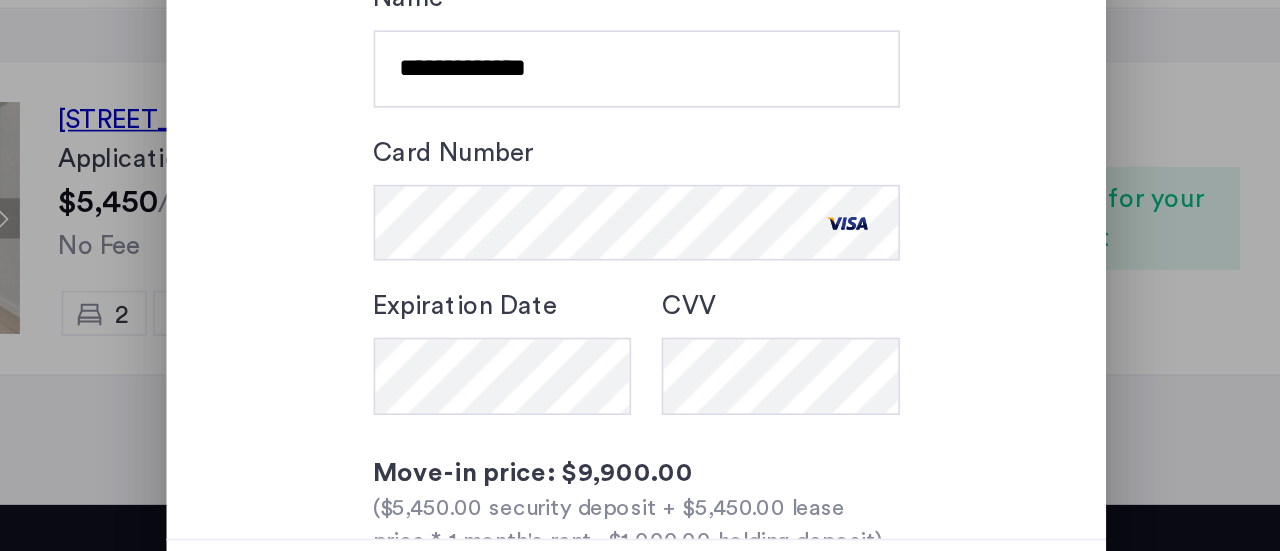 scroll, scrollTop: 8, scrollLeft: 0, axis: vertical 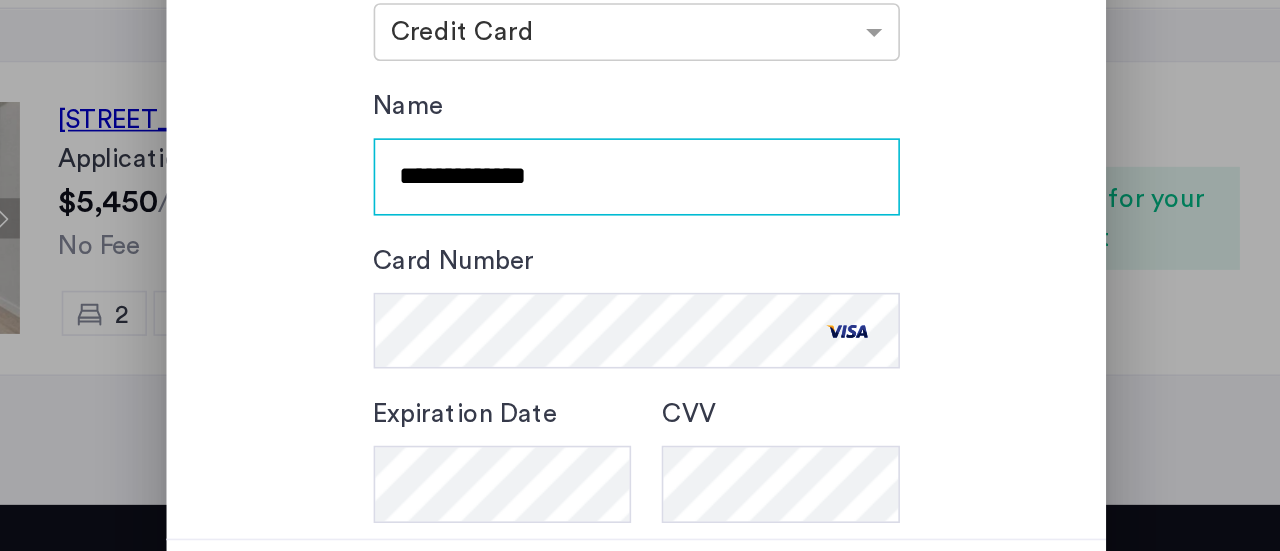 click on "**********" at bounding box center (640, 241) 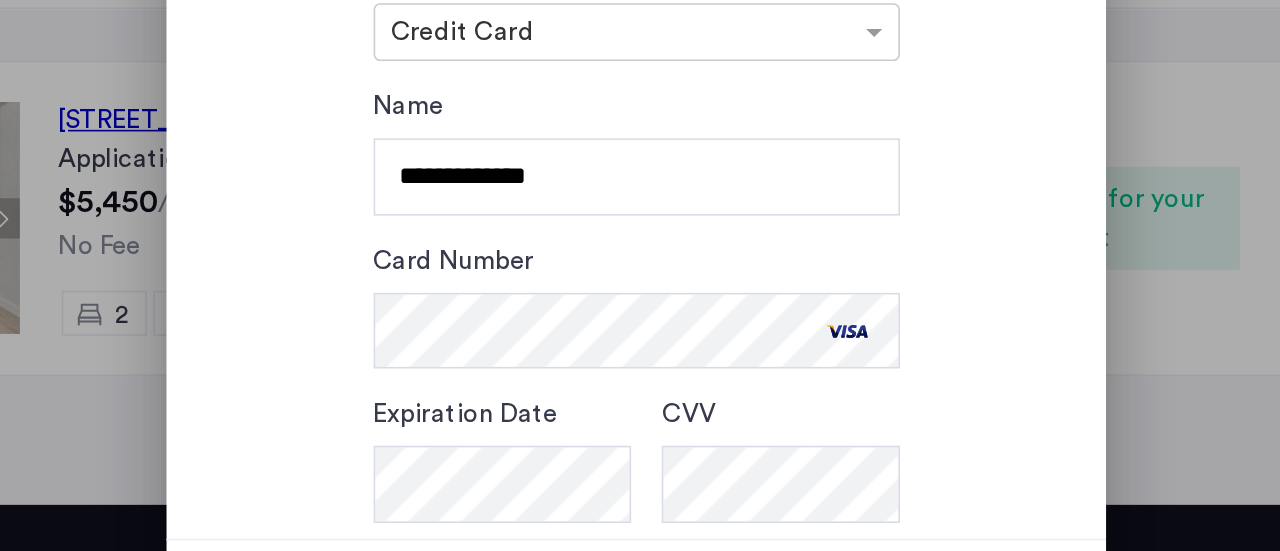 click on "Card Number" at bounding box center (640, 320) 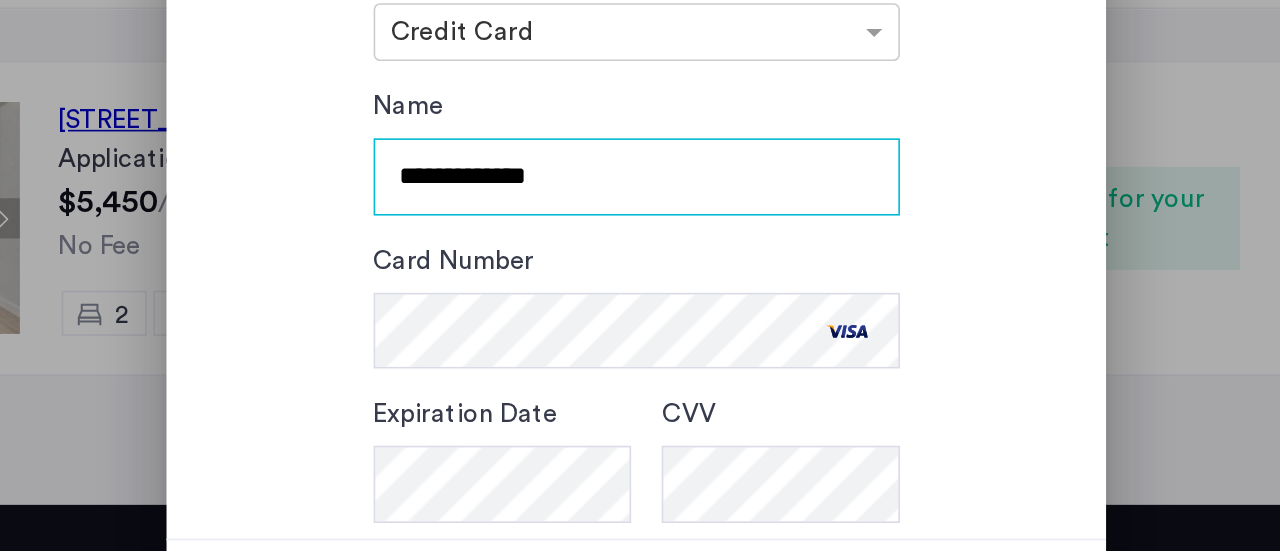 click on "**********" at bounding box center [640, 241] 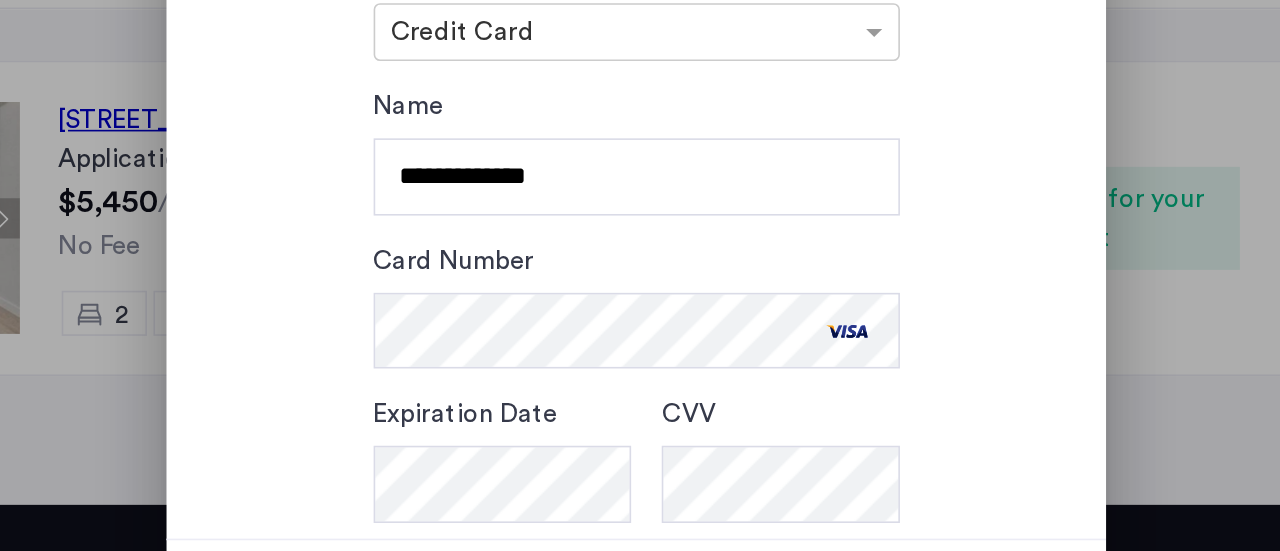 click on "Card Number" at bounding box center [640, 320] 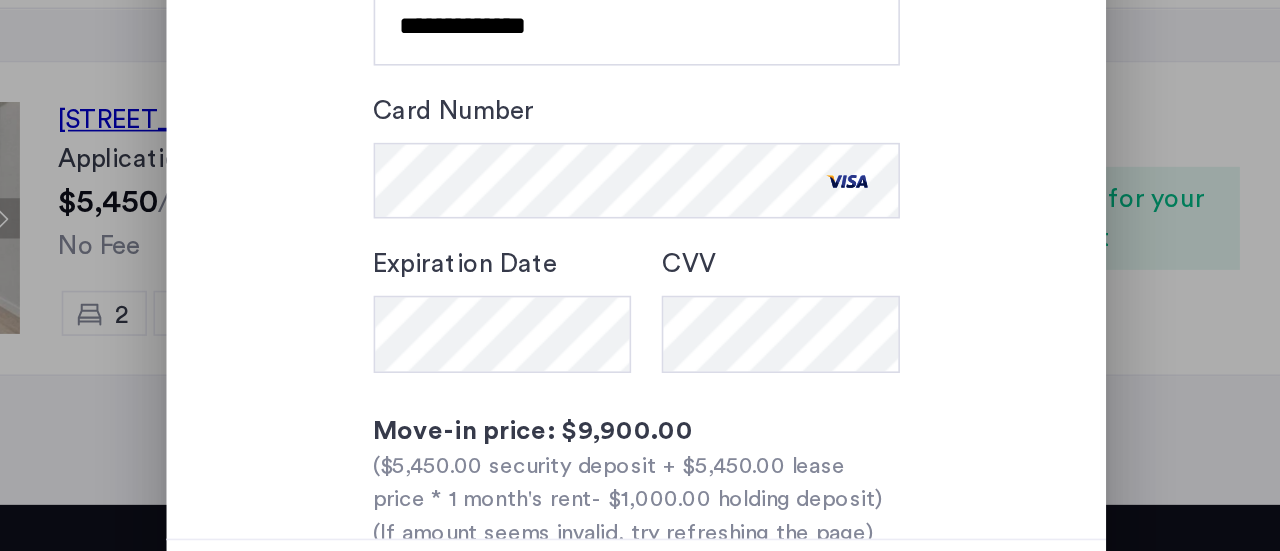 scroll, scrollTop: 108, scrollLeft: 0, axis: vertical 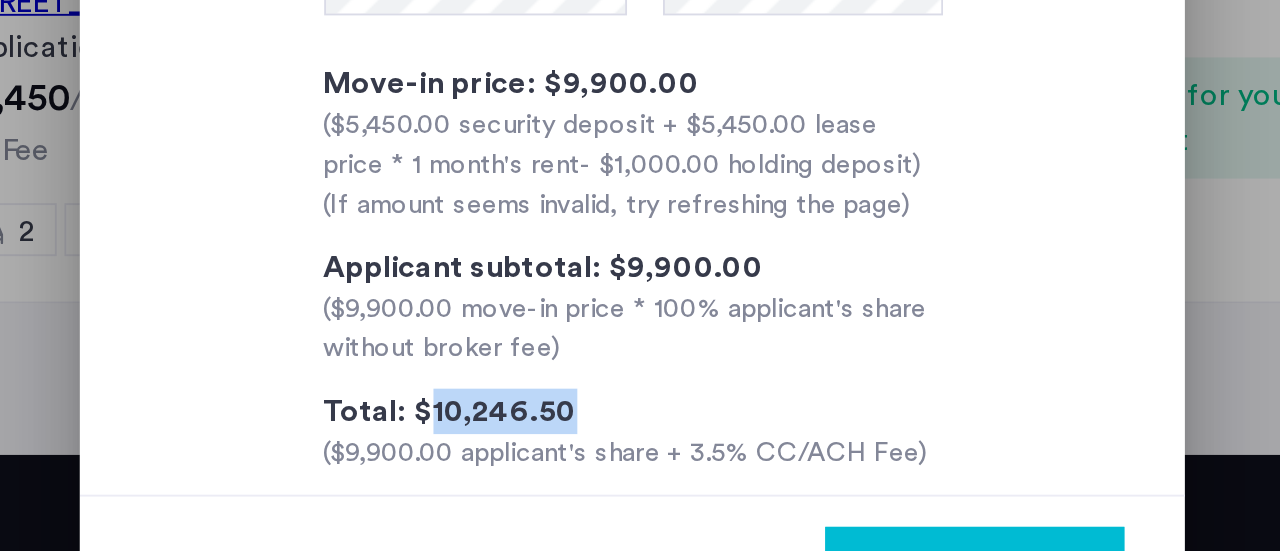 drag, startPoint x: 601, startPoint y: 429, endPoint x: 526, endPoint y: 417, distance: 75.95393 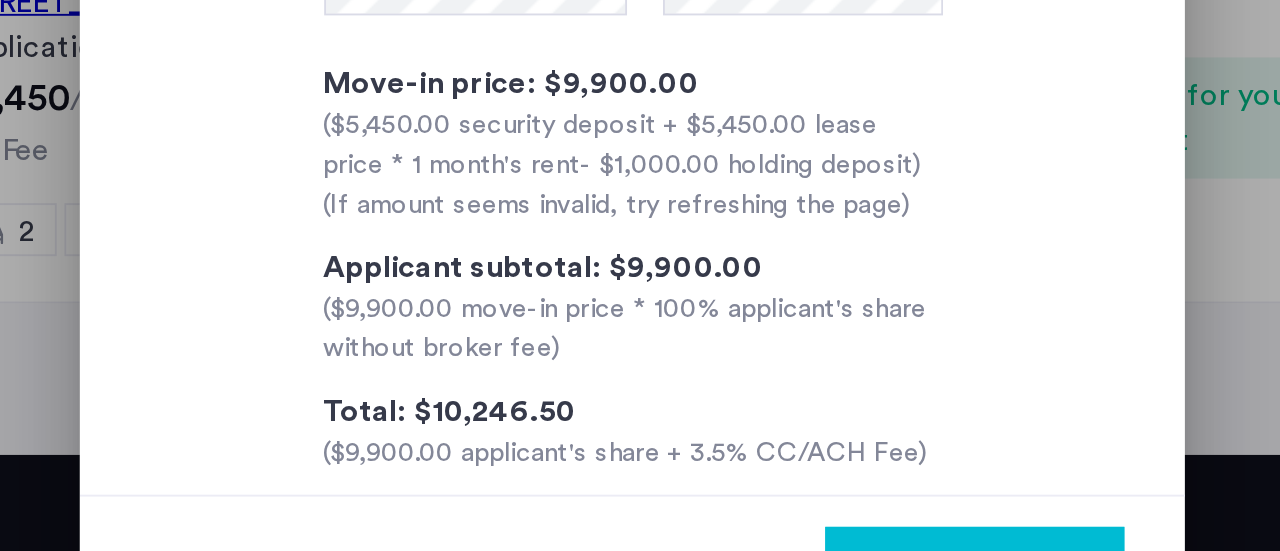 scroll, scrollTop: 280, scrollLeft: 0, axis: vertical 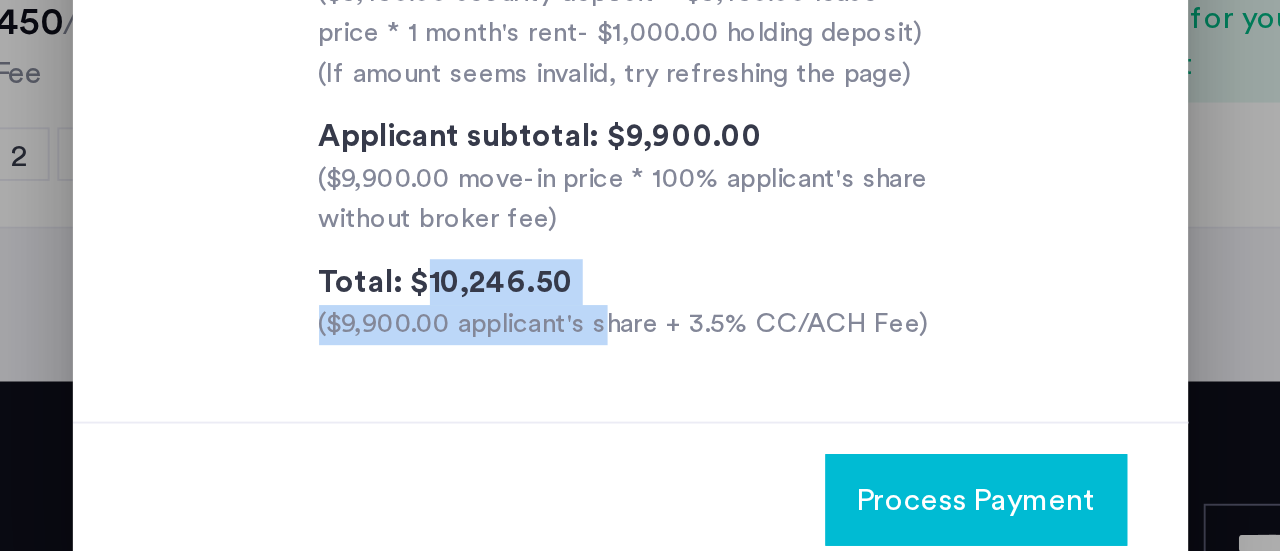 drag, startPoint x: 620, startPoint y: 411, endPoint x: 517, endPoint y: 388, distance: 105.53672 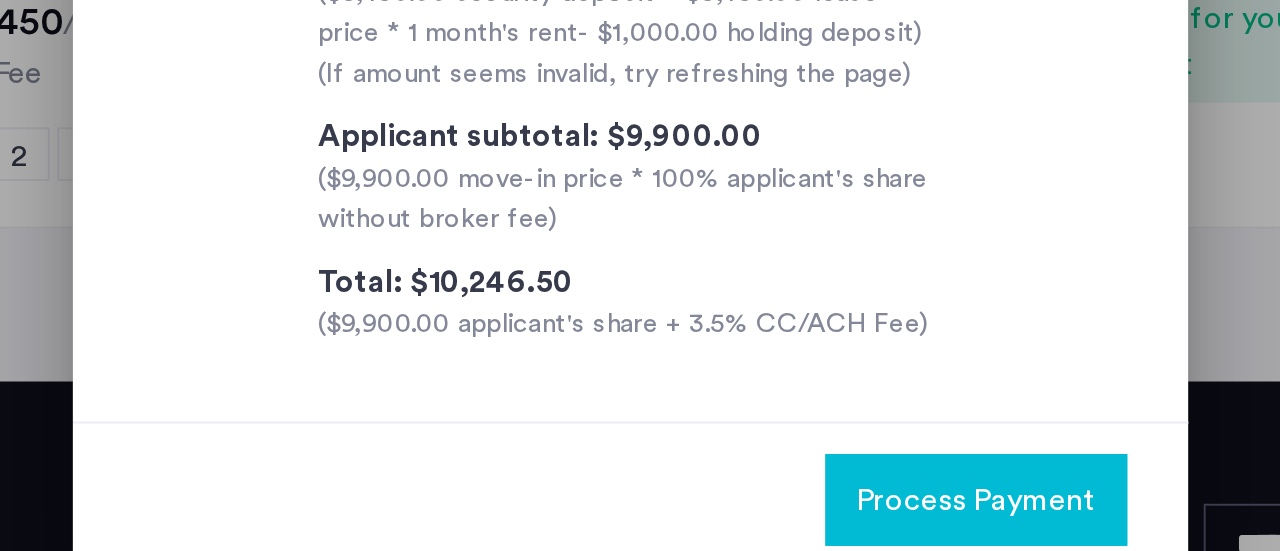 click on "Total: $10,246.50" at bounding box center [544, 393] 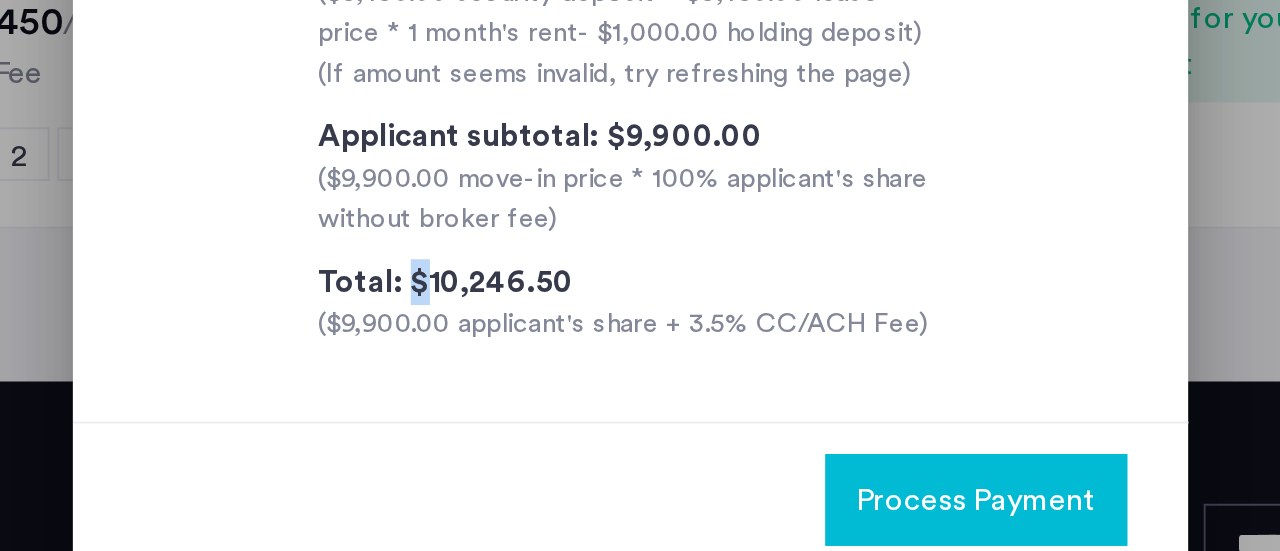 click on "Total: $10,246.50" at bounding box center (544, 393) 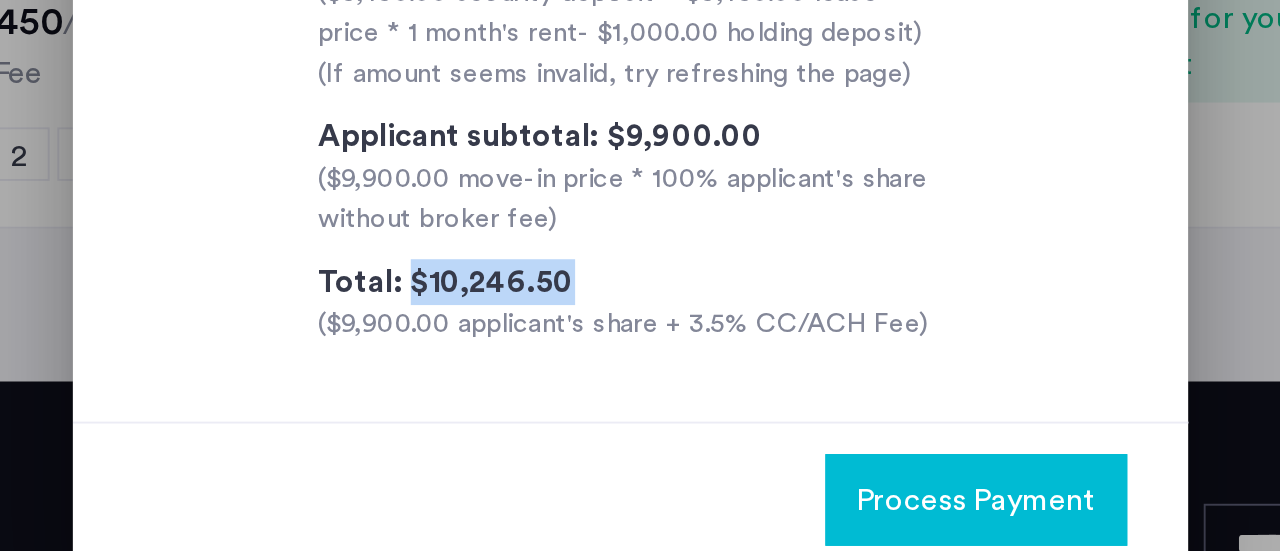 drag, startPoint x: 521, startPoint y: 391, endPoint x: 598, endPoint y: 387, distance: 77.10383 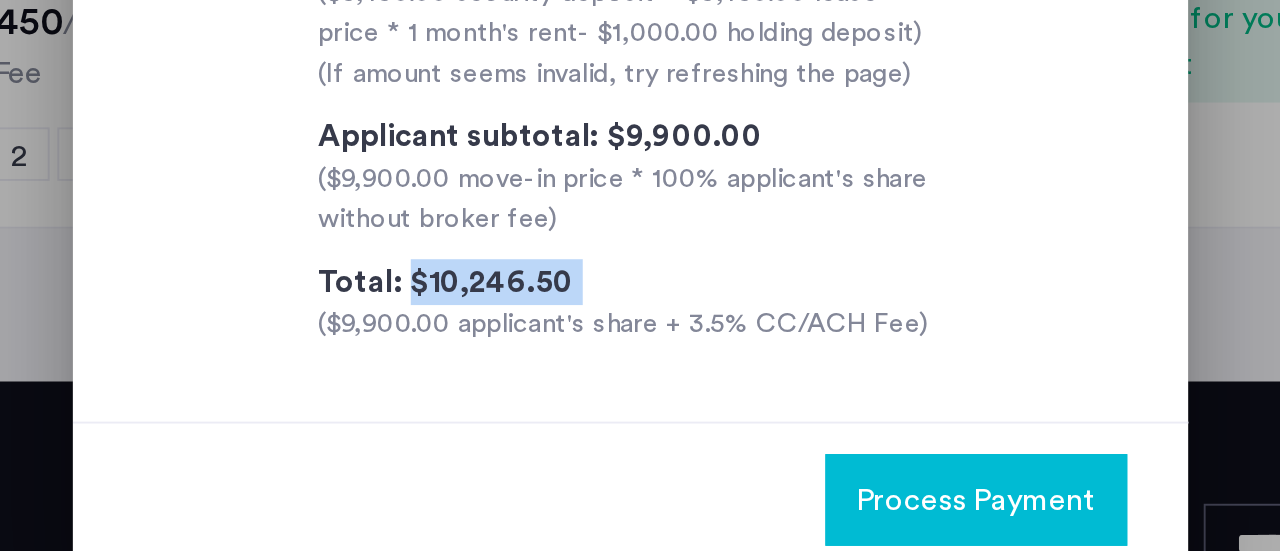 drag, startPoint x: 603, startPoint y: 384, endPoint x: 521, endPoint y: 394, distance: 82.607506 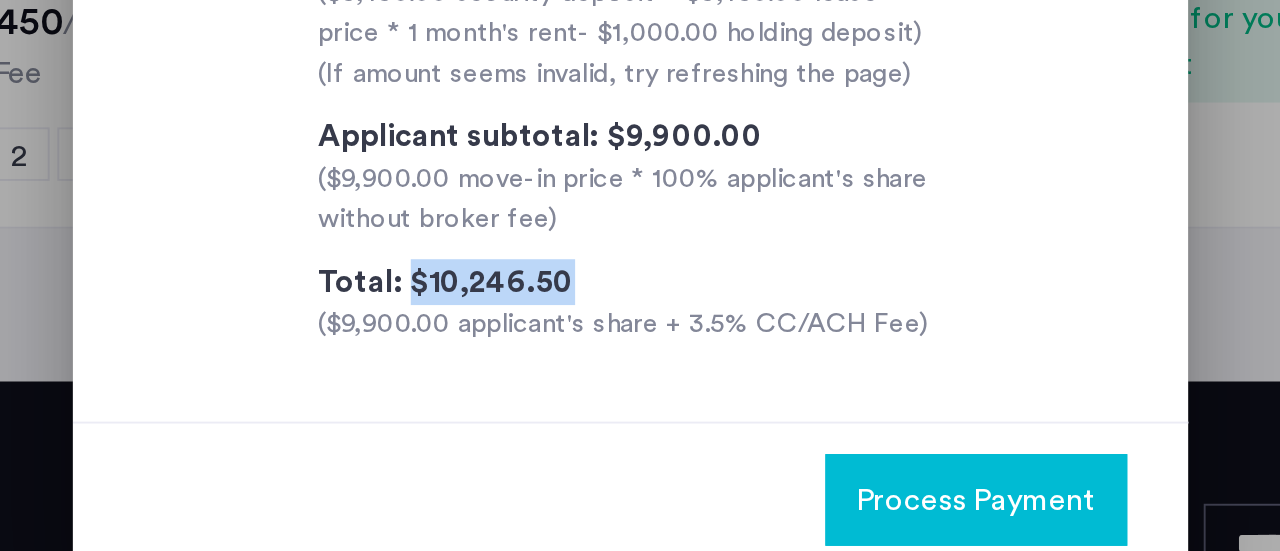 drag, startPoint x: 603, startPoint y: 392, endPoint x: 522, endPoint y: 393, distance: 81.00617 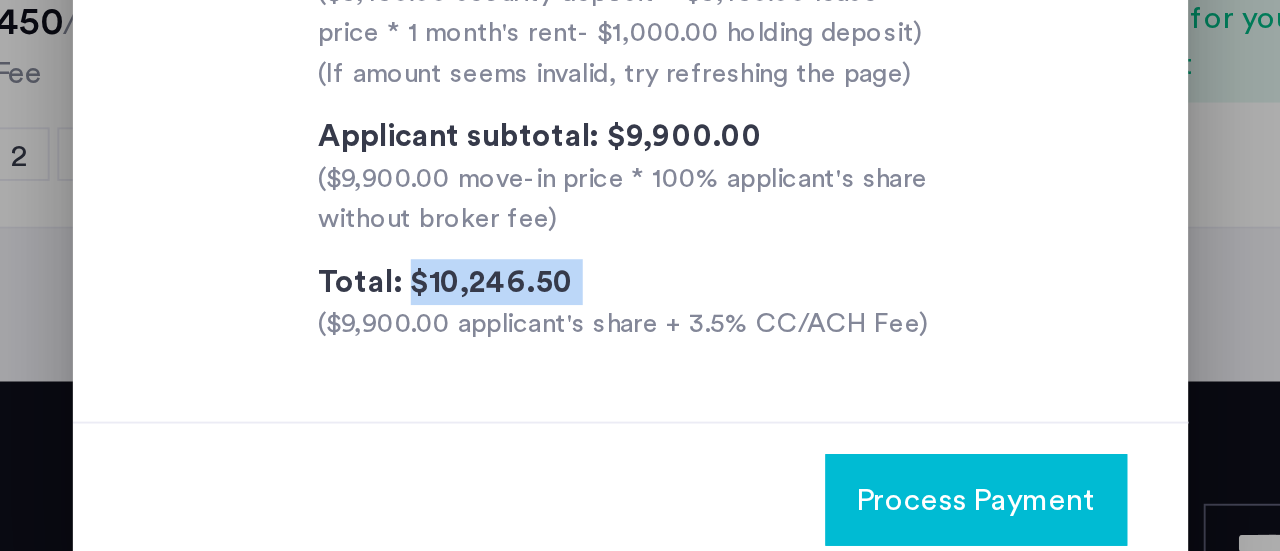 drag, startPoint x: 600, startPoint y: 389, endPoint x: 519, endPoint y: 389, distance: 81 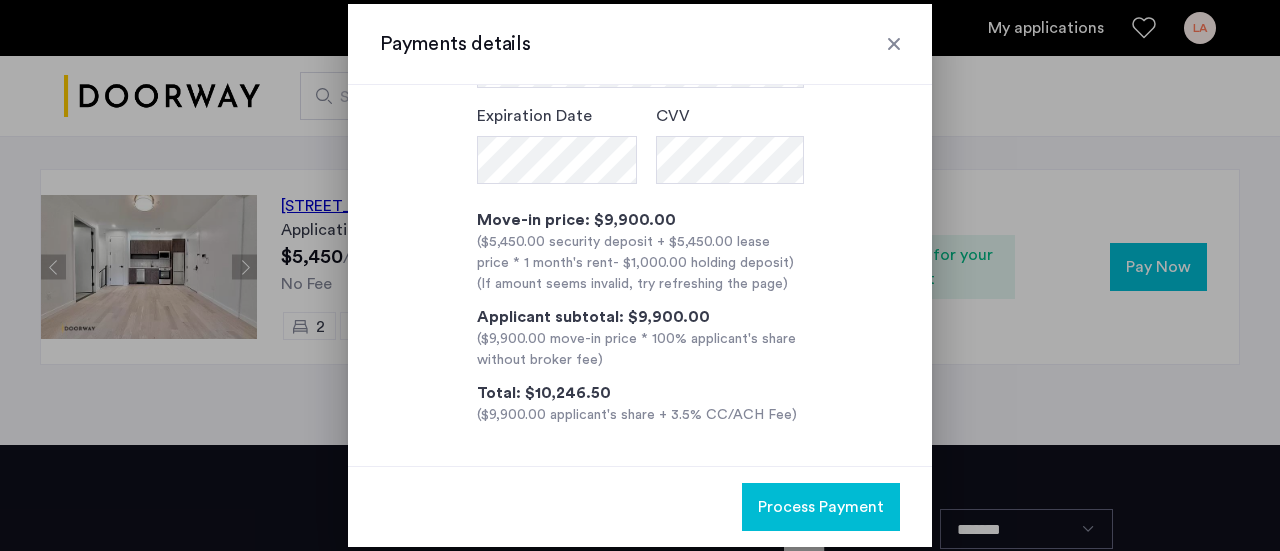 click on "($9,900.00 move-in price * 100% applicant's share without broker fee)" at bounding box center [640, 350] 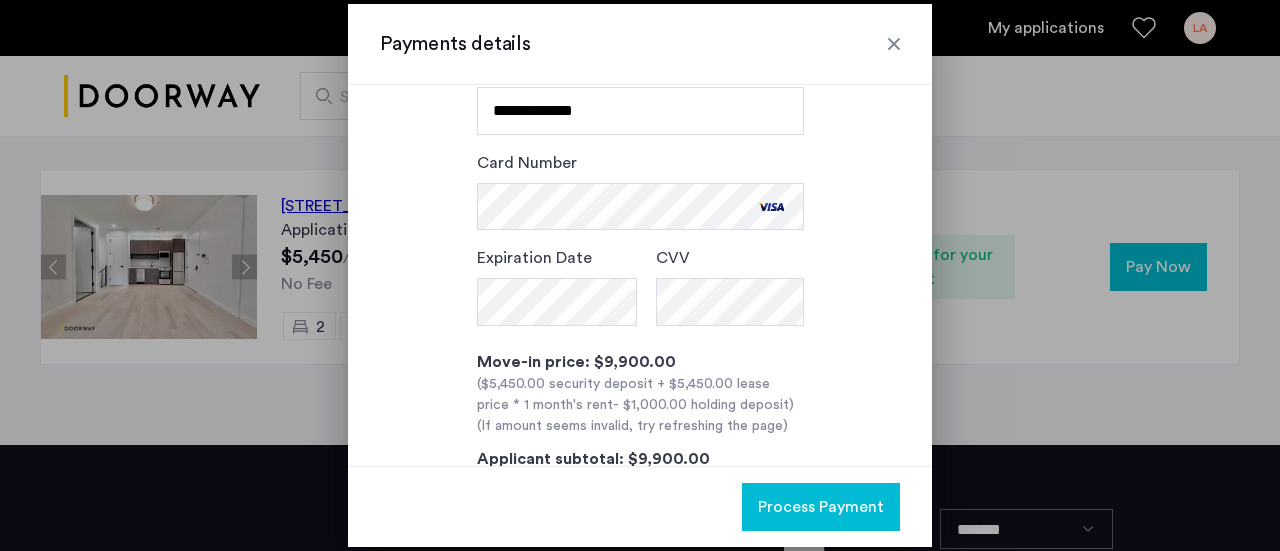 scroll, scrollTop: 0, scrollLeft: 0, axis: both 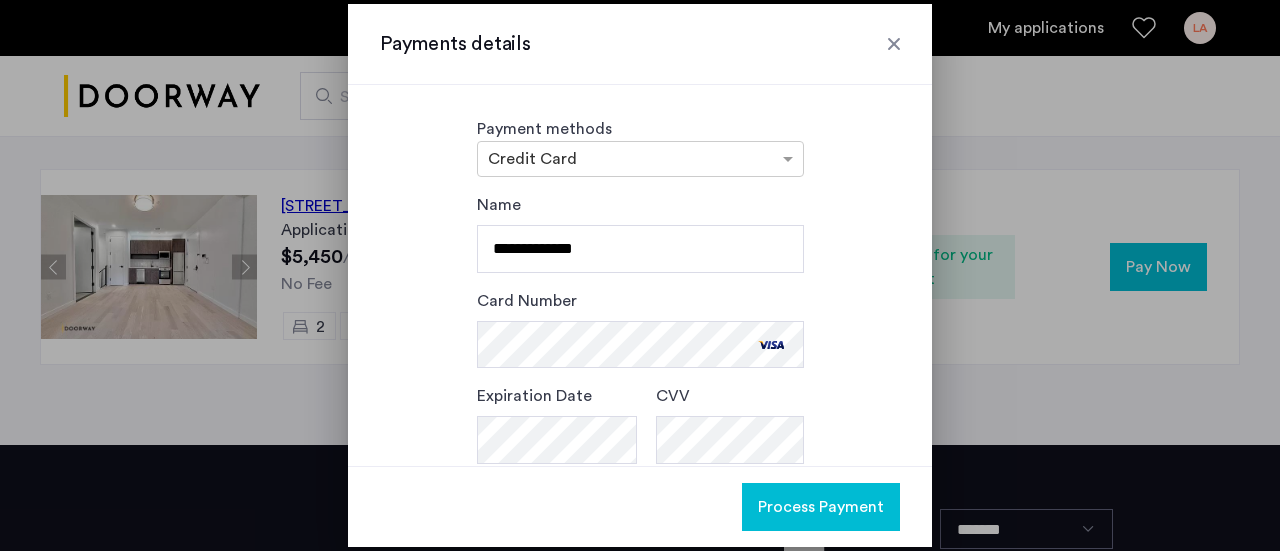 click on "**********" at bounding box center (640, 332) 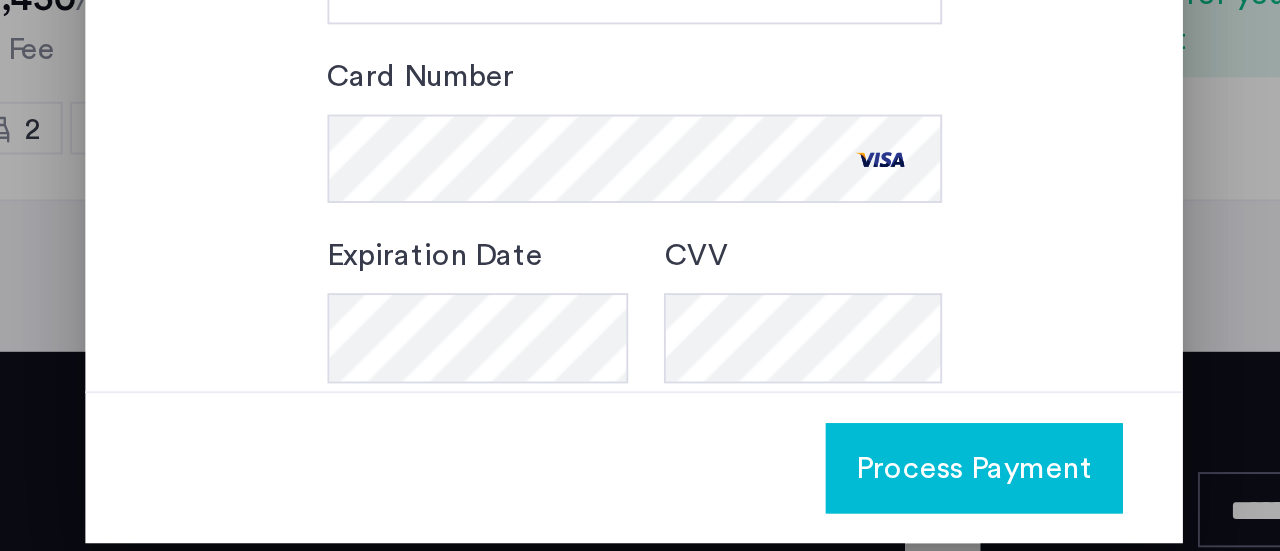 scroll, scrollTop: 0, scrollLeft: 0, axis: both 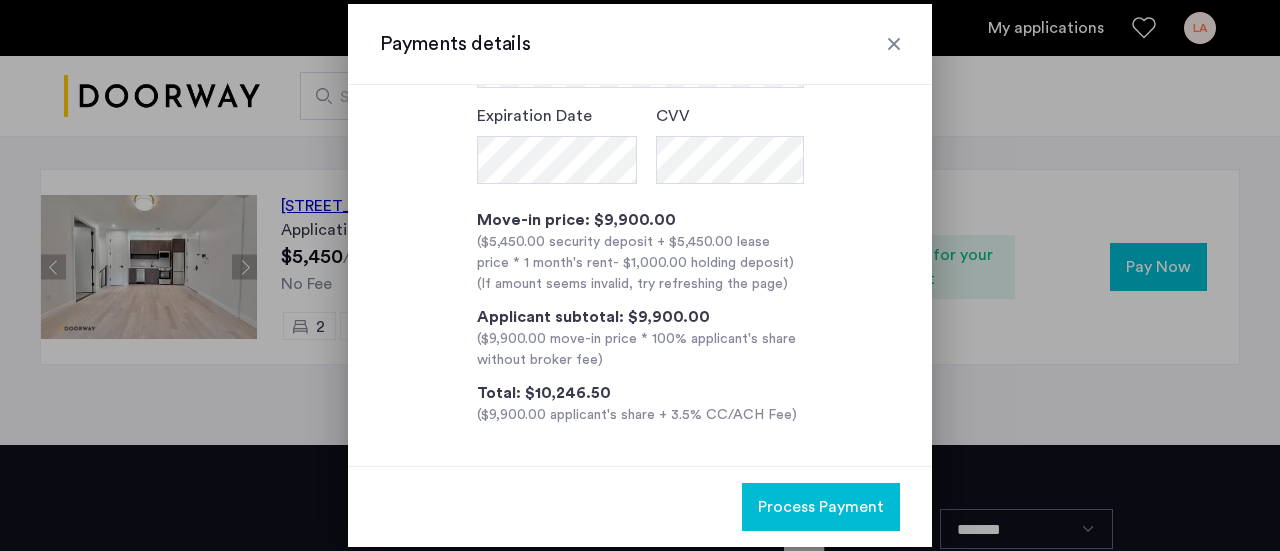 click on "Process Payment" at bounding box center [821, 507] 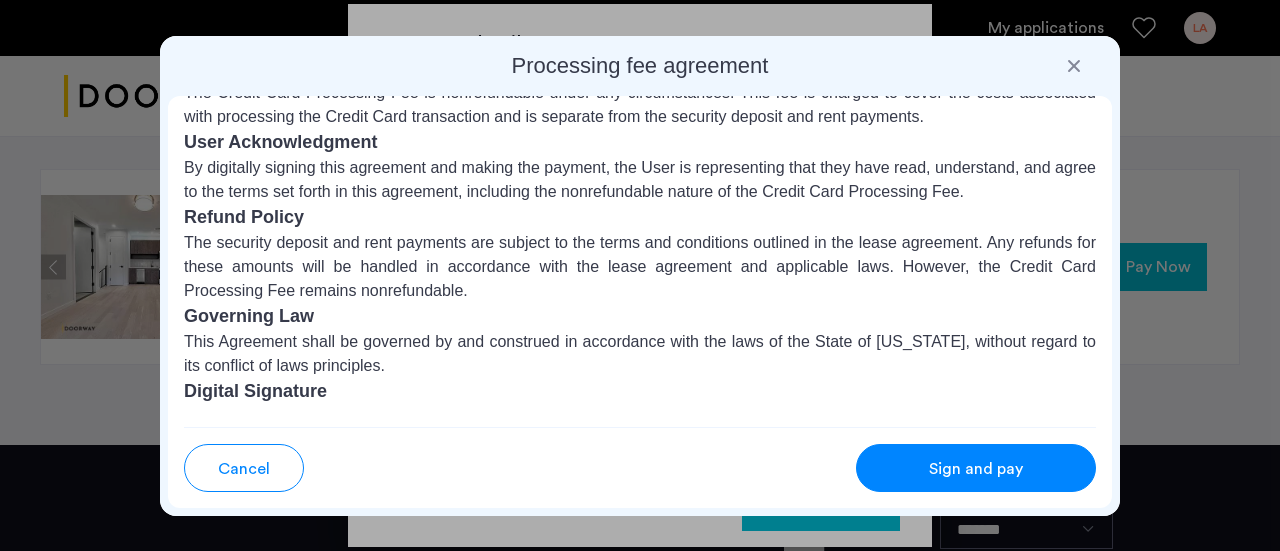 scroll, scrollTop: 388, scrollLeft: 0, axis: vertical 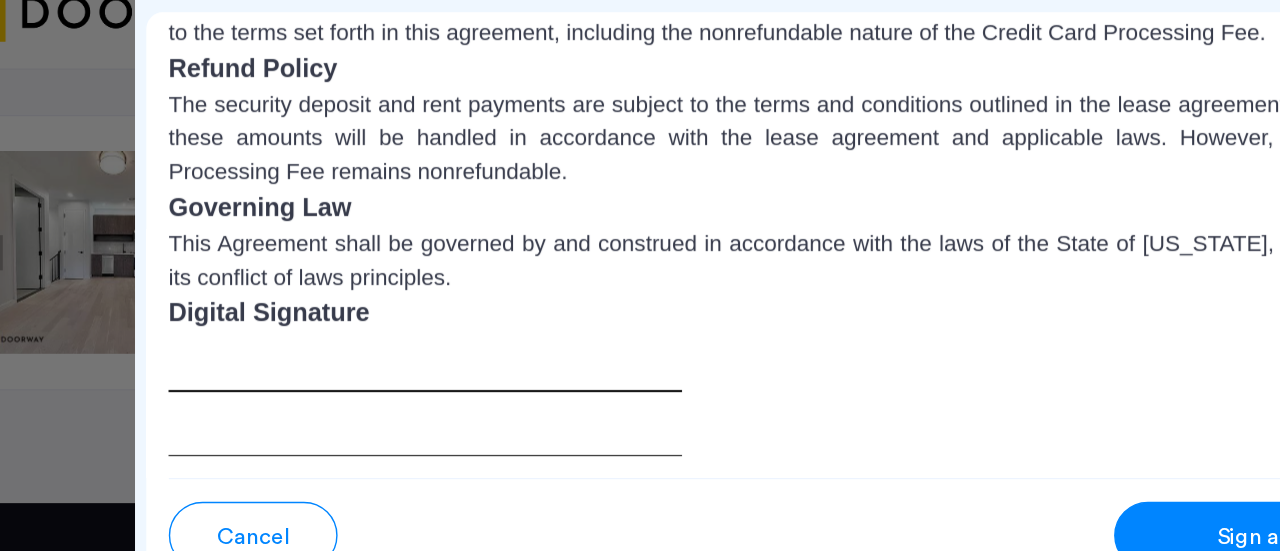 click at bounding box center [366, 368] 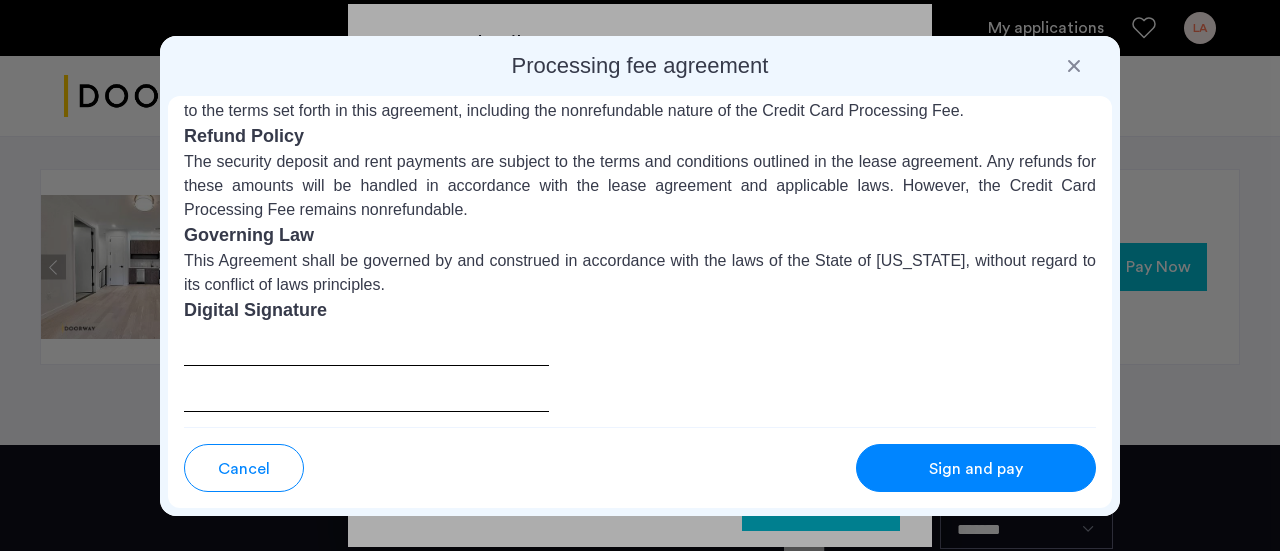 click at bounding box center [366, 368] 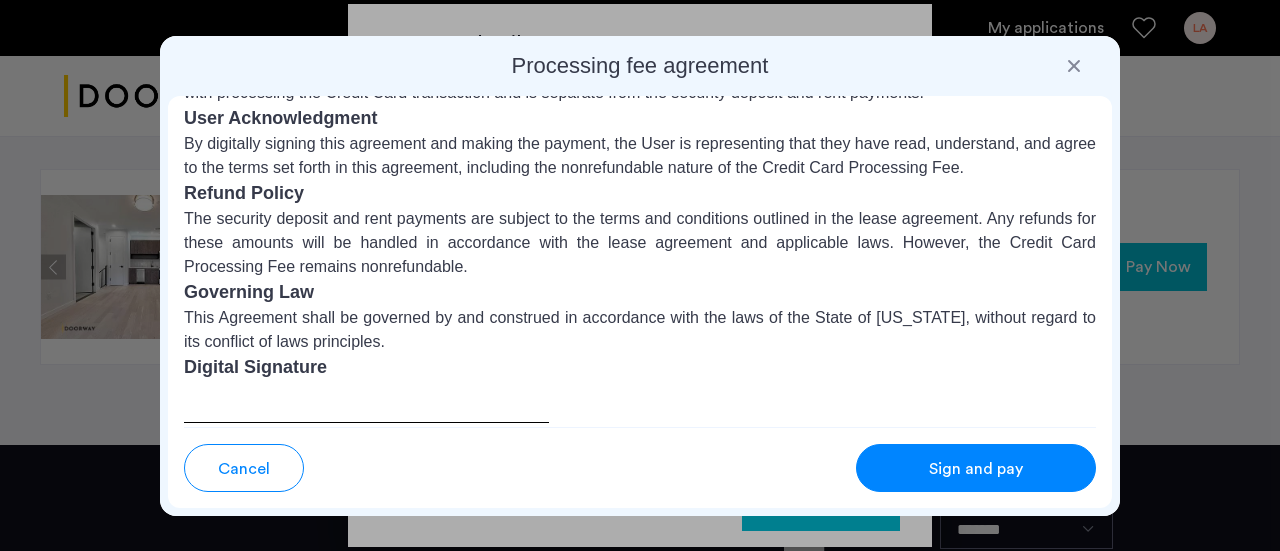 scroll, scrollTop: 388, scrollLeft: 0, axis: vertical 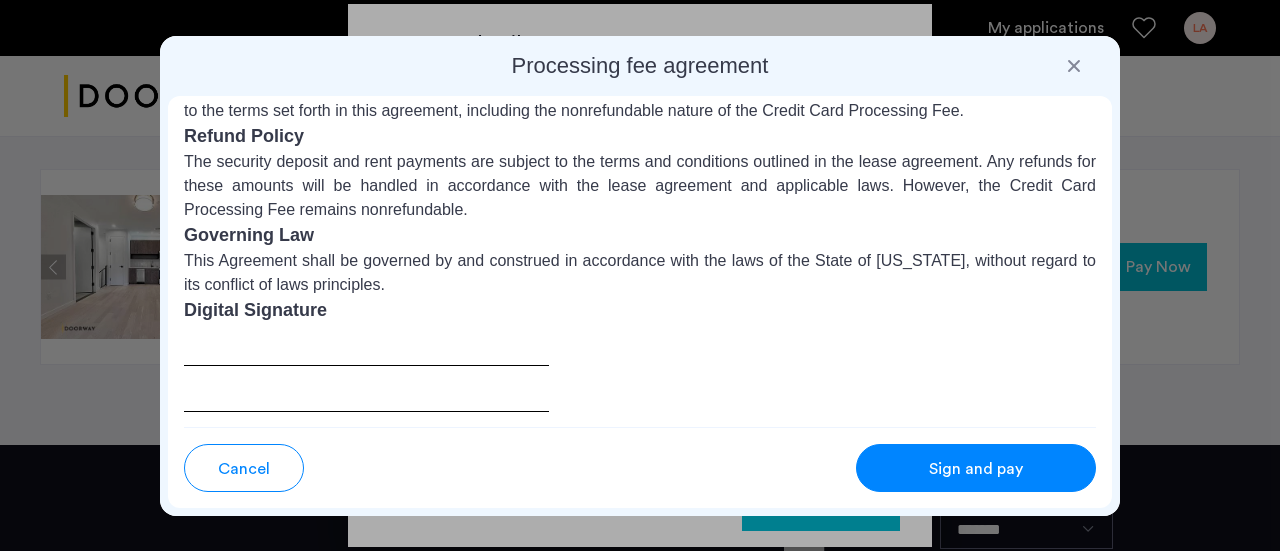 click on "Sign and pay" at bounding box center (976, 469) 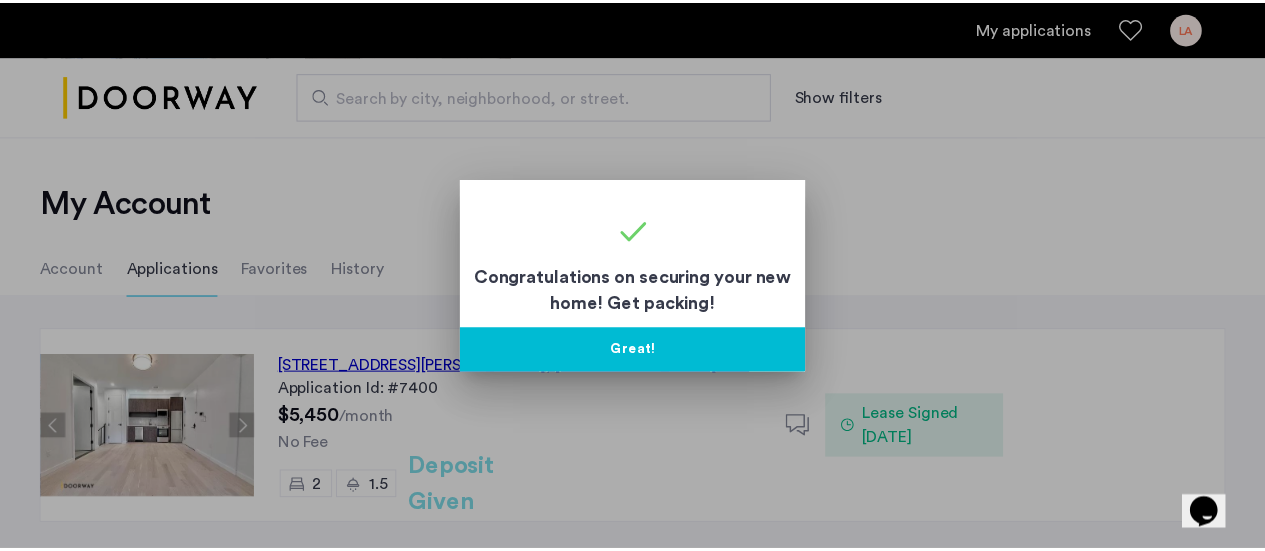 scroll, scrollTop: 160, scrollLeft: 0, axis: vertical 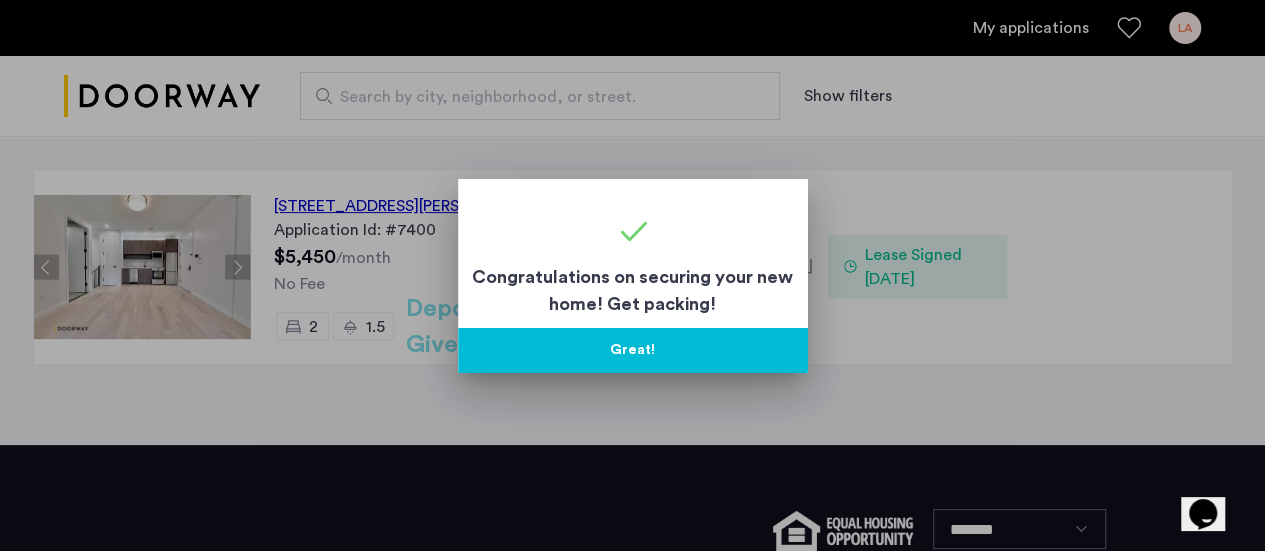 click on "Great!" at bounding box center [633, 350] 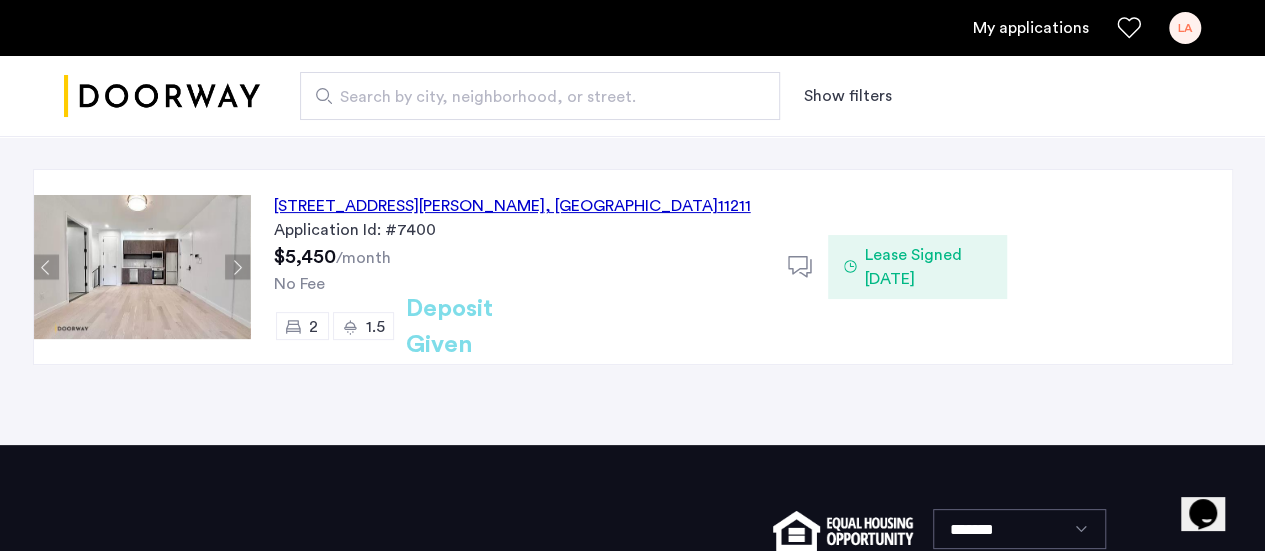 click on "366 Leonard Street, Unit 1A, Brooklyn , NY  11211  Application Id: #7400 $5,450  /month No Fee 2 1.5 Deposit Given Deposit Given  Lease Signed 07/10/2025   Back  page  1 / 1  You're on page  1  Next  page" 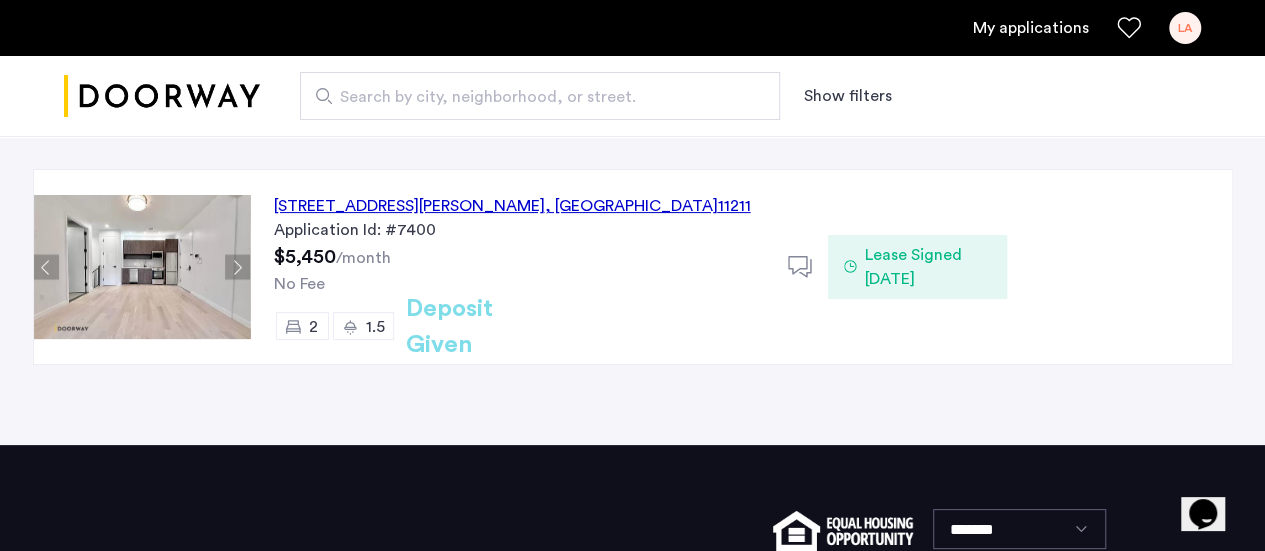 click on "Lease Signed 07/10/2025" 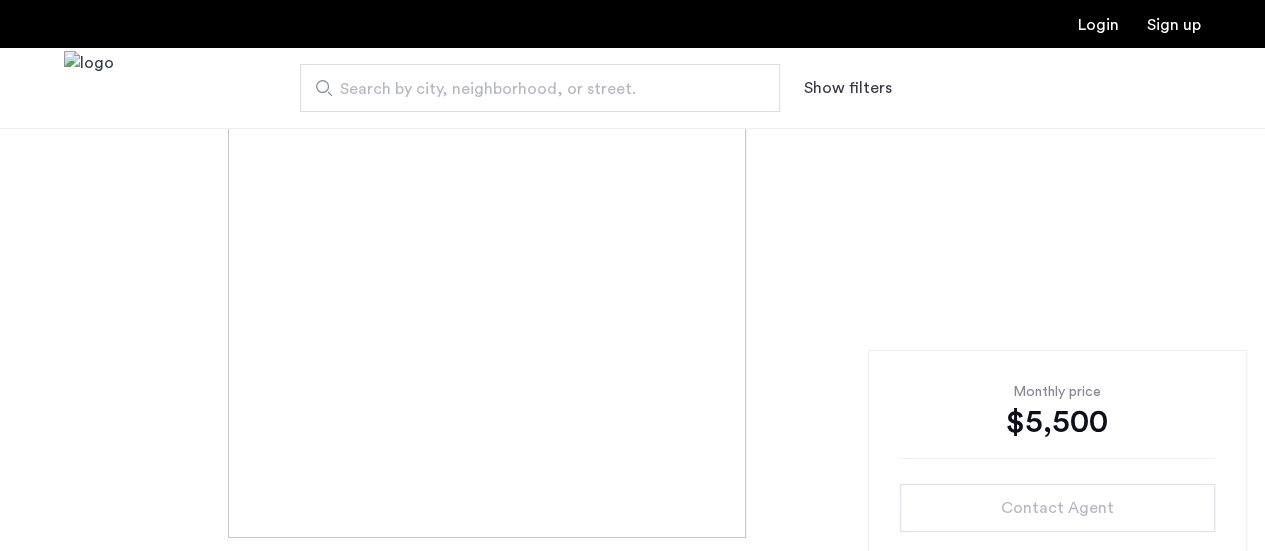 scroll, scrollTop: 0, scrollLeft: 0, axis: both 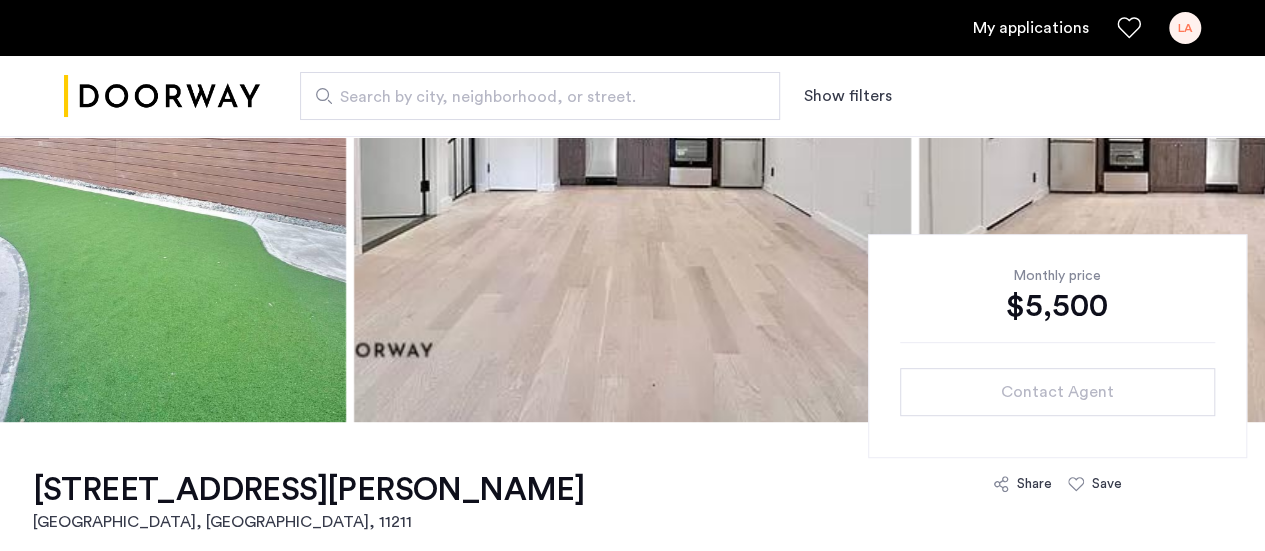 click 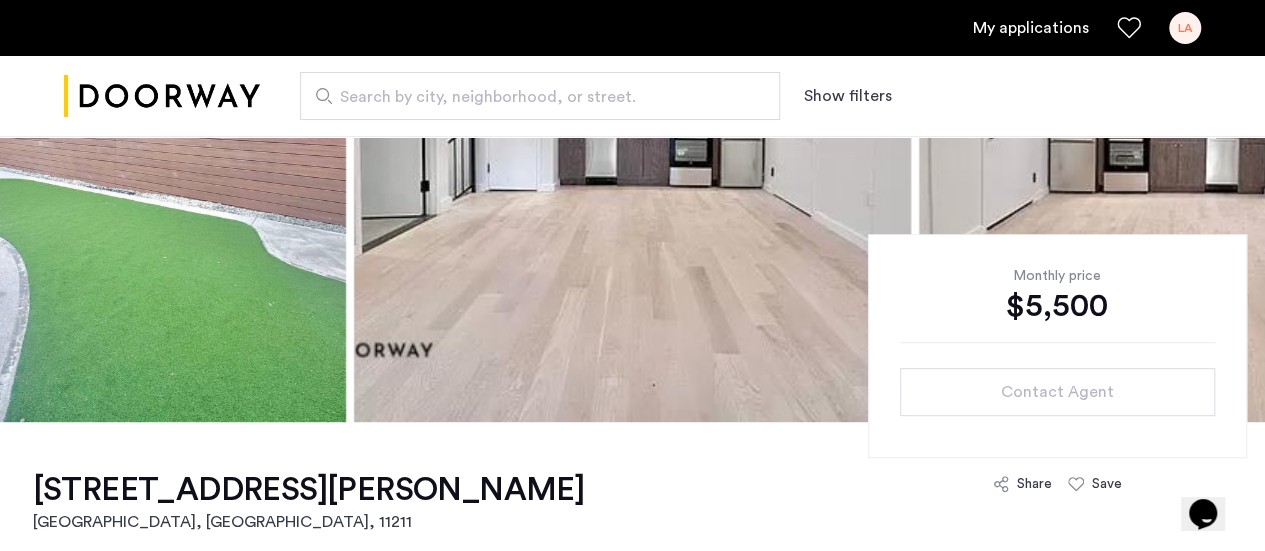 scroll, scrollTop: 192, scrollLeft: 0, axis: vertical 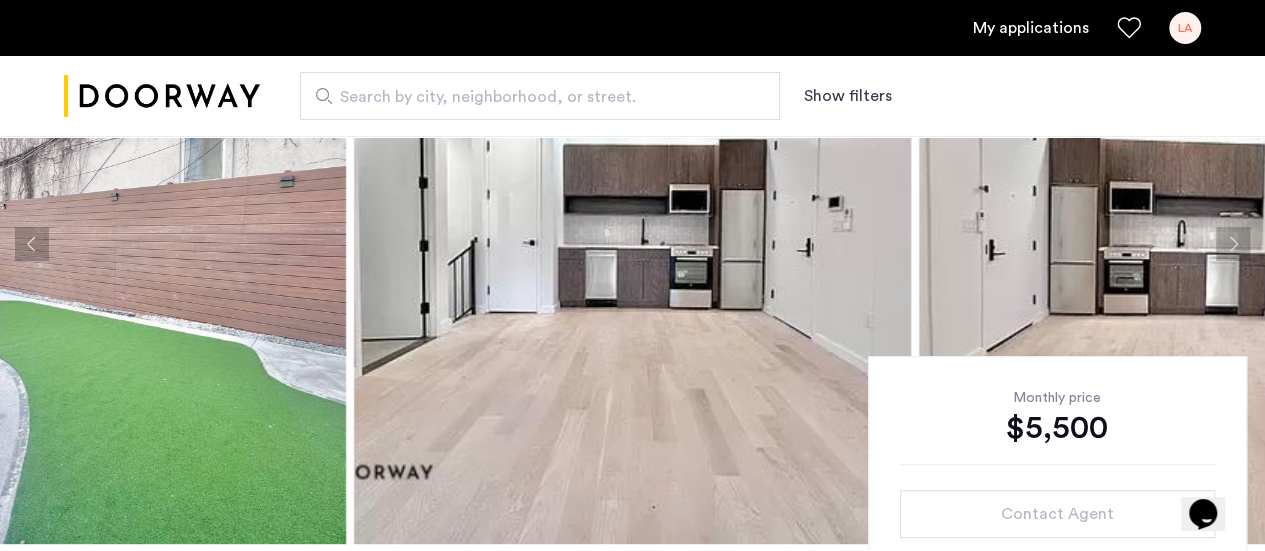 click 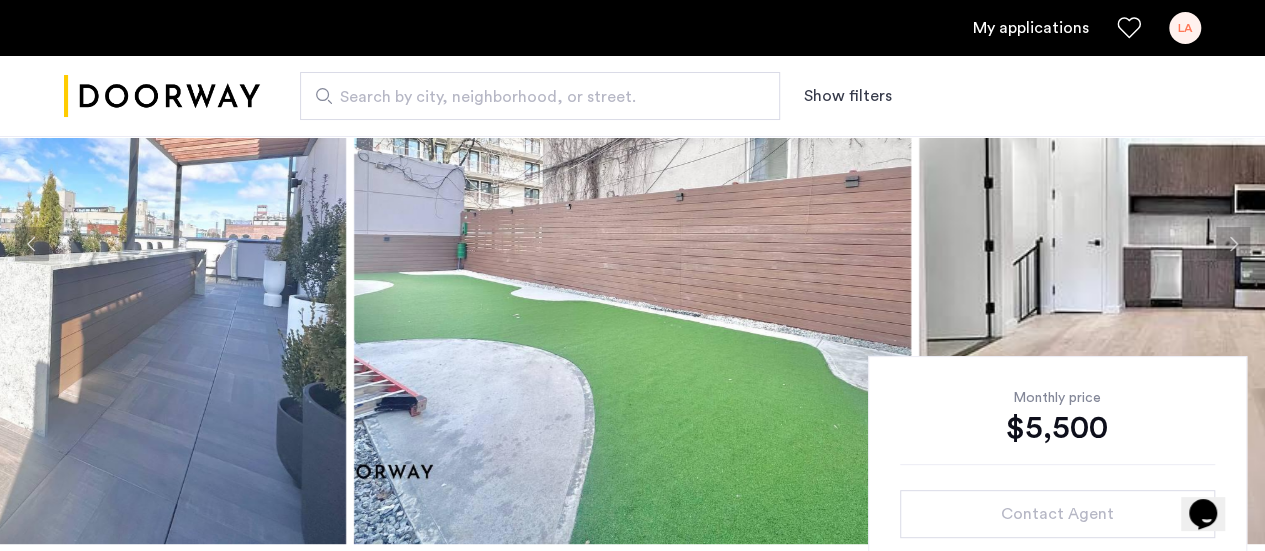 click 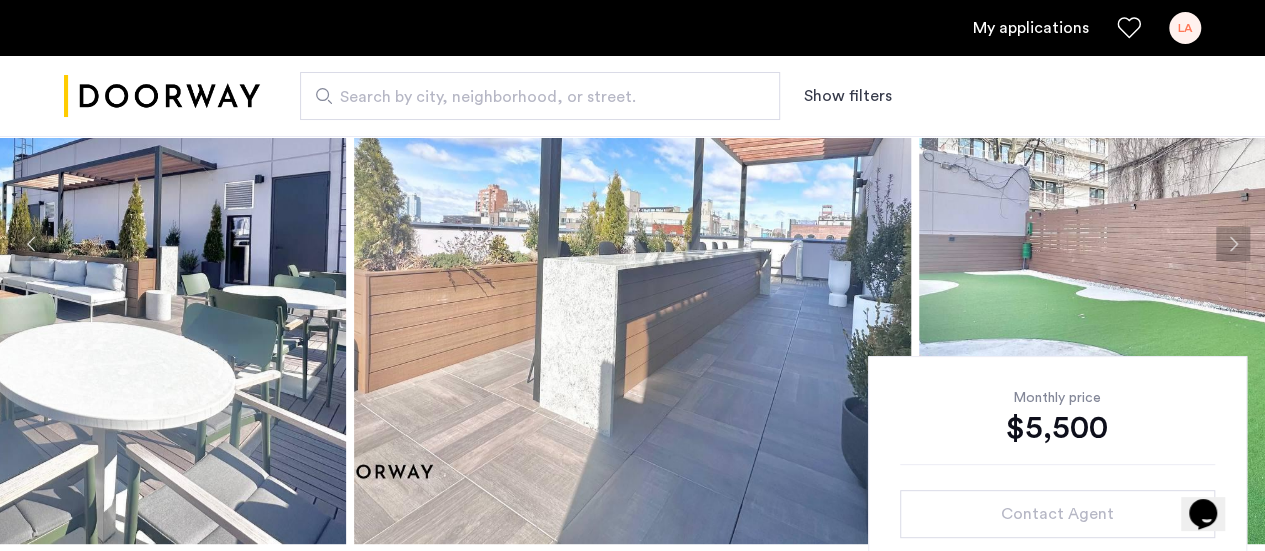 click 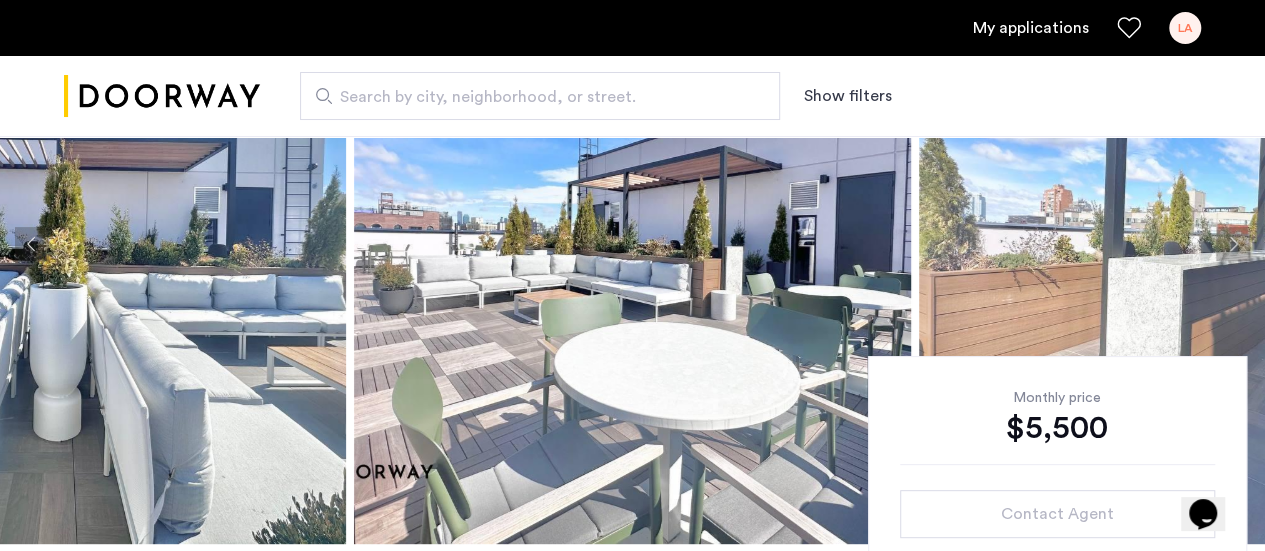 click 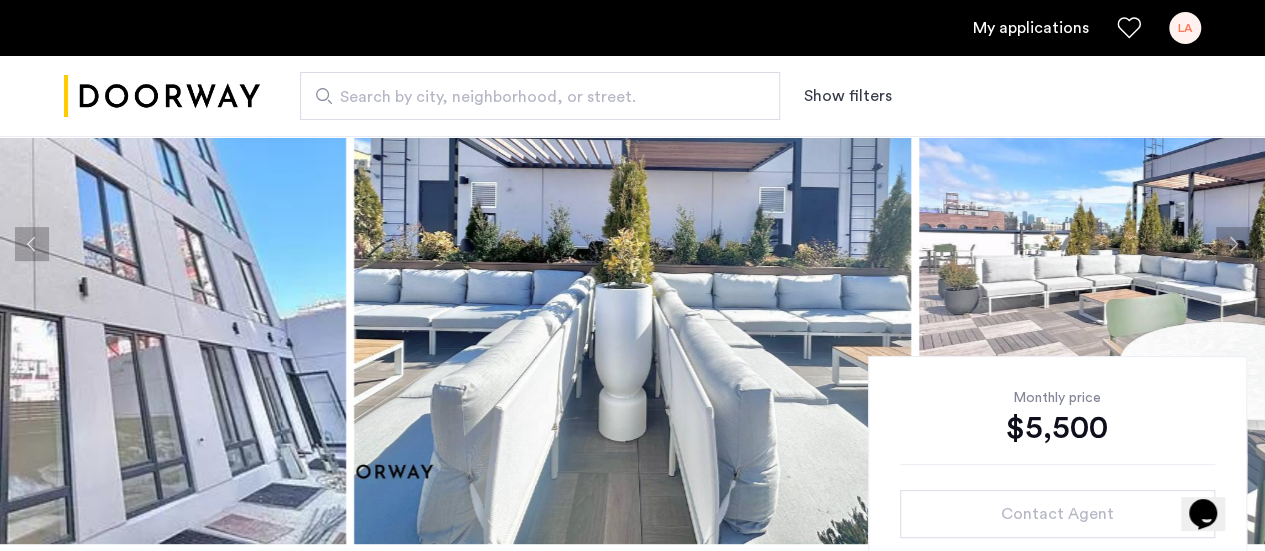 click 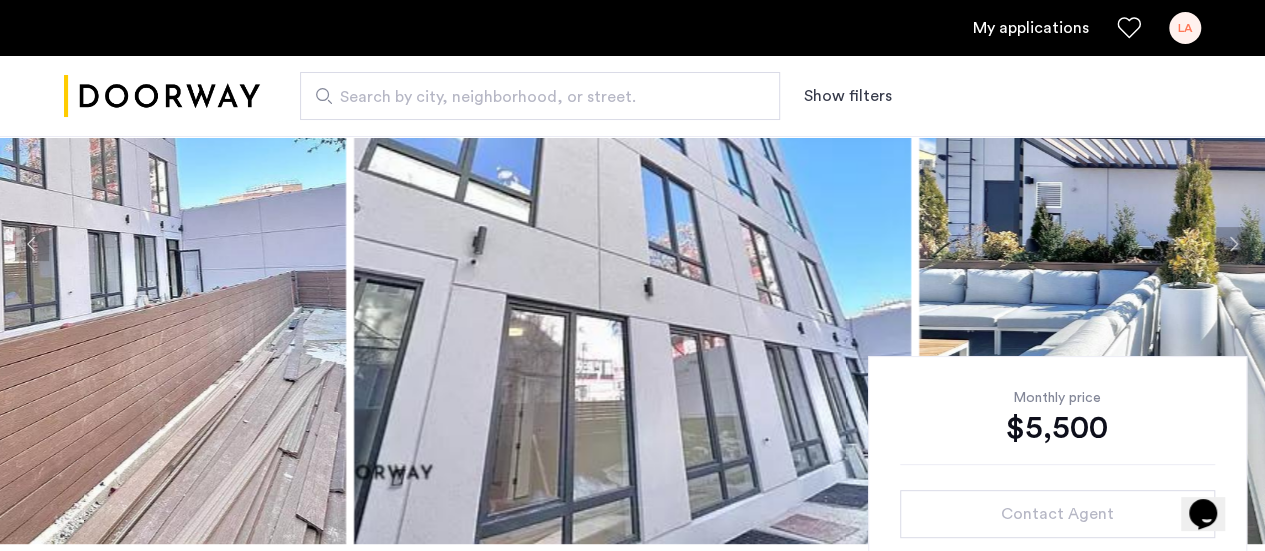 click 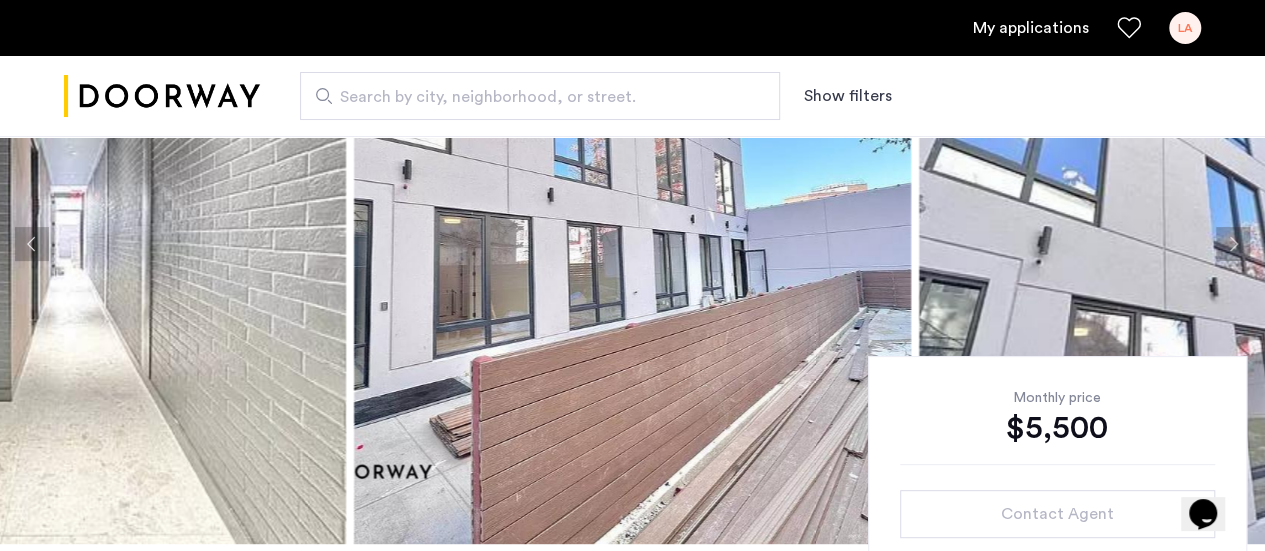 click 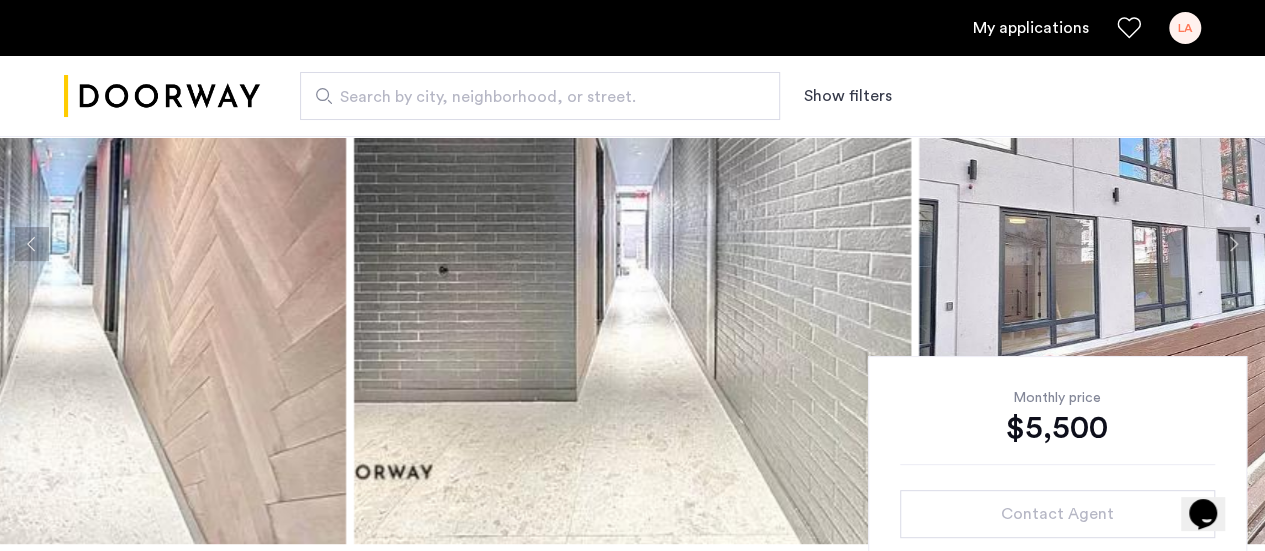click 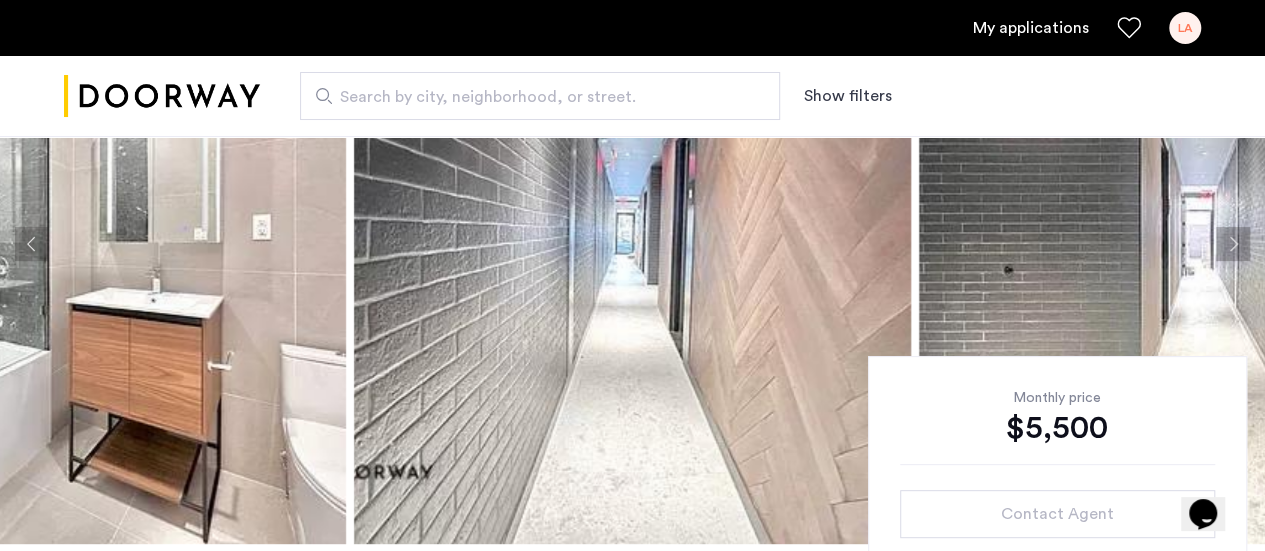 click 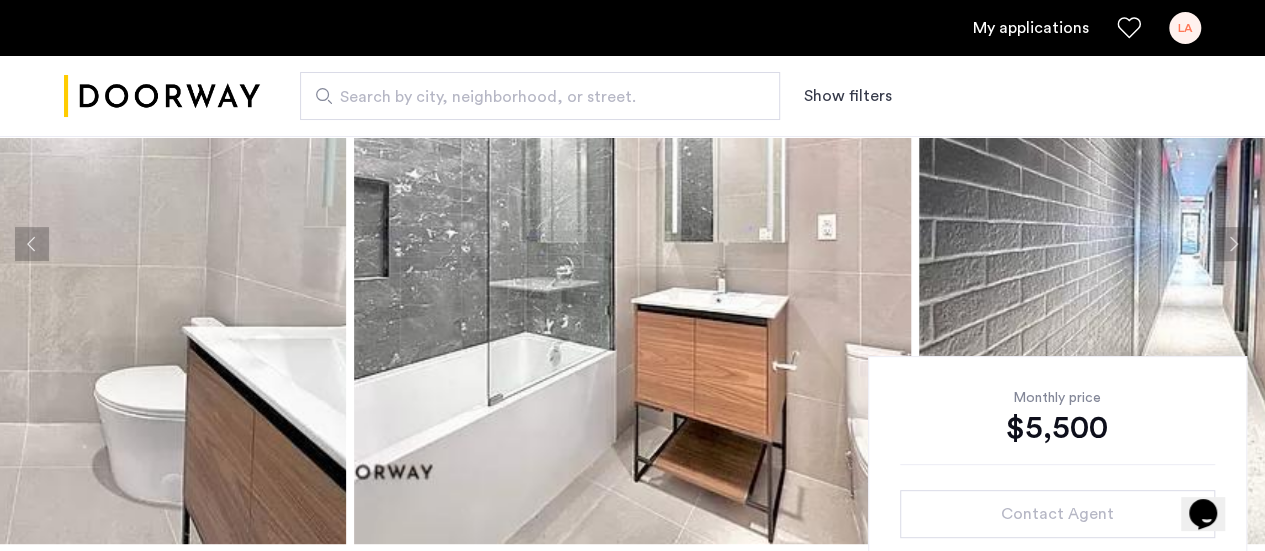 click 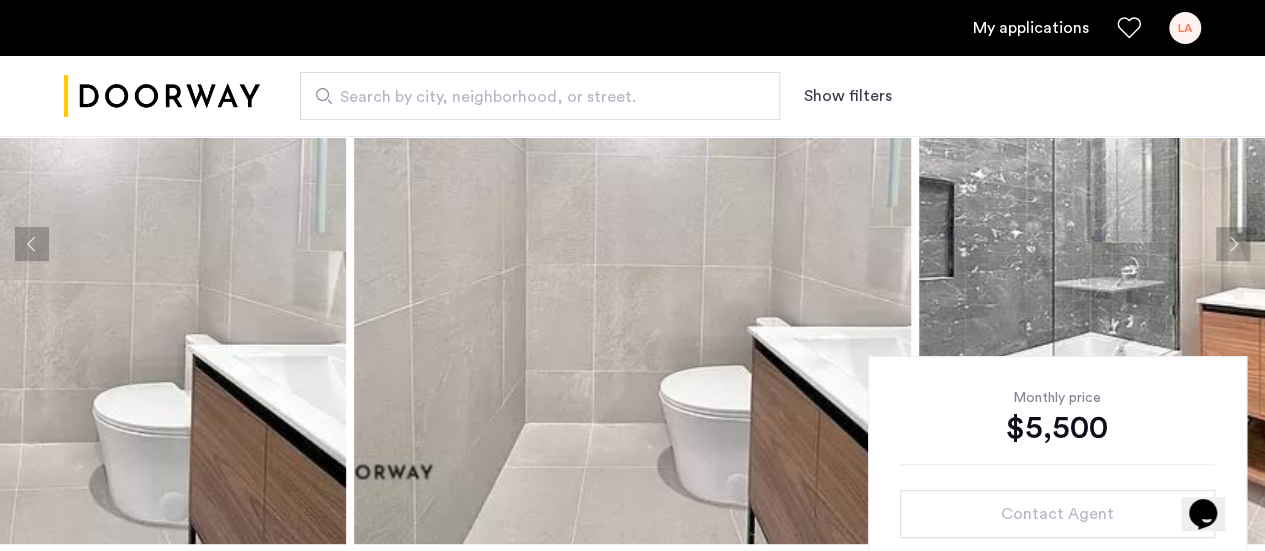 click 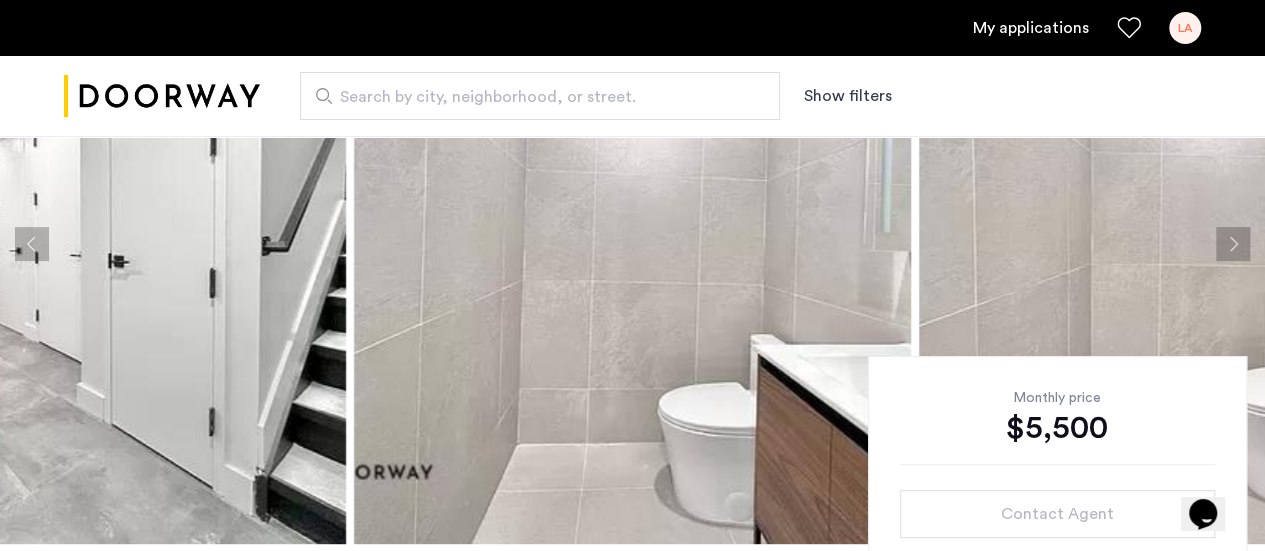click 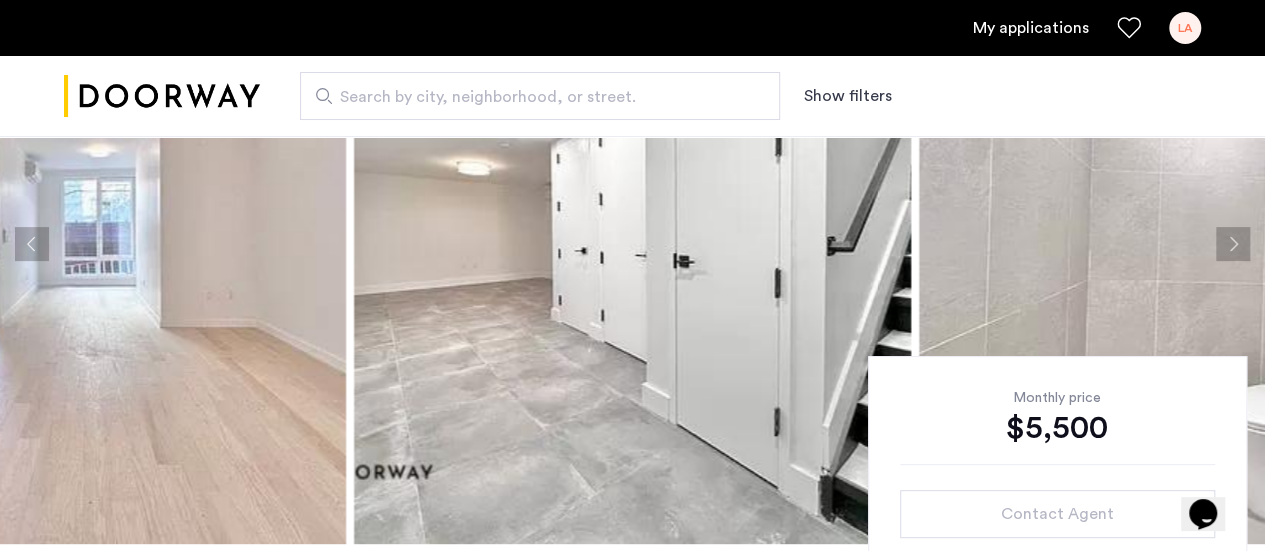 click 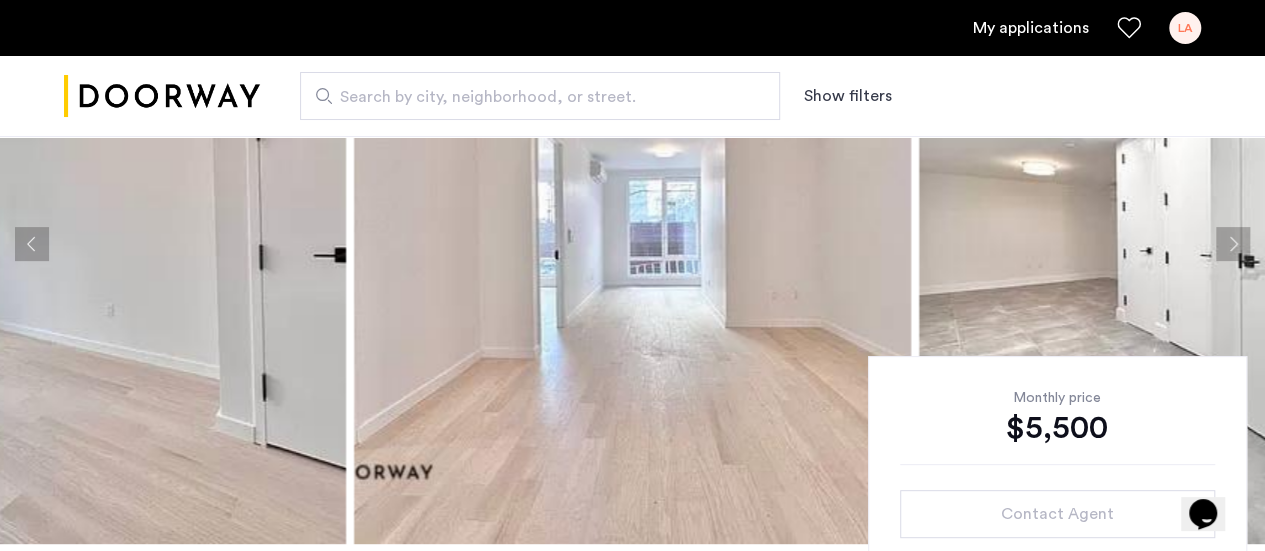 click 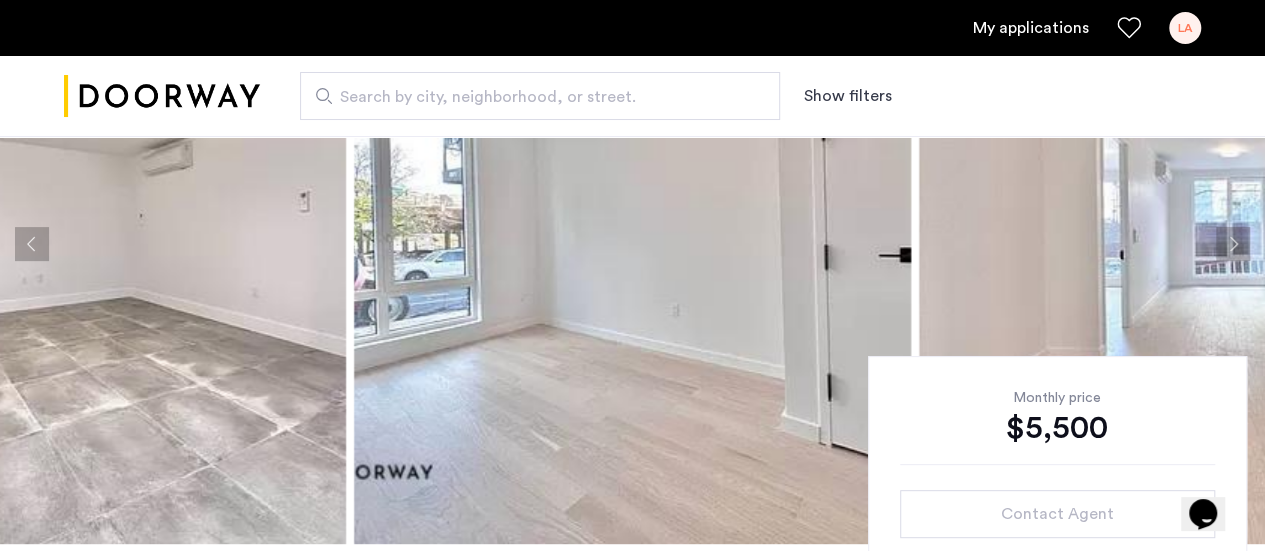 click 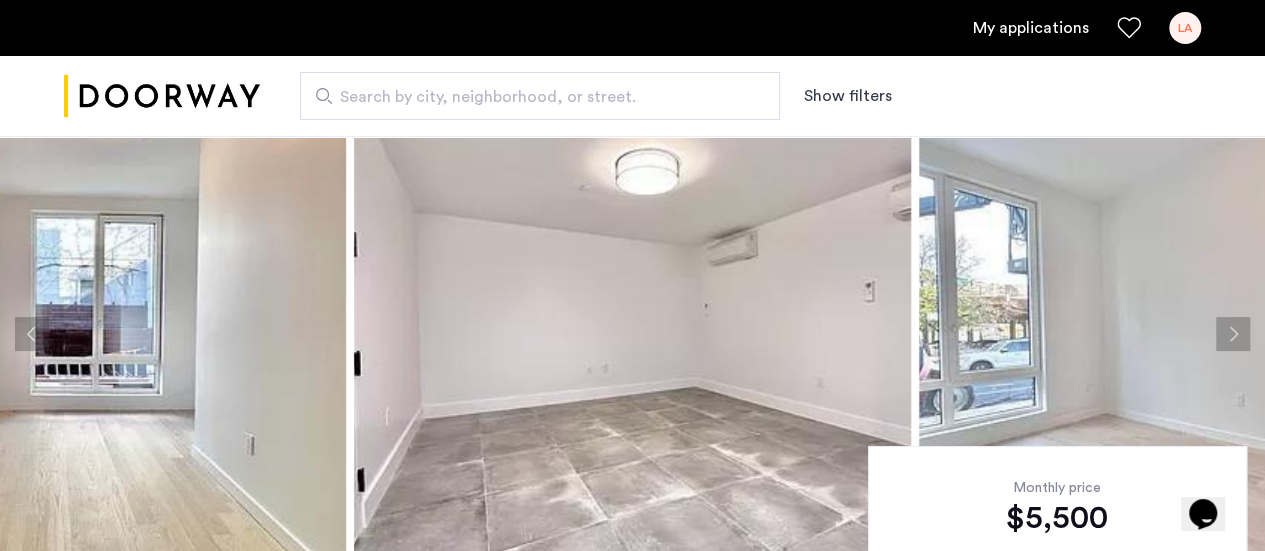 scroll, scrollTop: 100, scrollLeft: 0, axis: vertical 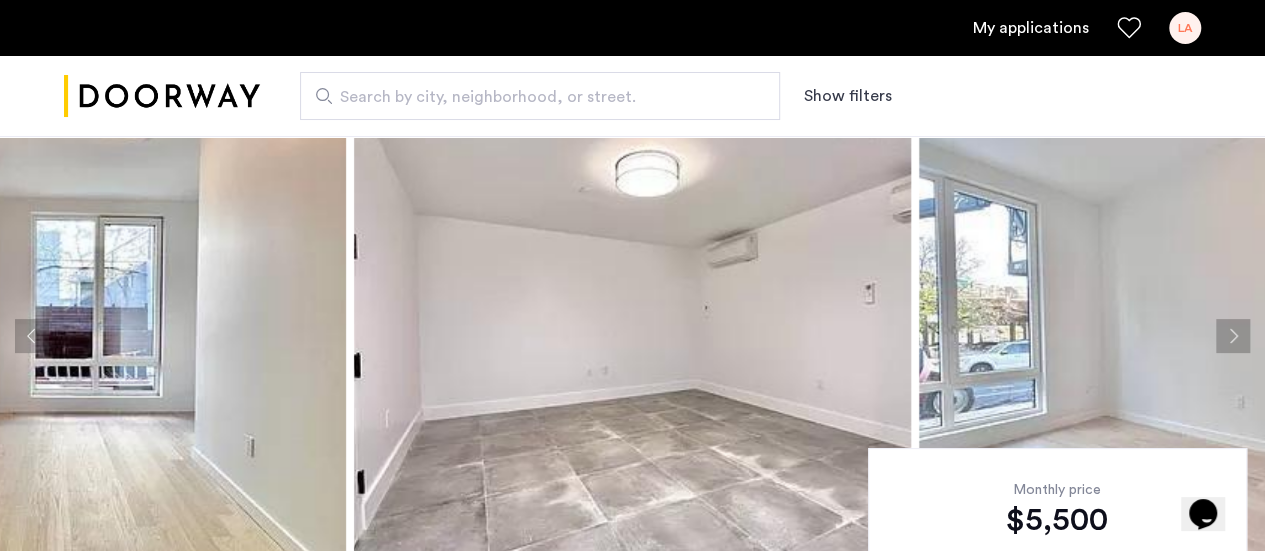 click 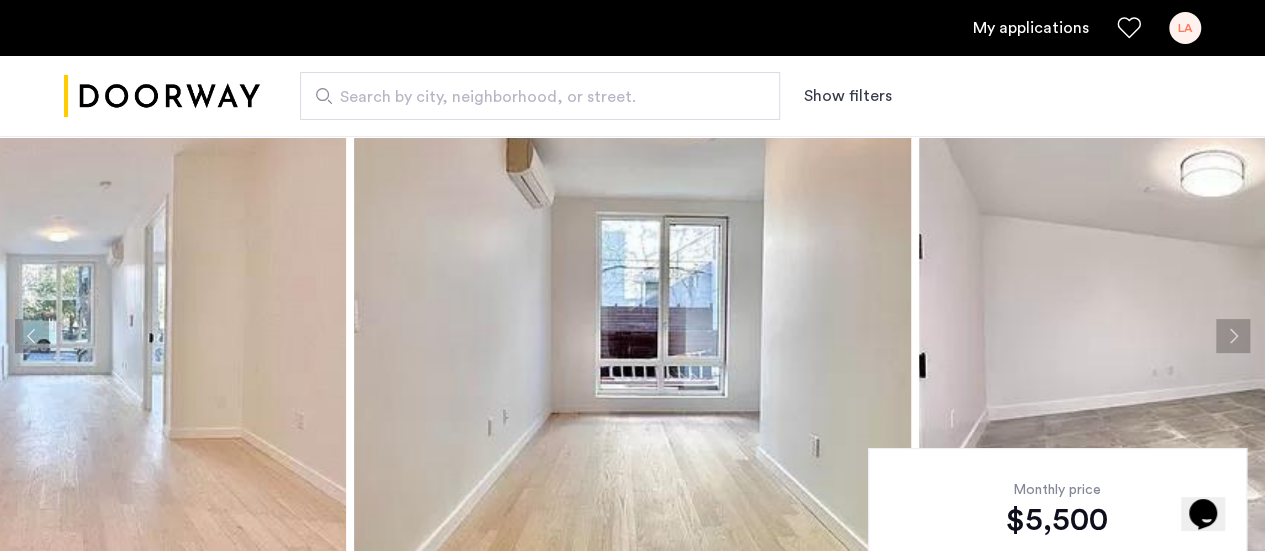 click 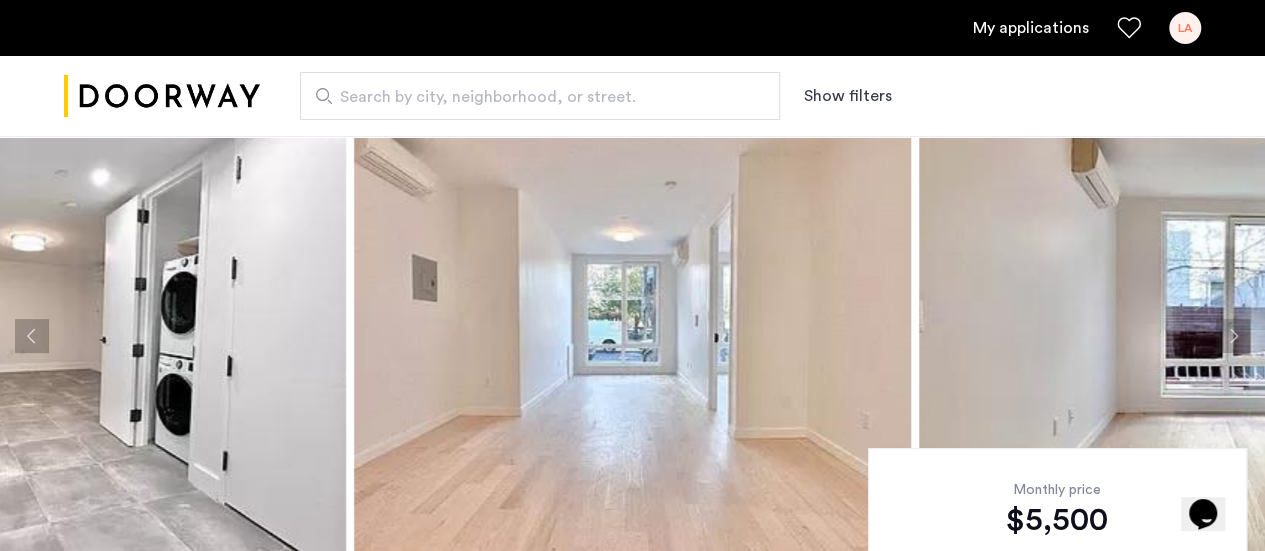 click 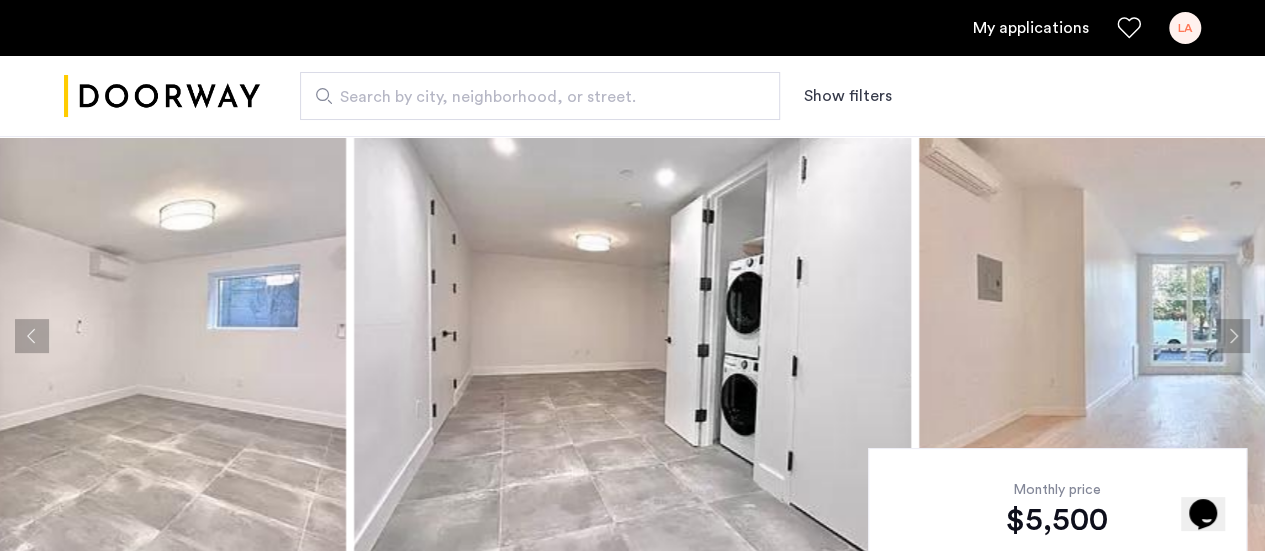 click 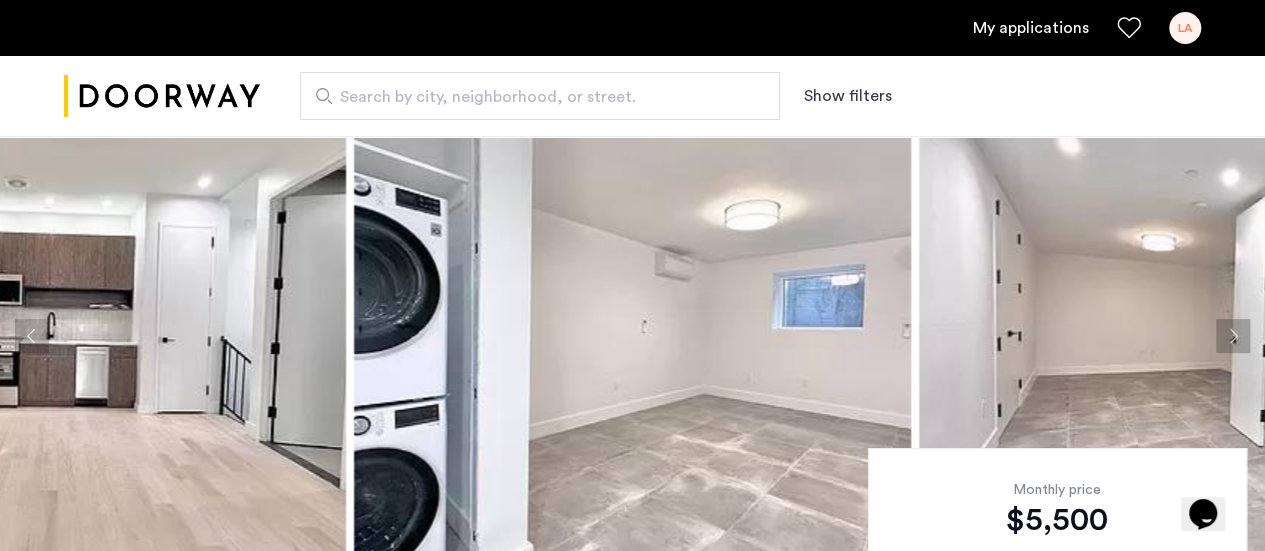 click 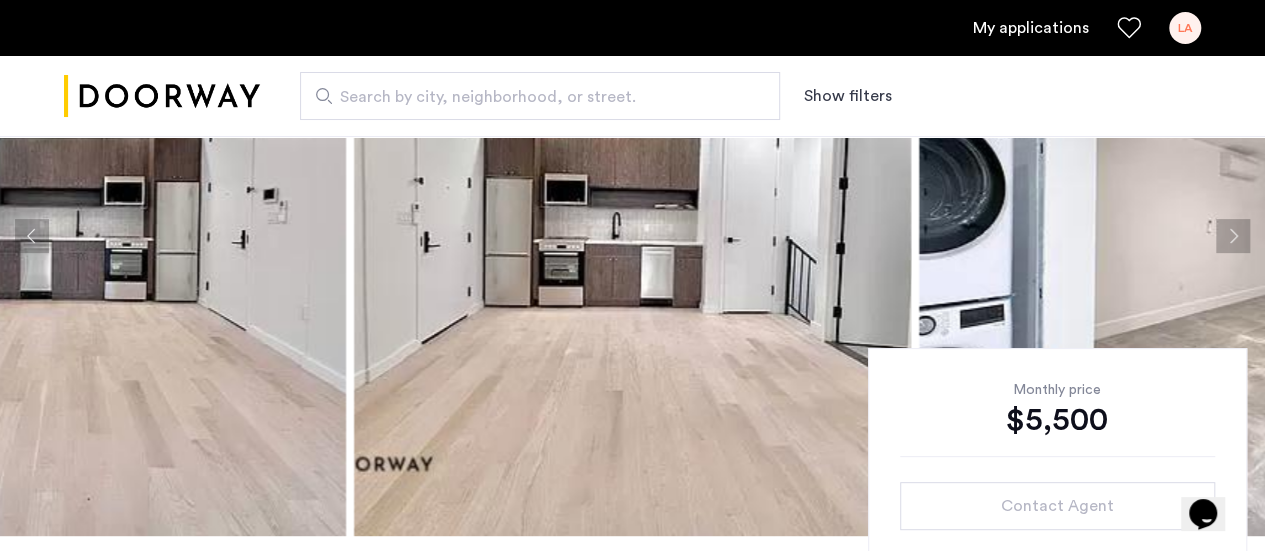 scroll, scrollTop: 208, scrollLeft: 0, axis: vertical 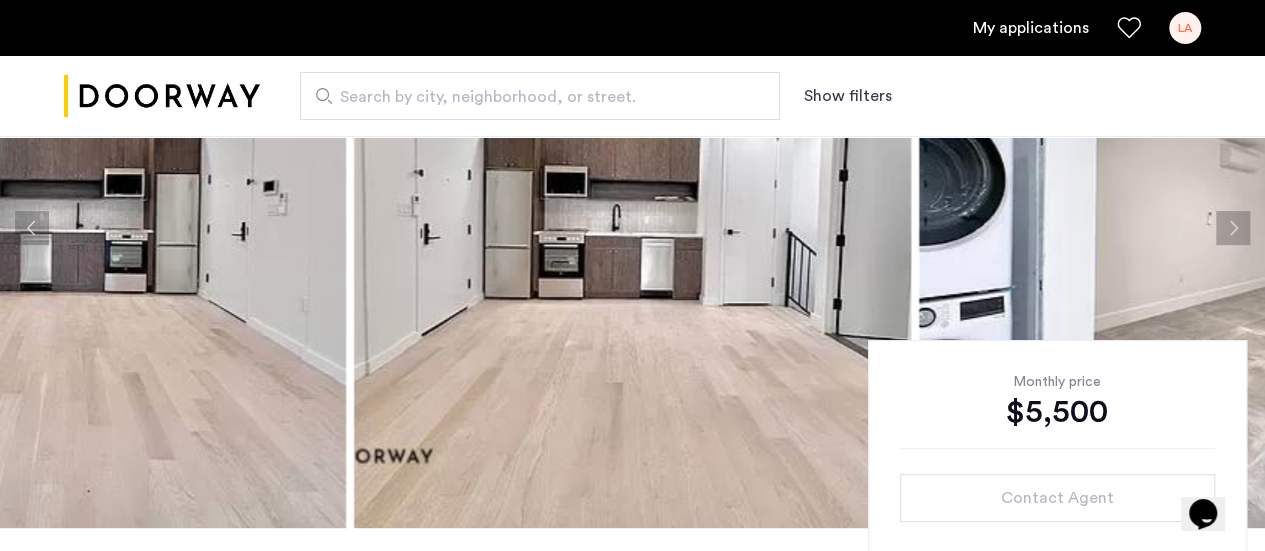 click 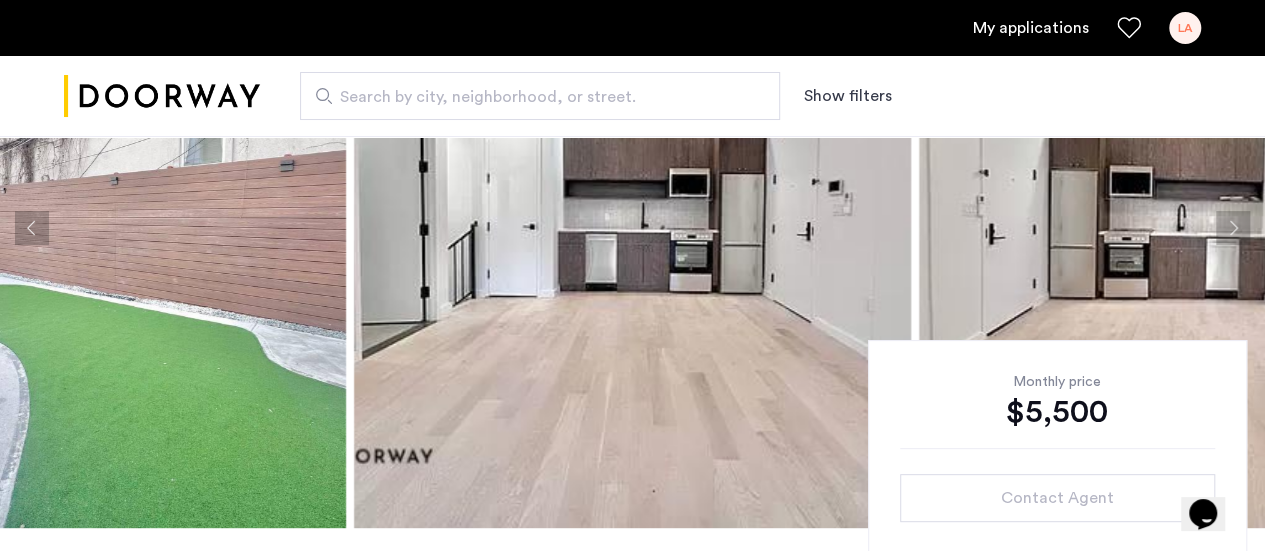 click 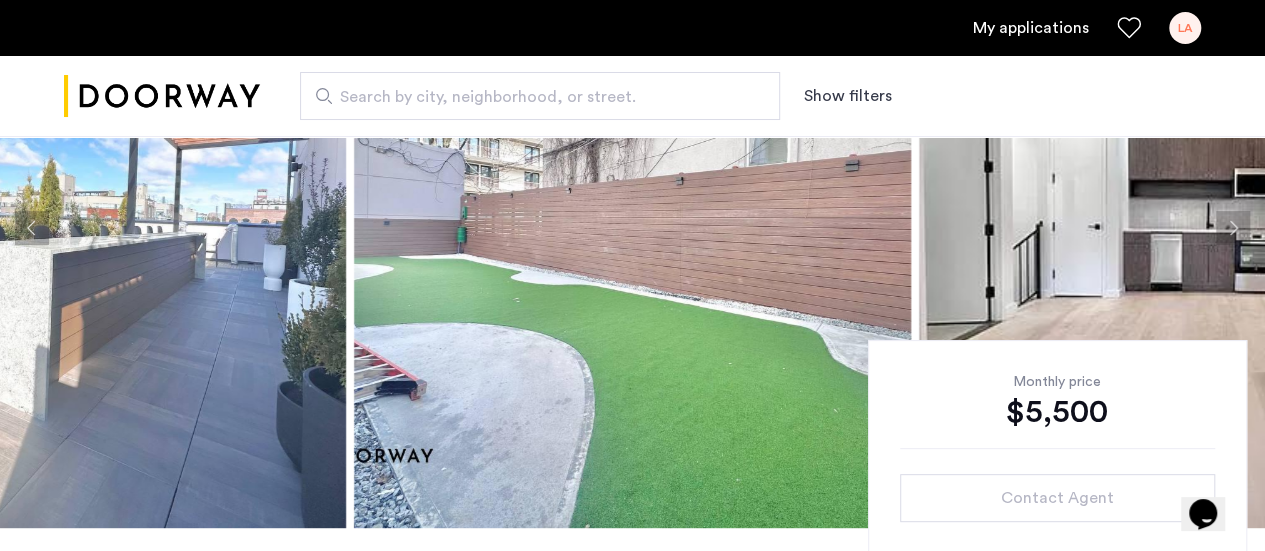click 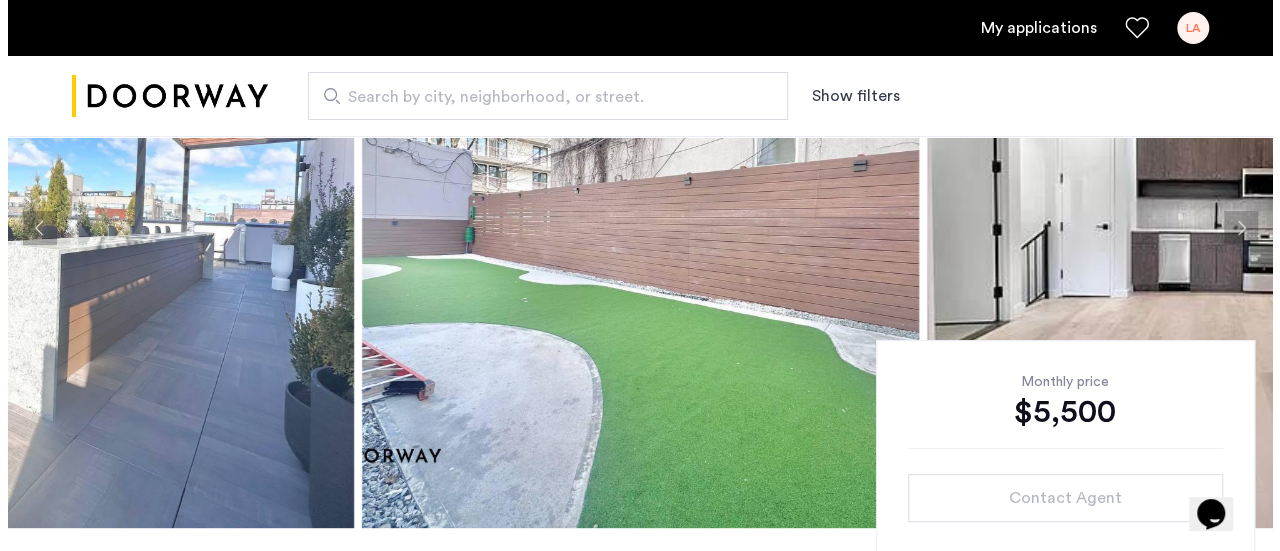 scroll, scrollTop: 0, scrollLeft: 0, axis: both 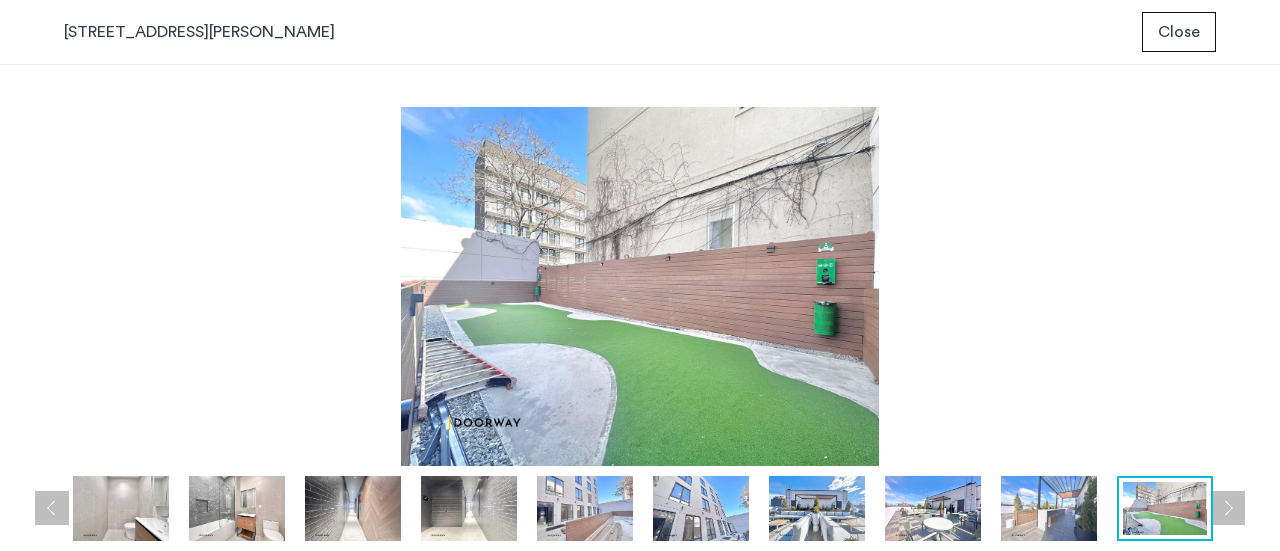 click at bounding box center (52, 508) 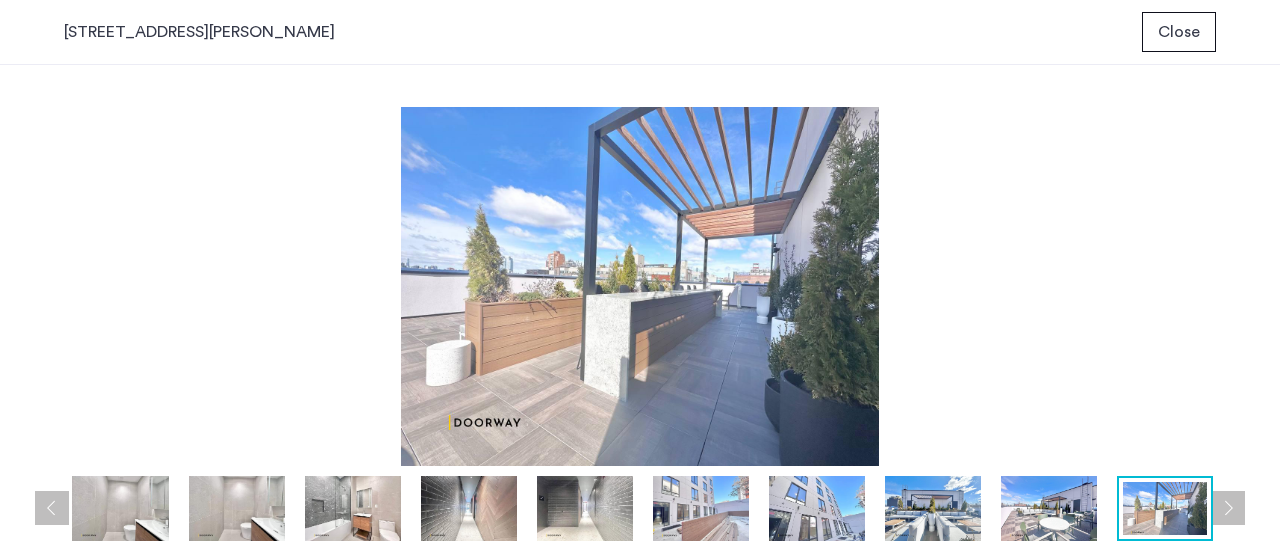 click at bounding box center (52, 508) 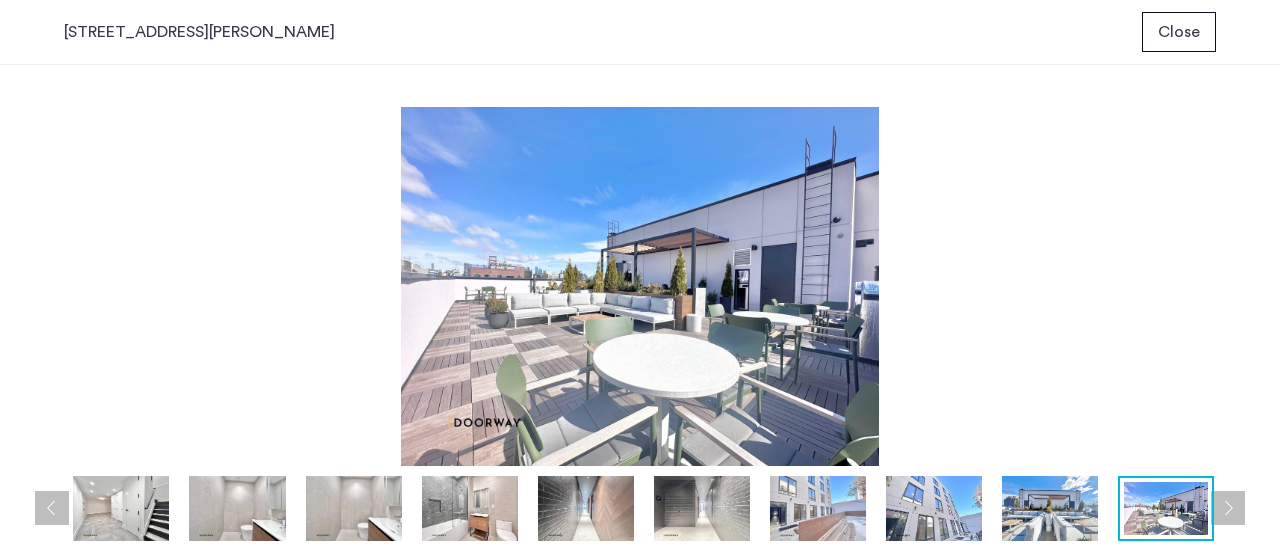 click at bounding box center [52, 508] 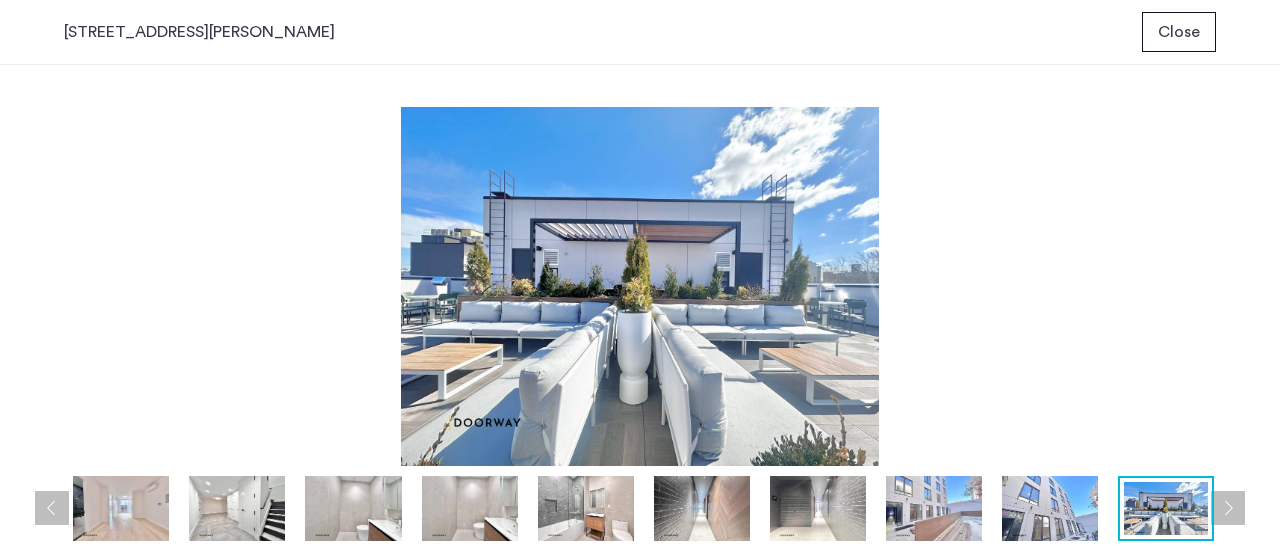 click at bounding box center [52, 508] 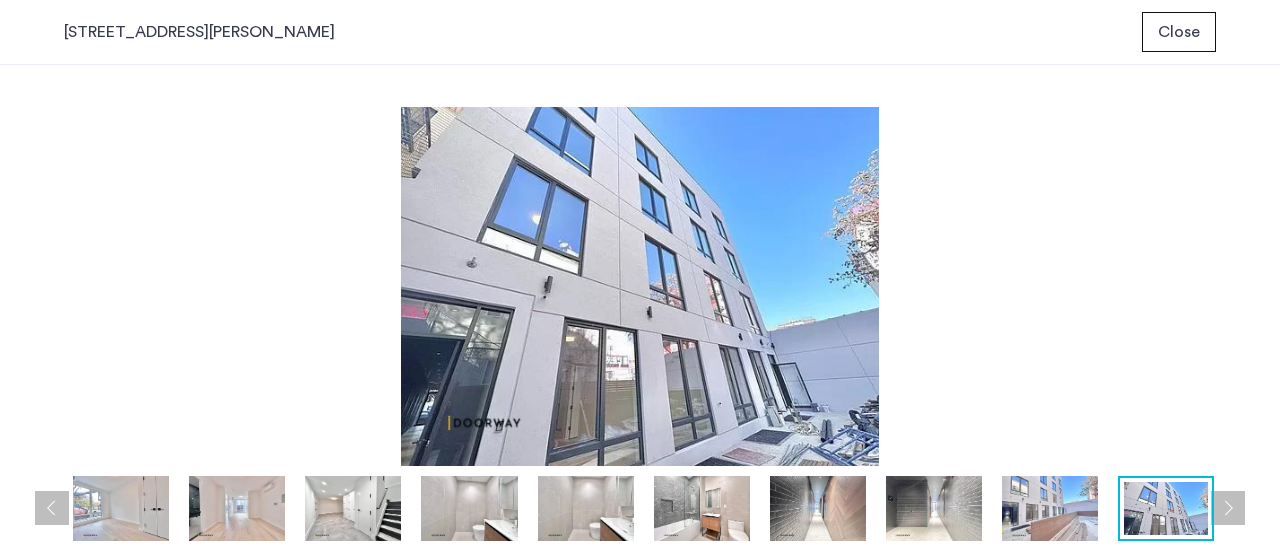 click at bounding box center [52, 508] 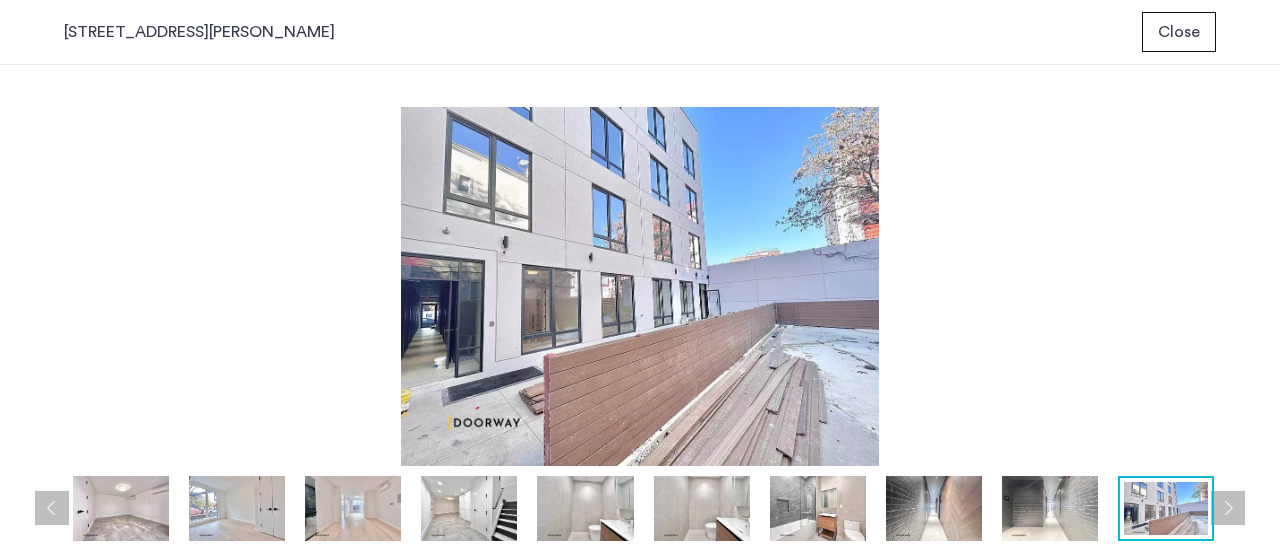 click at bounding box center (52, 508) 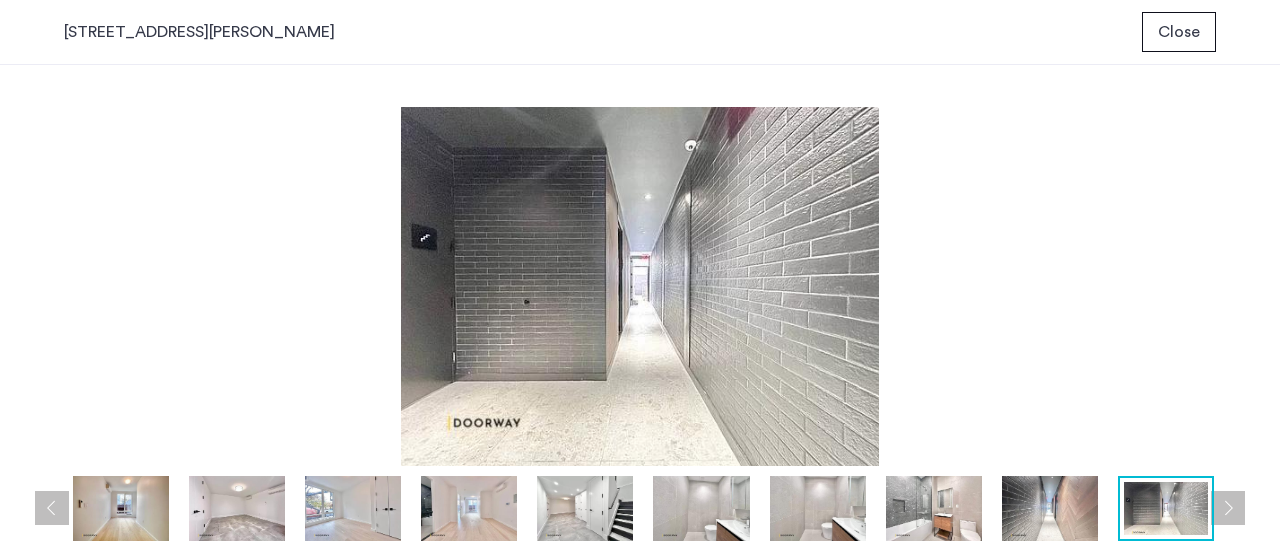 click at bounding box center (52, 508) 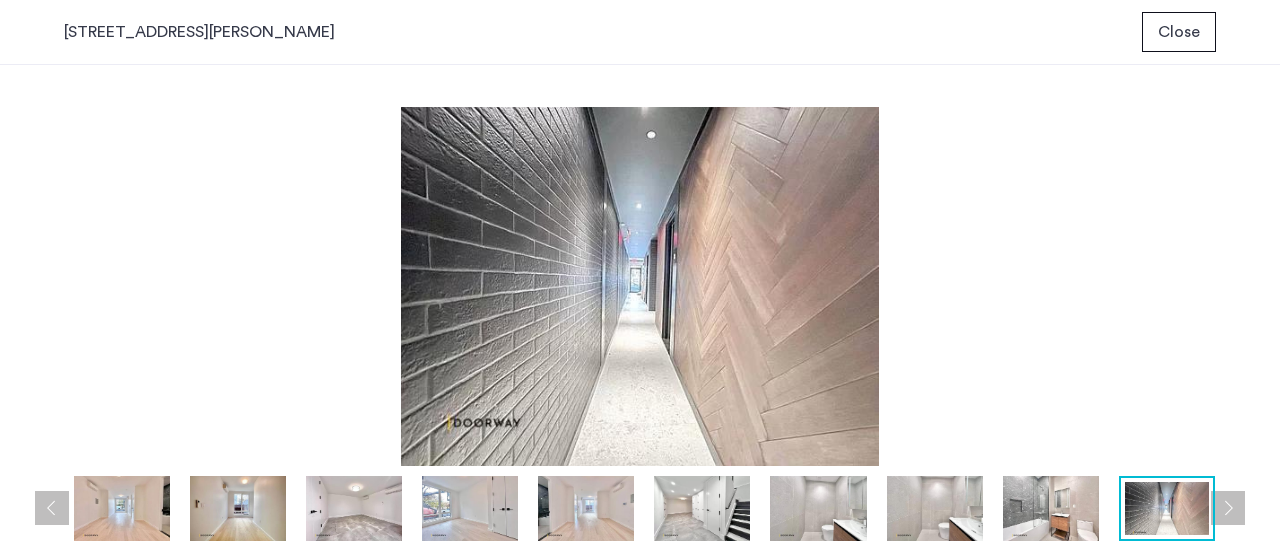 click at bounding box center [52, 508] 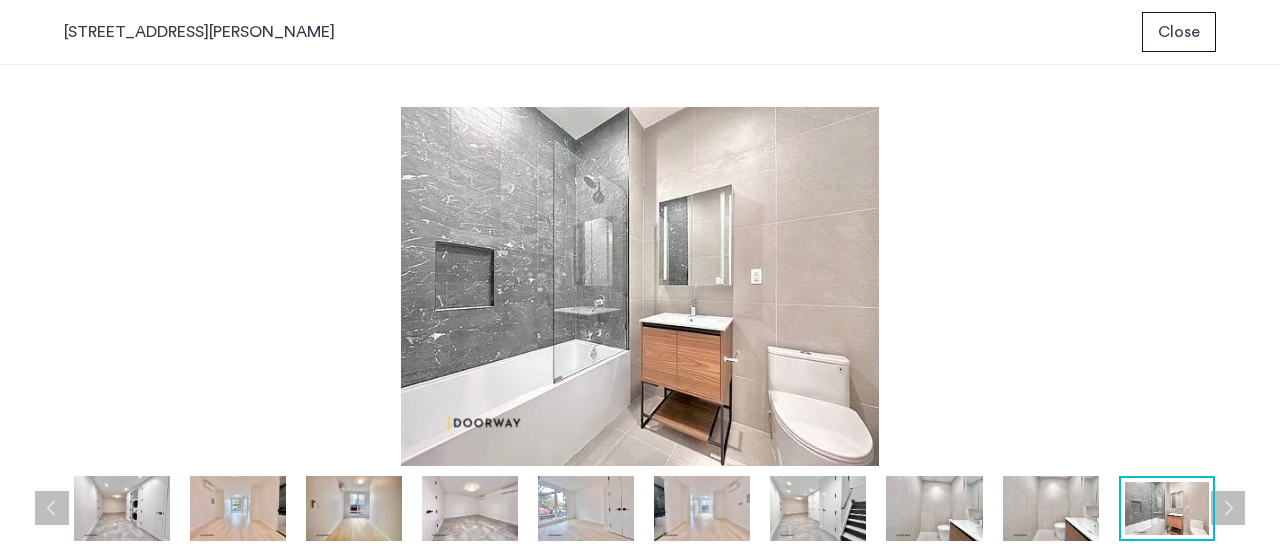 click at bounding box center (52, 508) 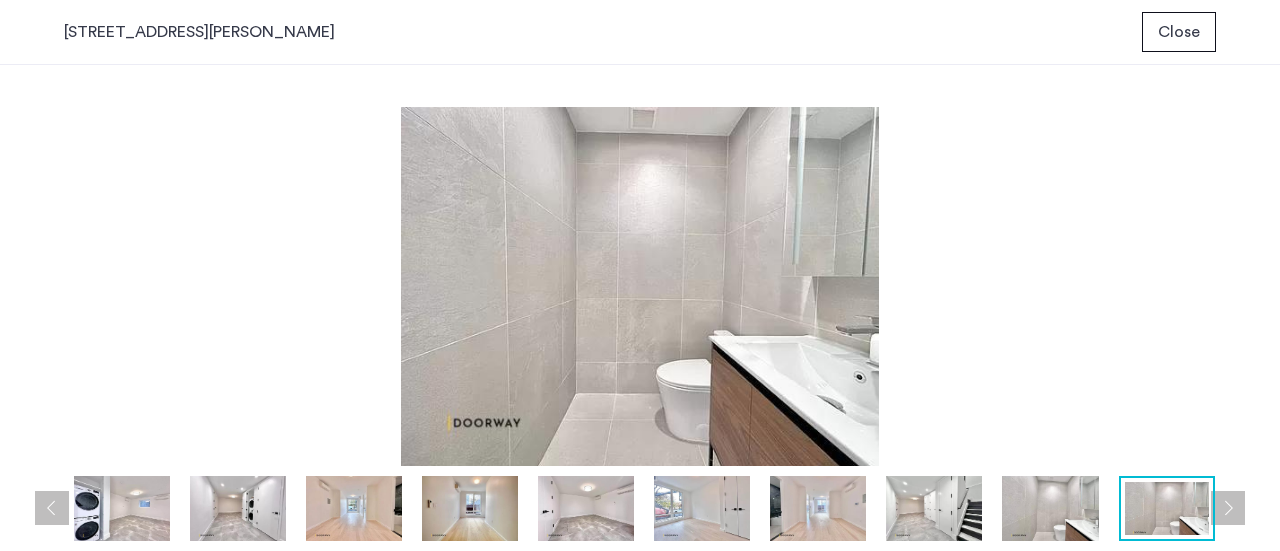 click at bounding box center (52, 508) 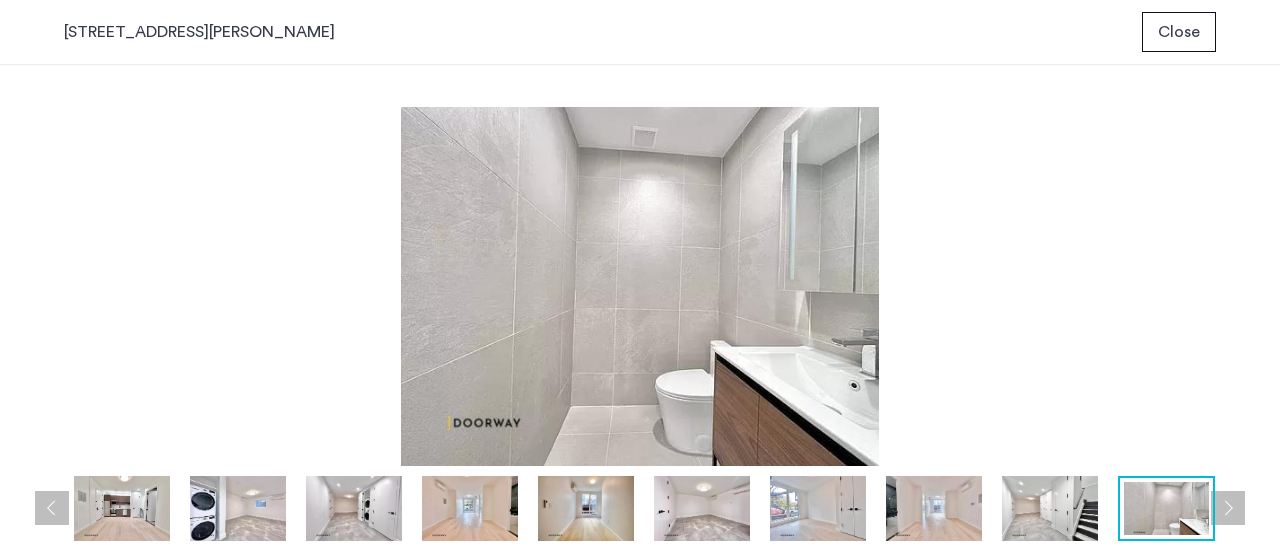 click at bounding box center (52, 508) 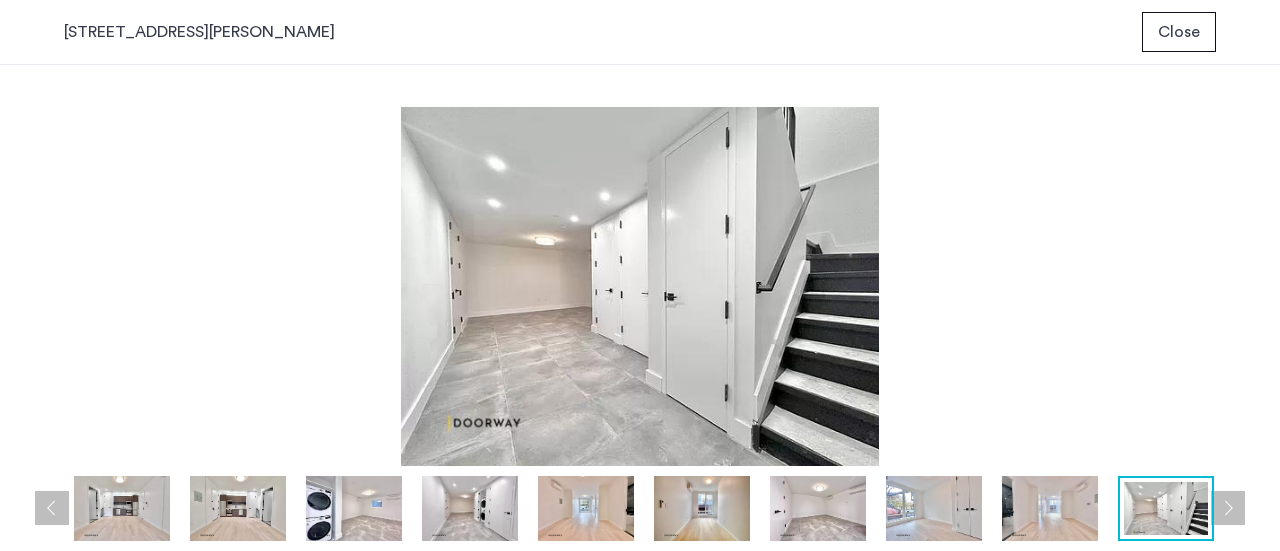click at bounding box center [52, 508] 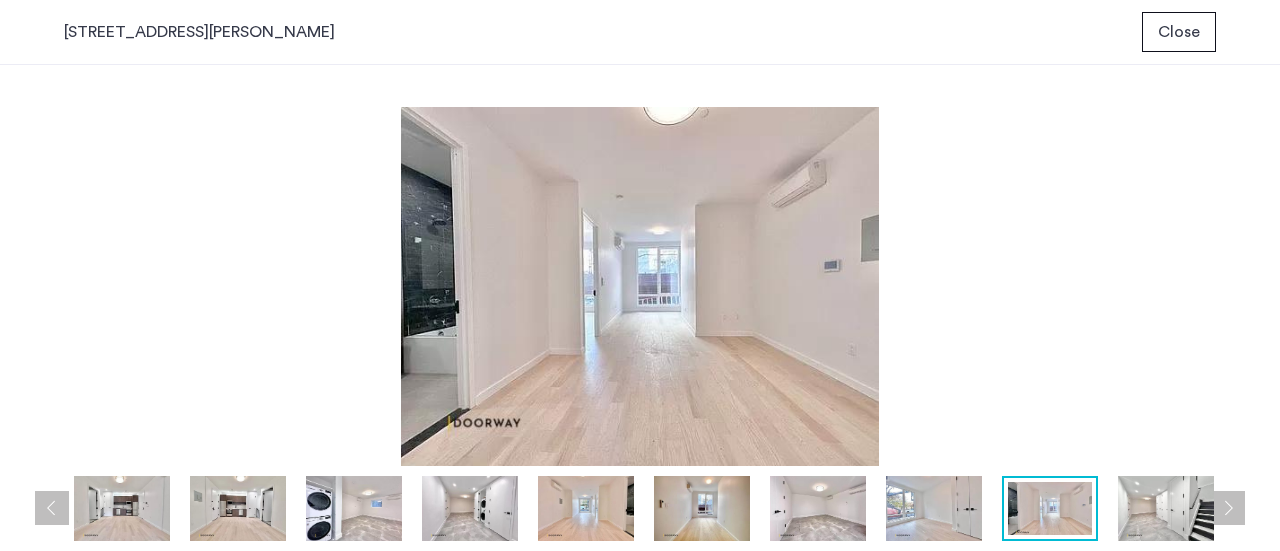click at bounding box center (52, 508) 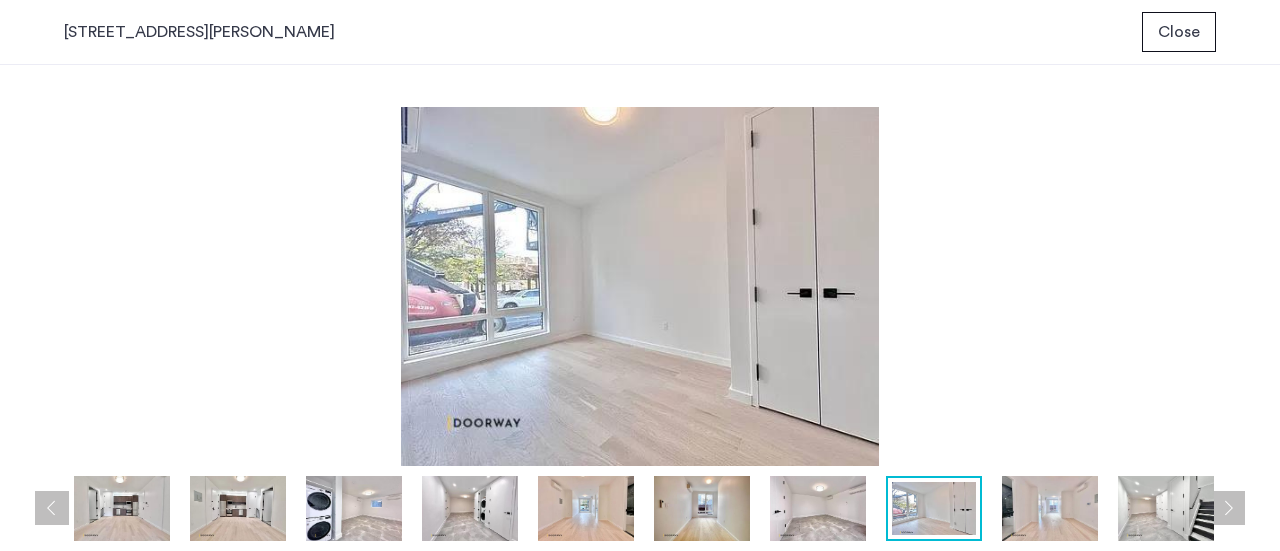 click at bounding box center (52, 508) 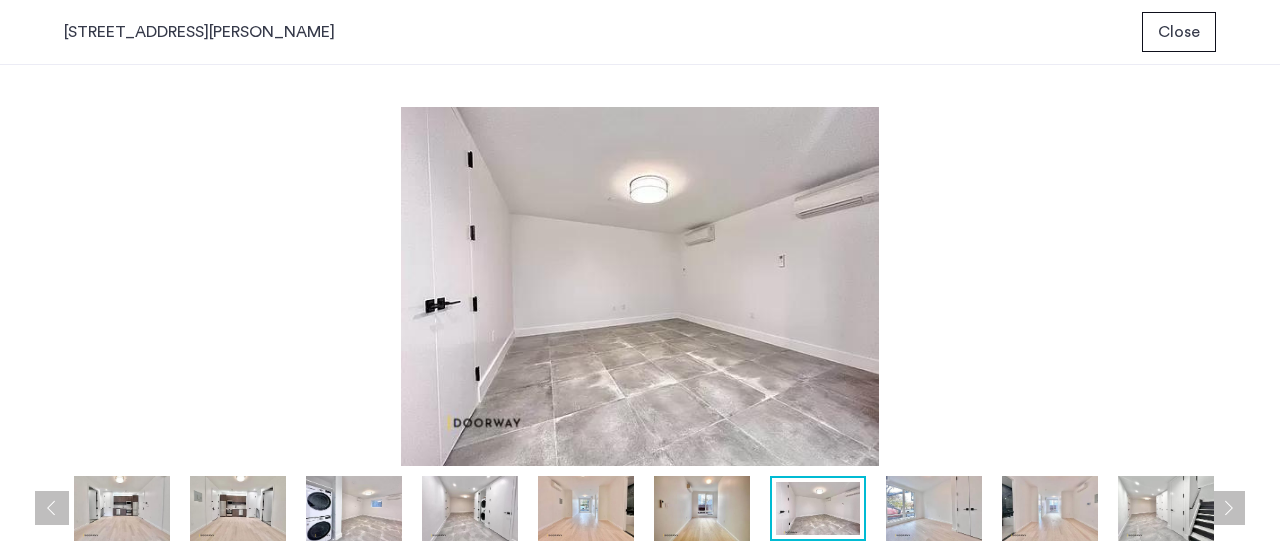 click at bounding box center (52, 508) 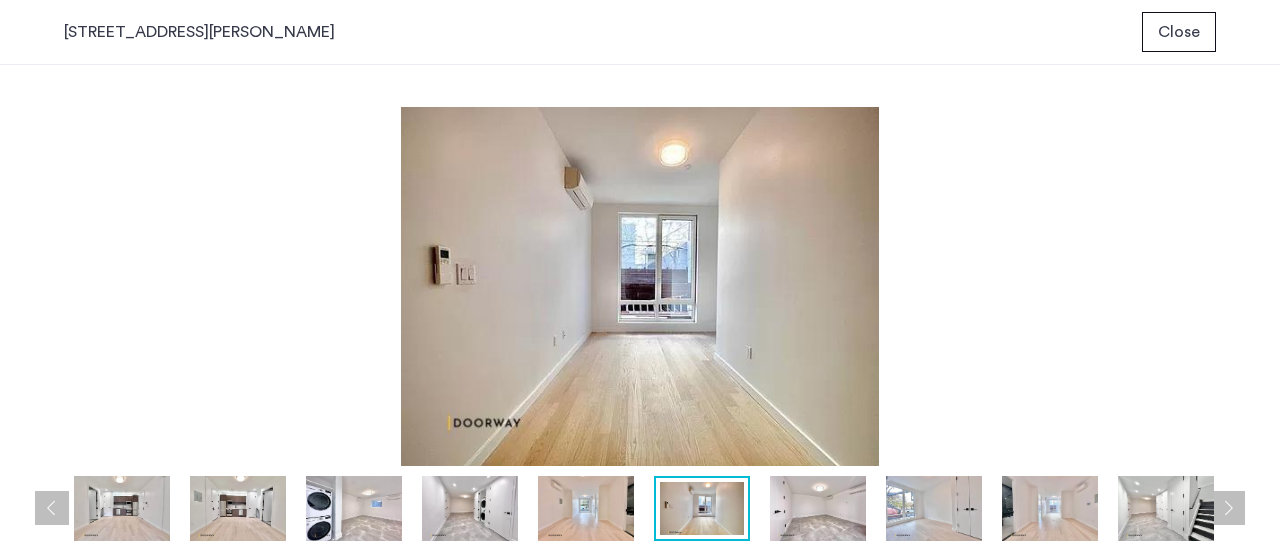 click at bounding box center [52, 508] 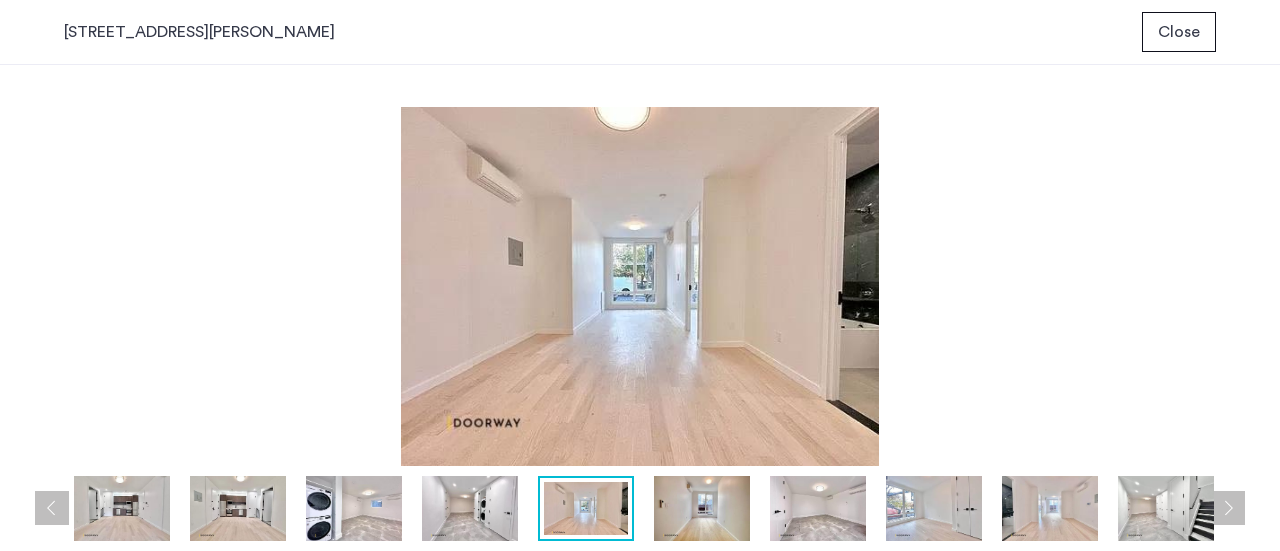 click at bounding box center [52, 508] 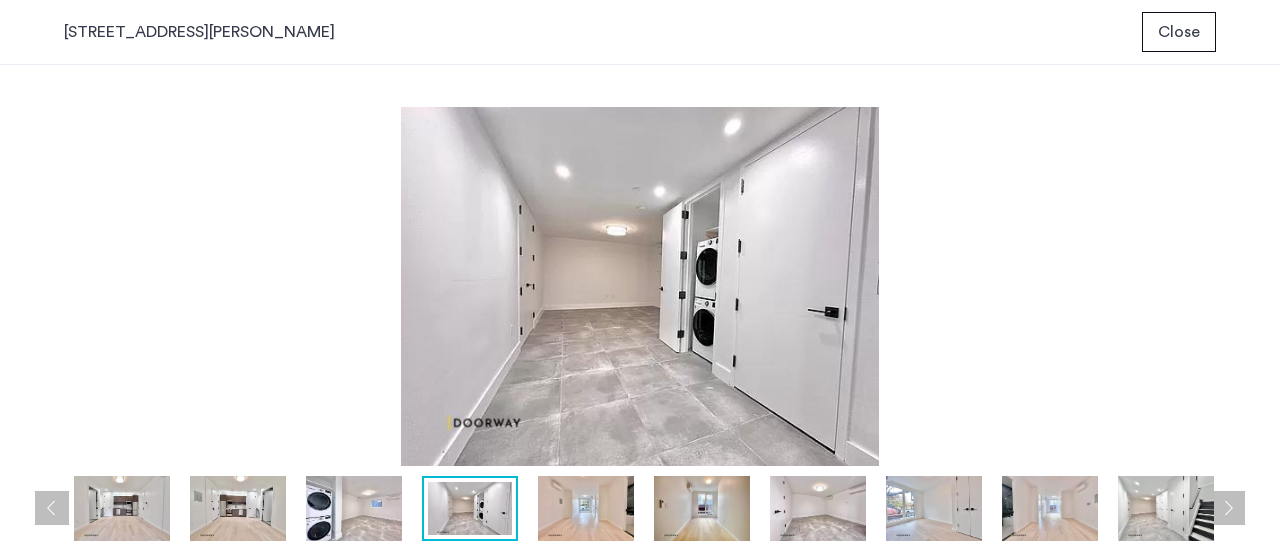 click at bounding box center [52, 508] 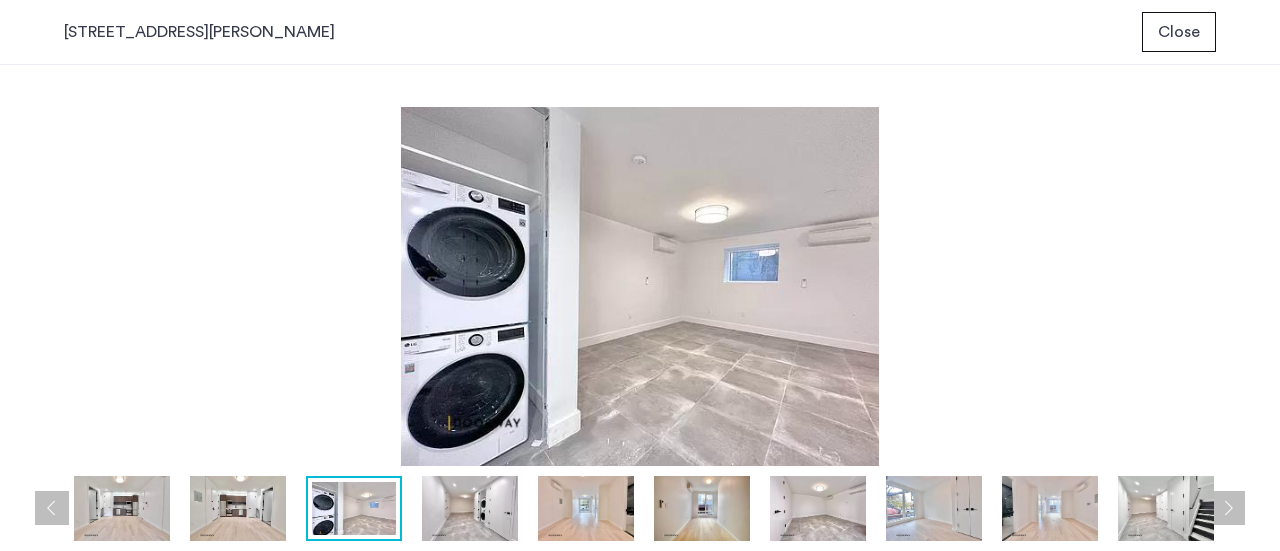 click at bounding box center [52, 508] 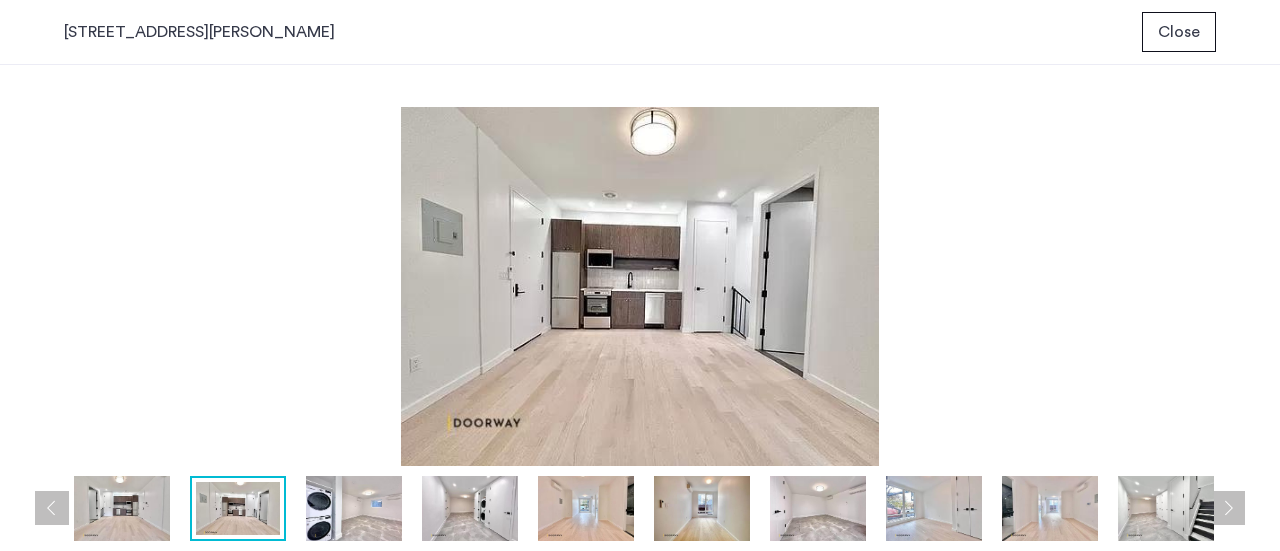 click at bounding box center [52, 508] 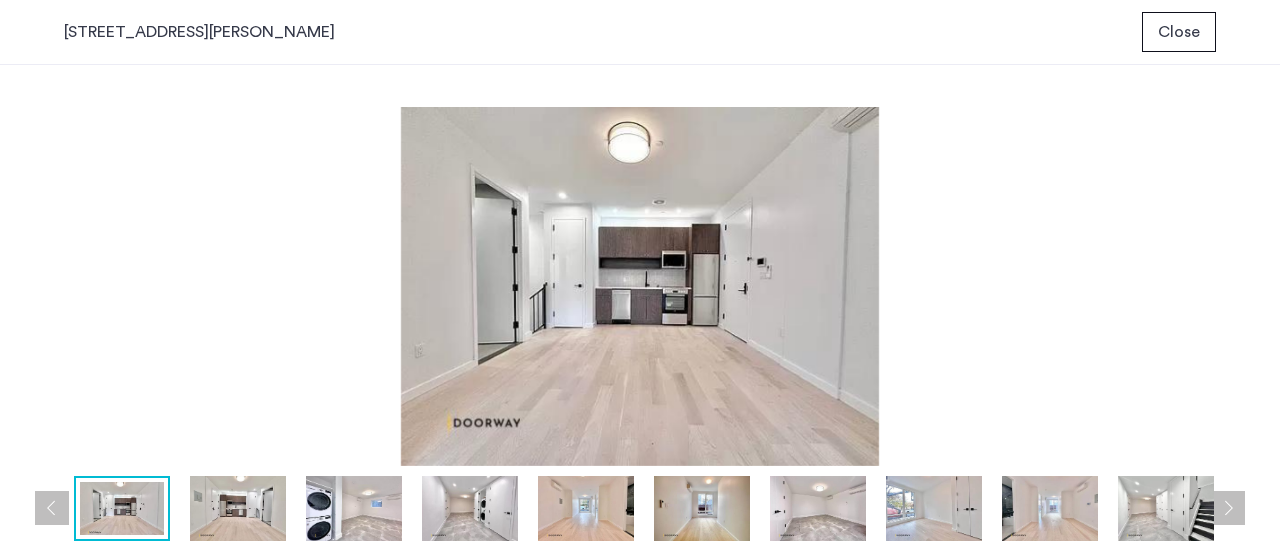 click at bounding box center (52, 508) 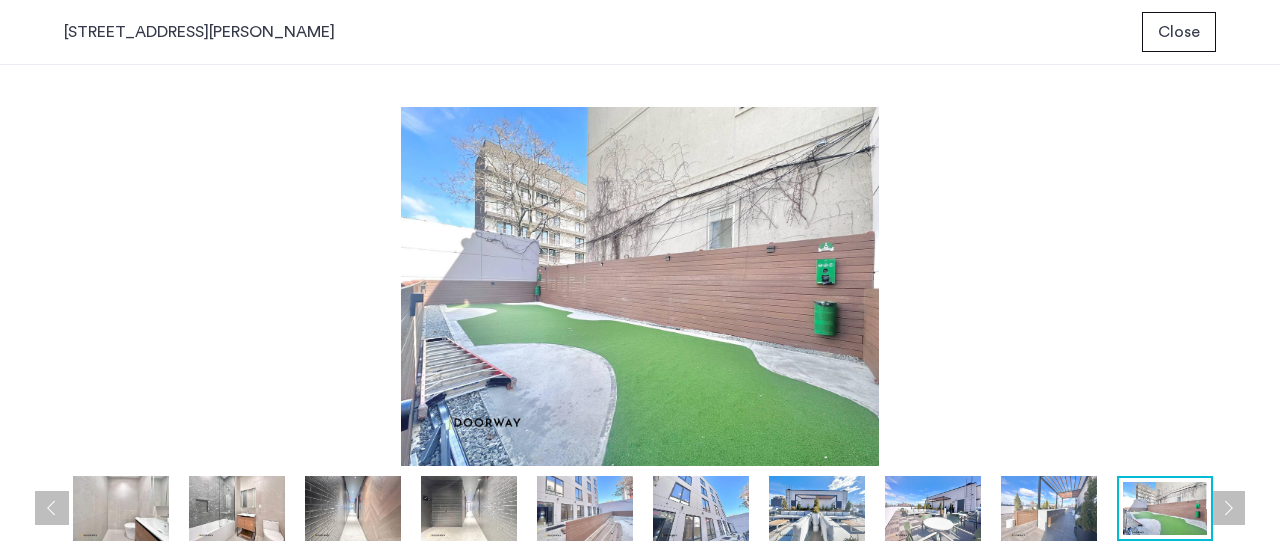click at bounding box center (52, 508) 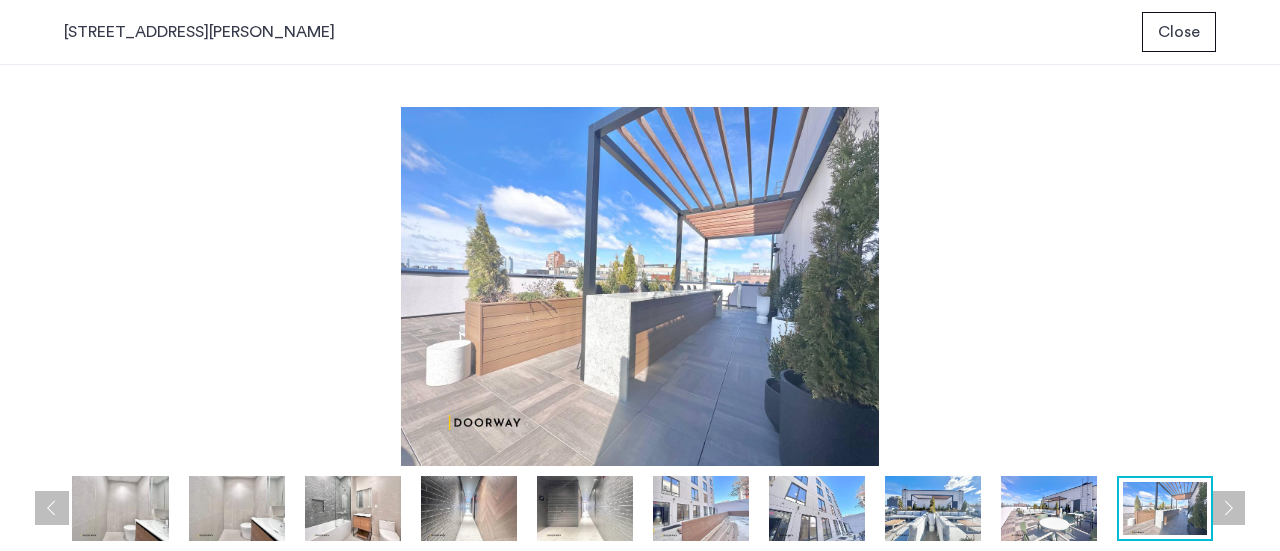 click at bounding box center (52, 508) 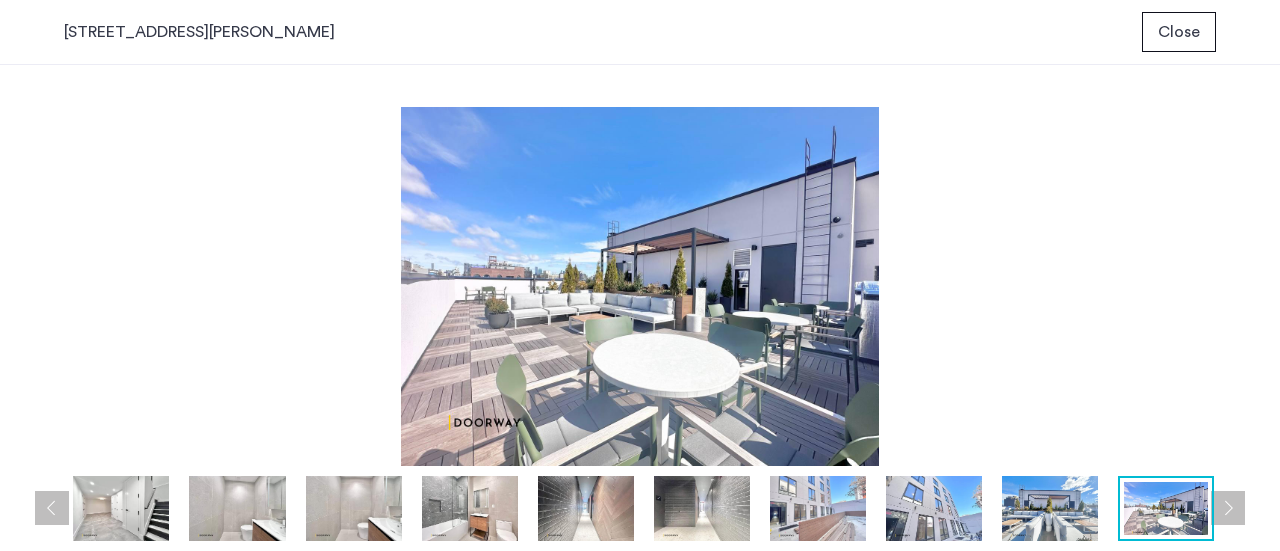 click at bounding box center (52, 508) 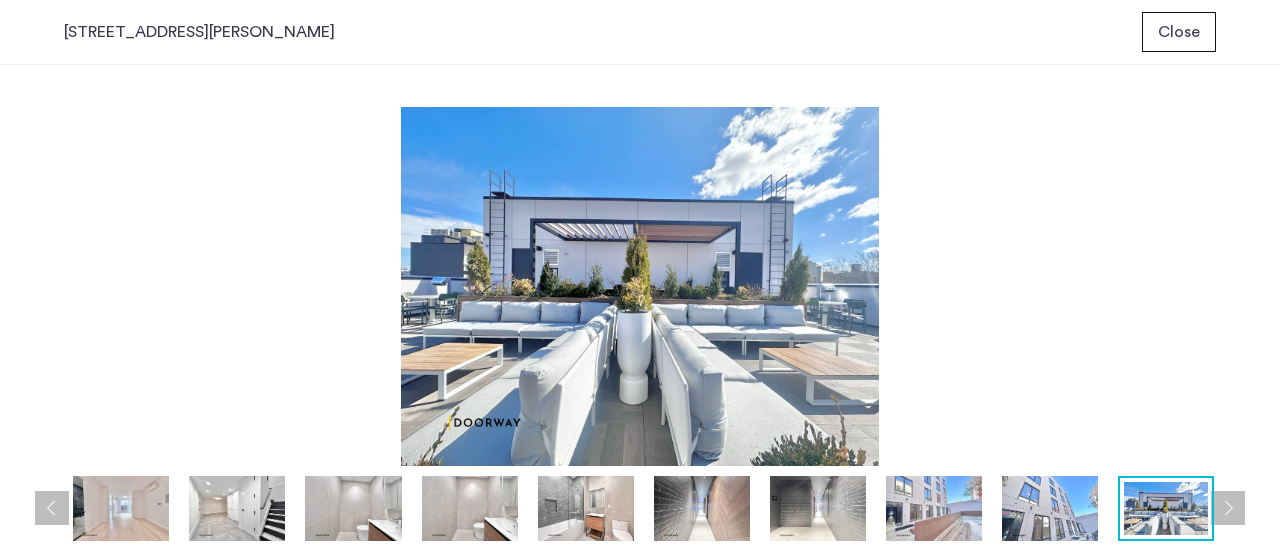 click at bounding box center (52, 508) 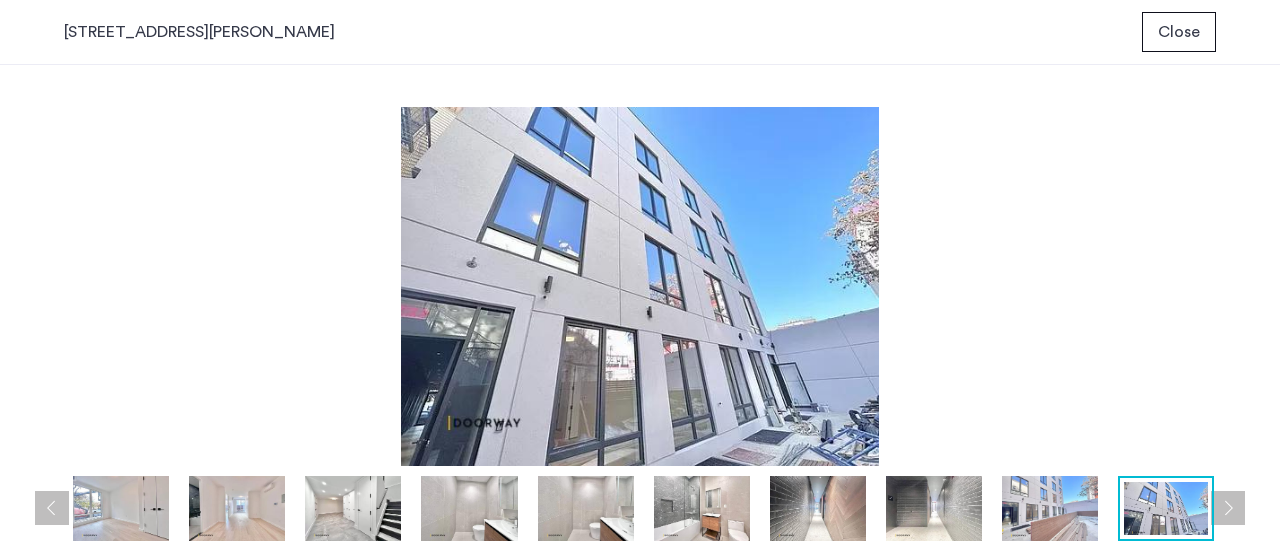 click at bounding box center [52, 508] 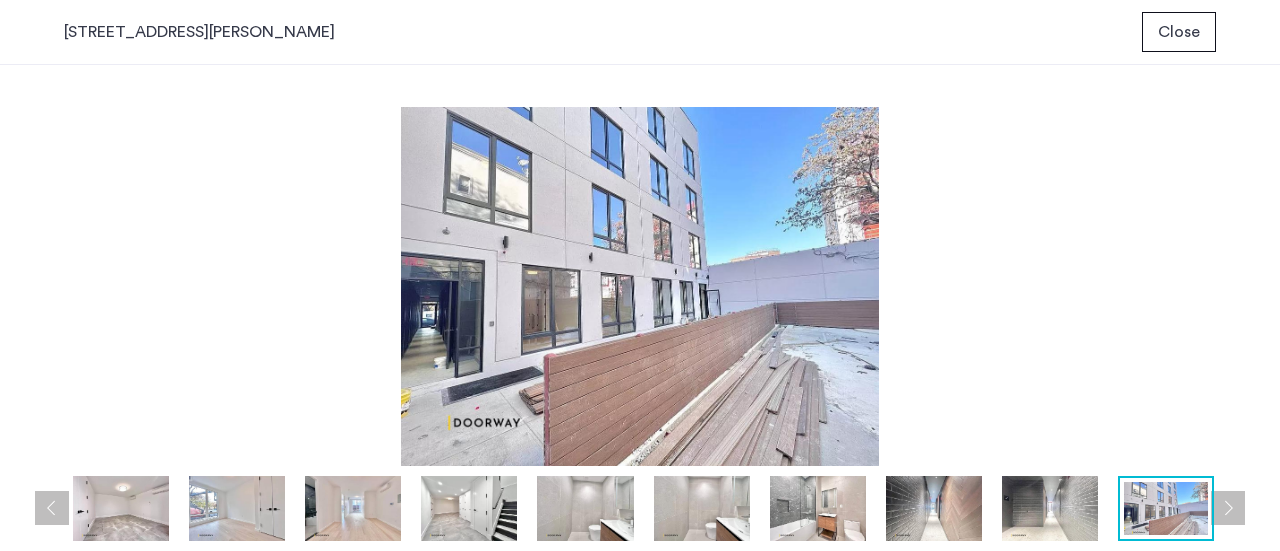 click at bounding box center (52, 508) 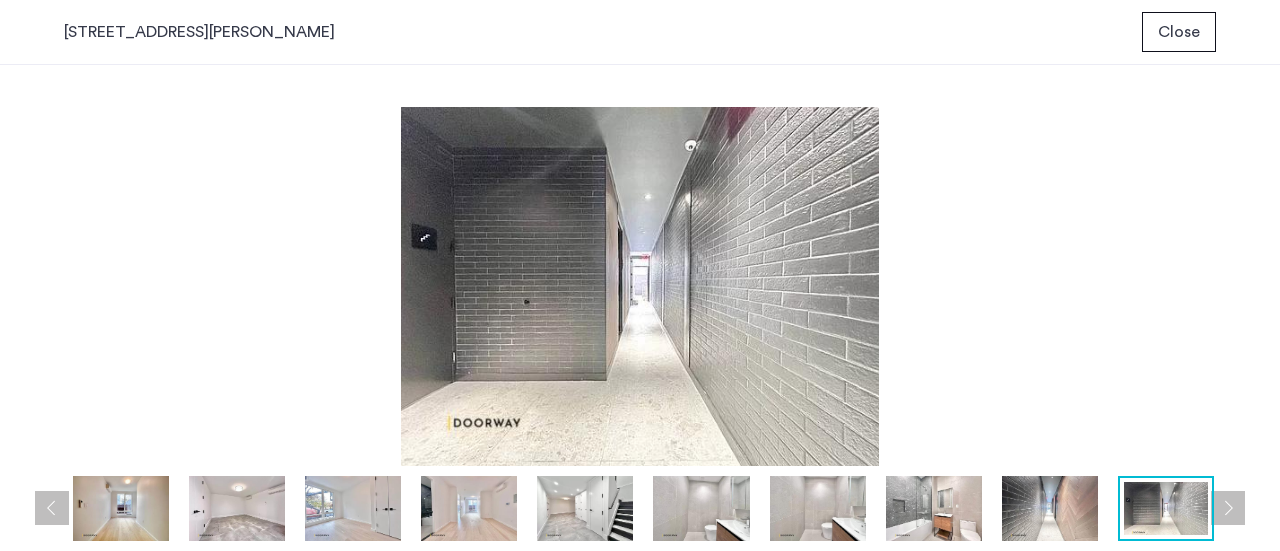 click at bounding box center [52, 508] 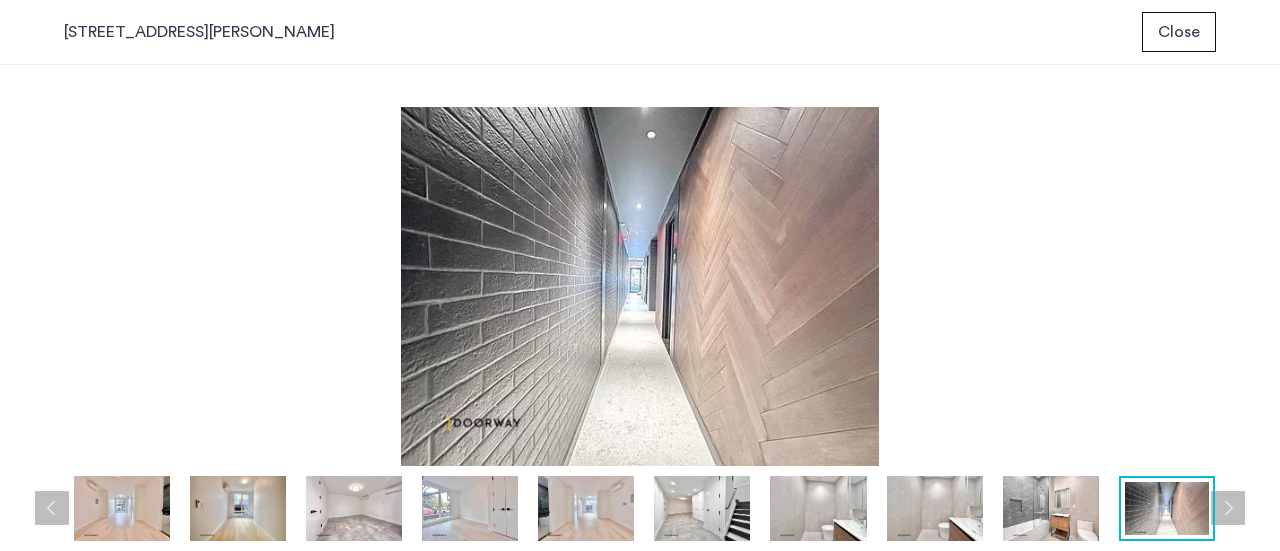 click at bounding box center [52, 508] 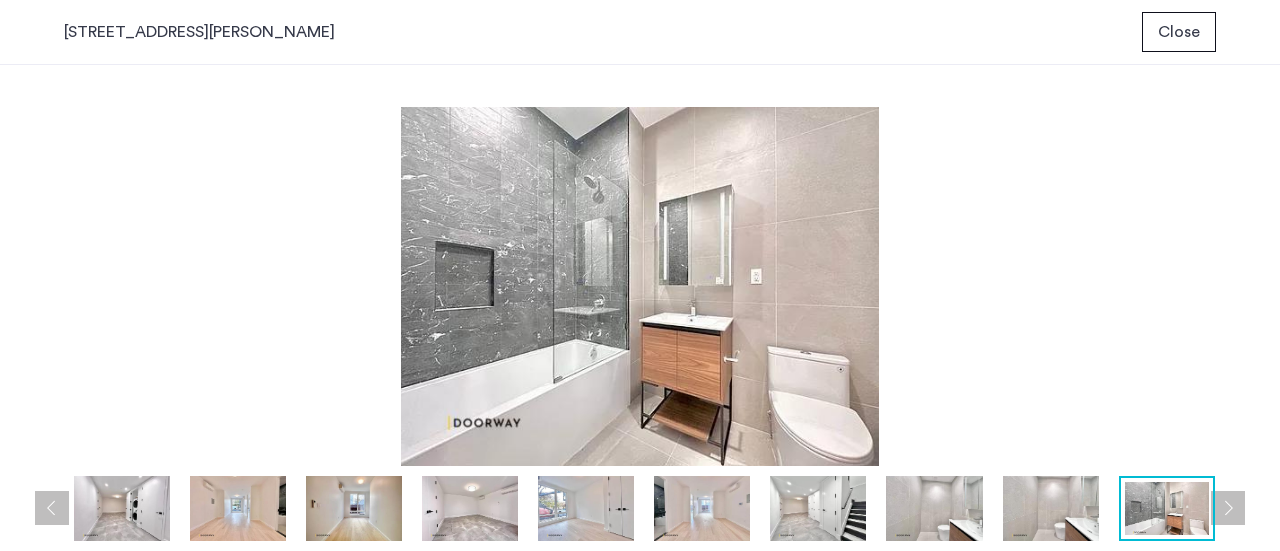 click at bounding box center [52, 508] 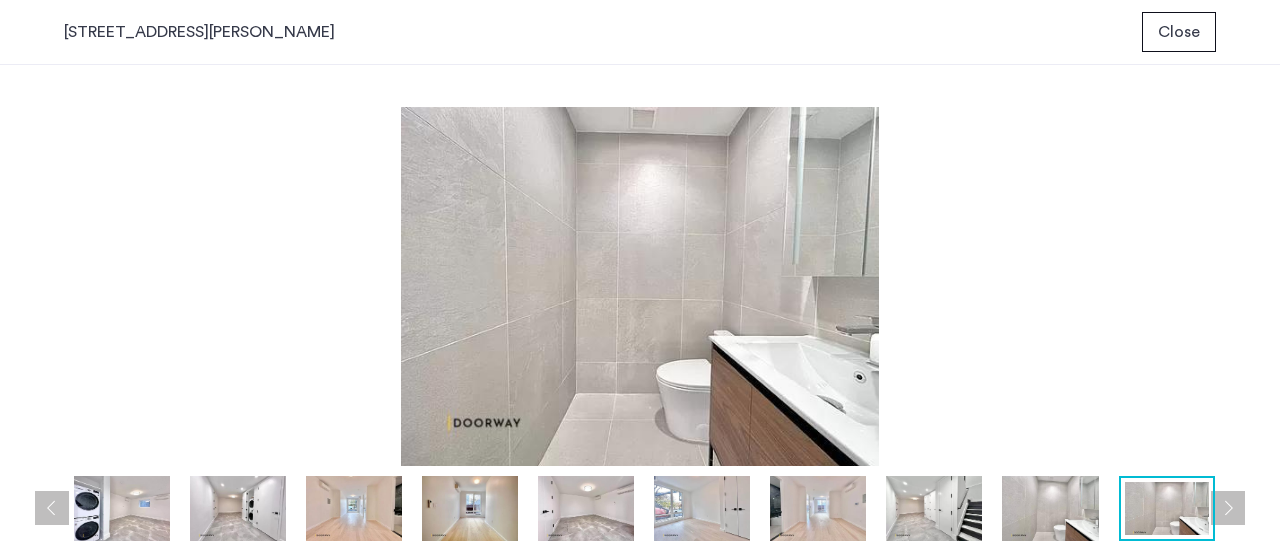 click at bounding box center [52, 508] 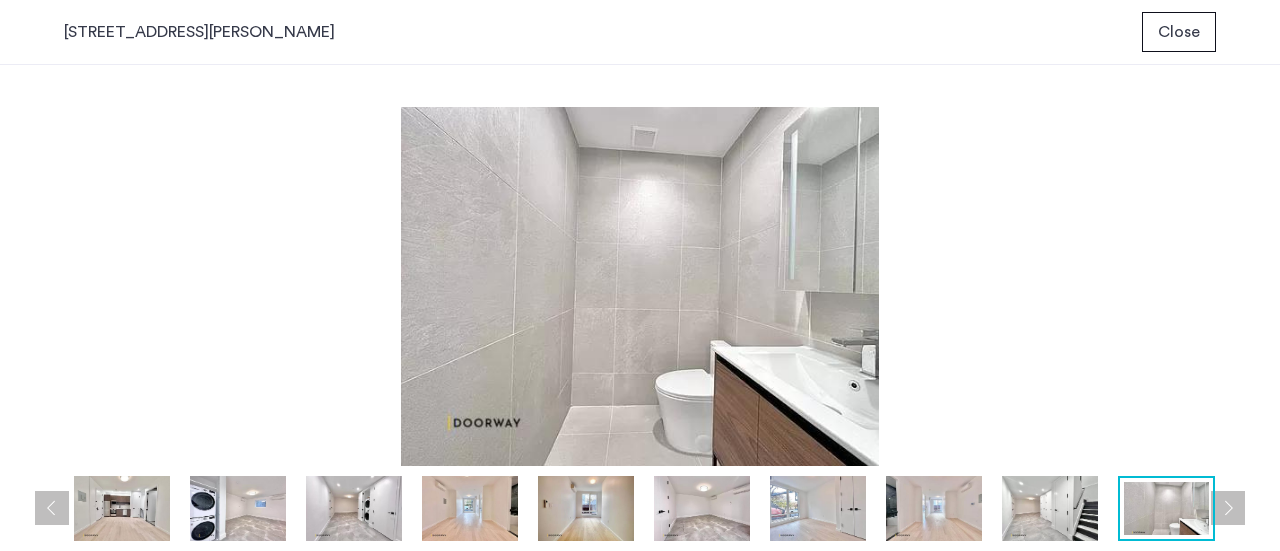 click at bounding box center (52, 508) 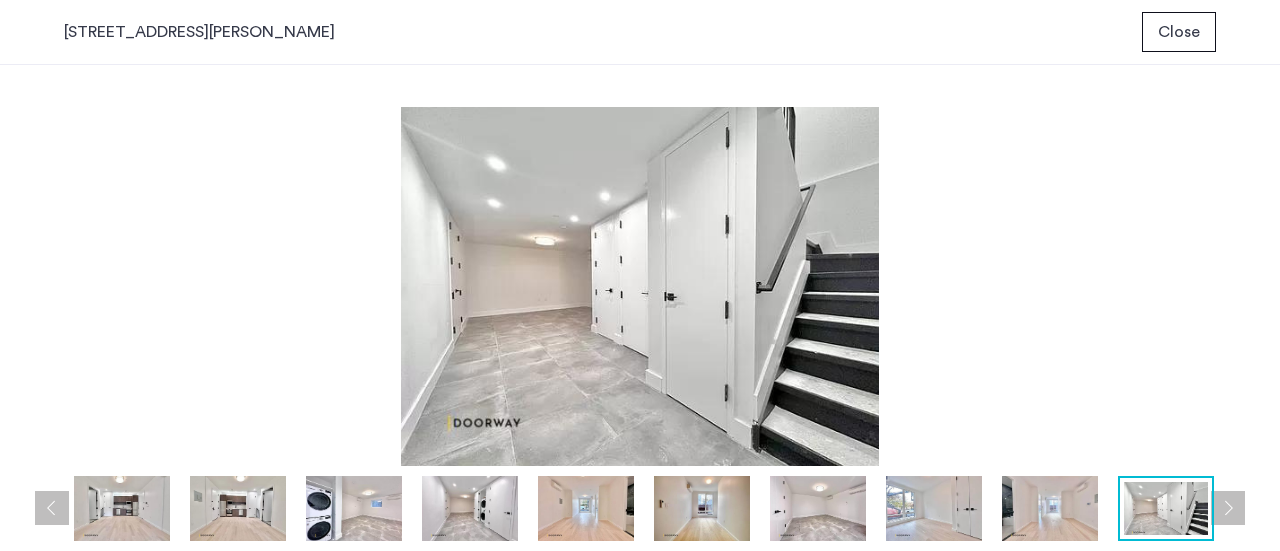 click at bounding box center [52, 508] 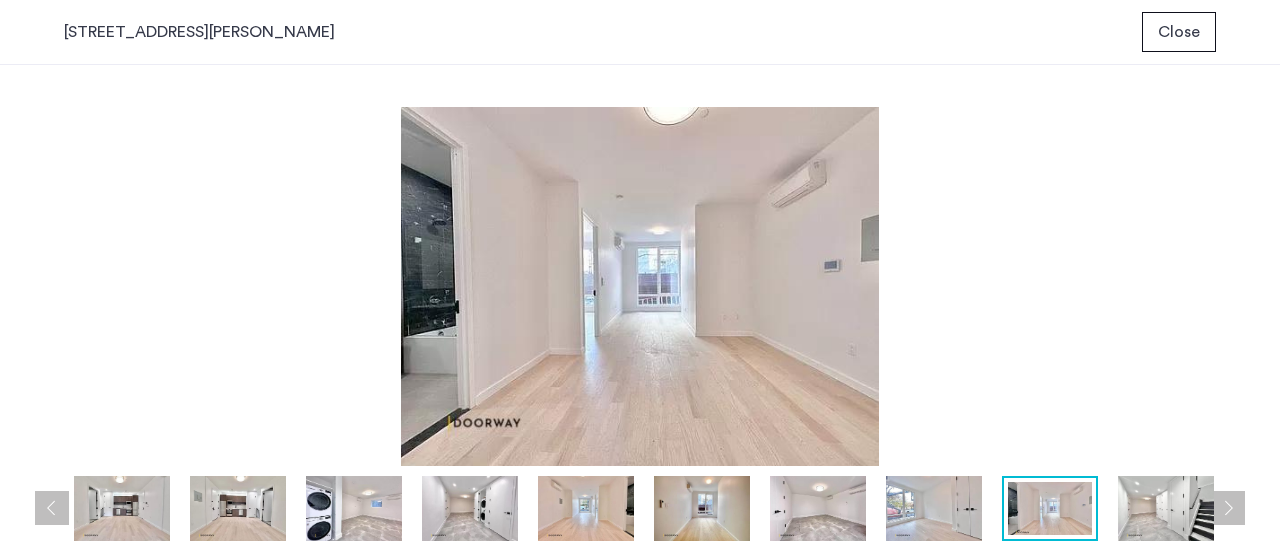 click at bounding box center (52, 508) 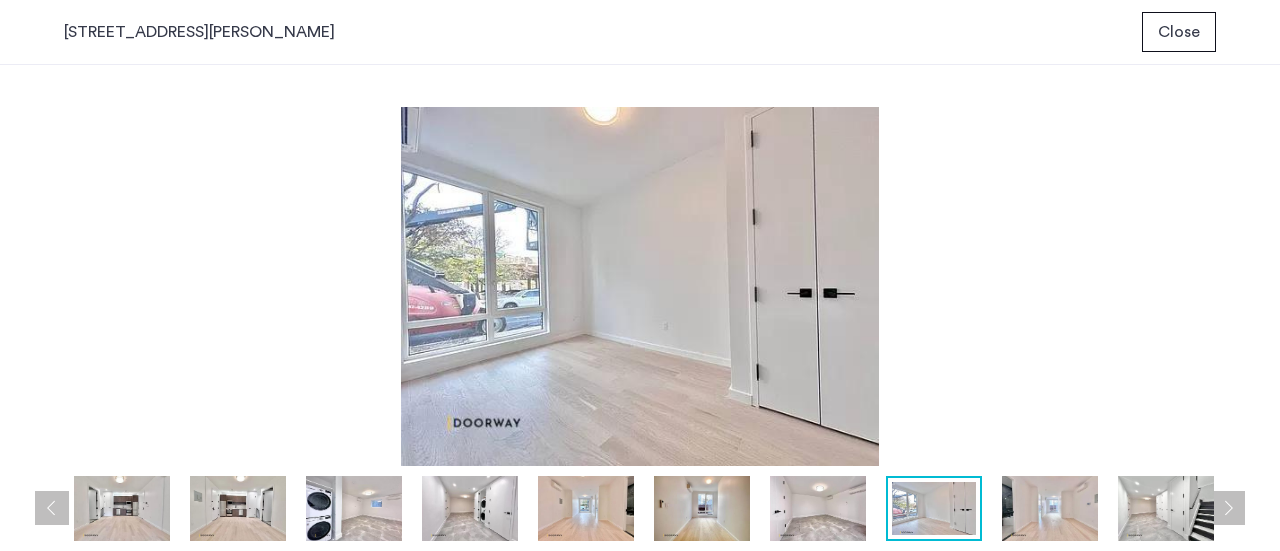 click at bounding box center (52, 508) 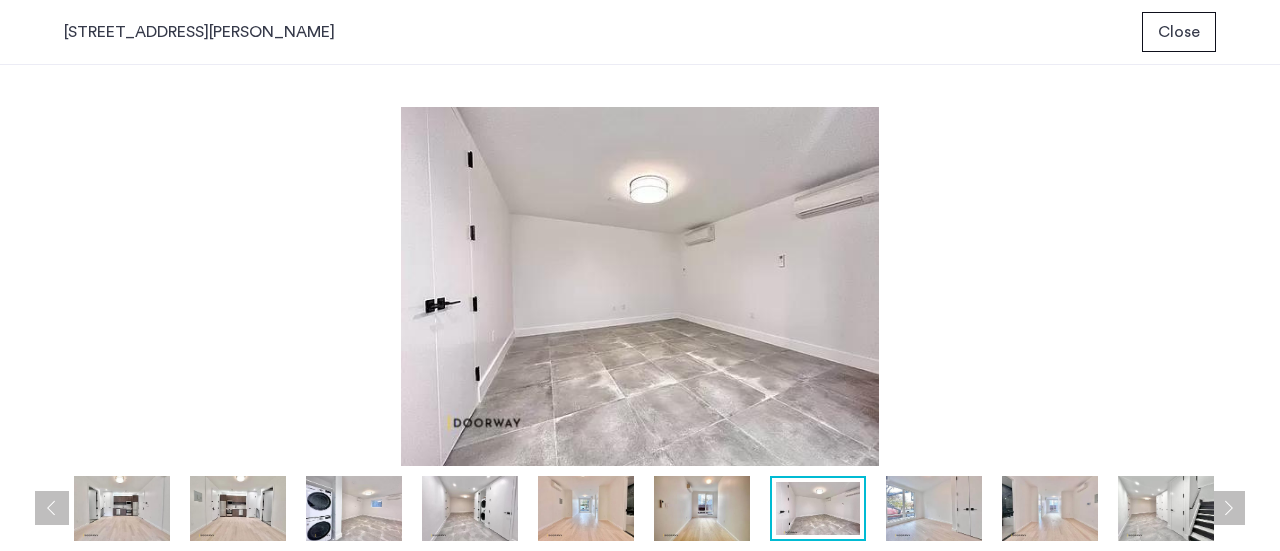click at bounding box center (52, 508) 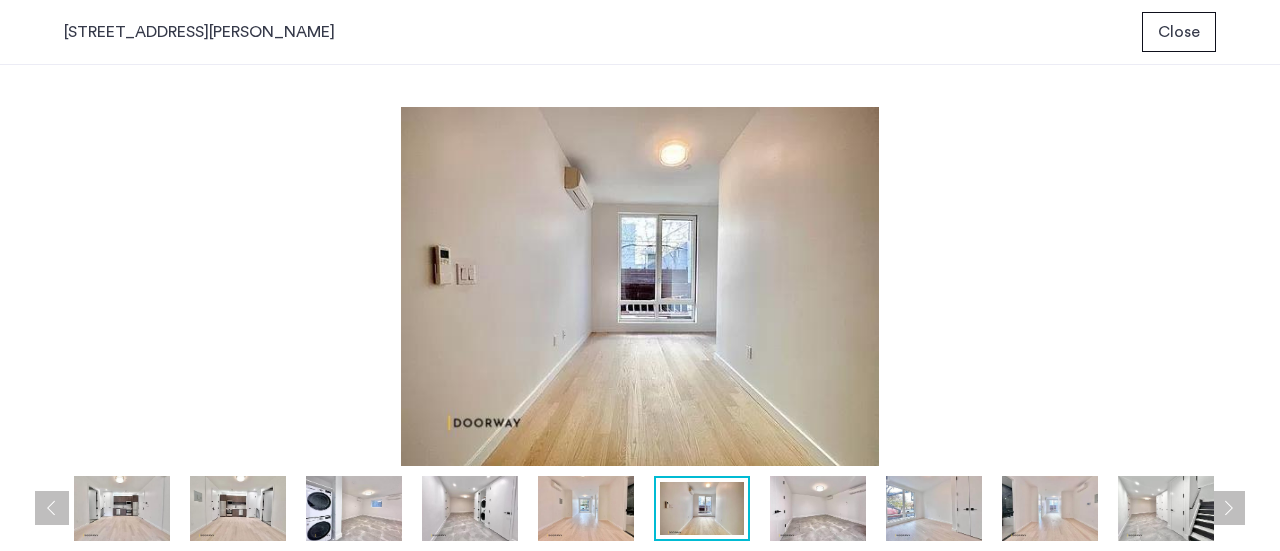 click at bounding box center [52, 508] 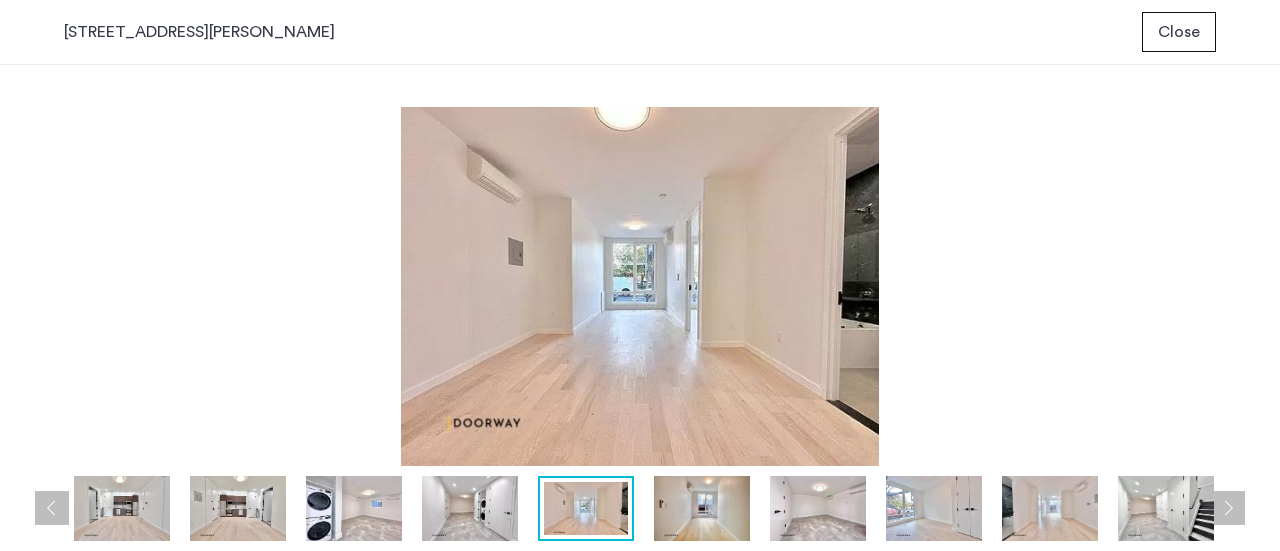 click at bounding box center (52, 508) 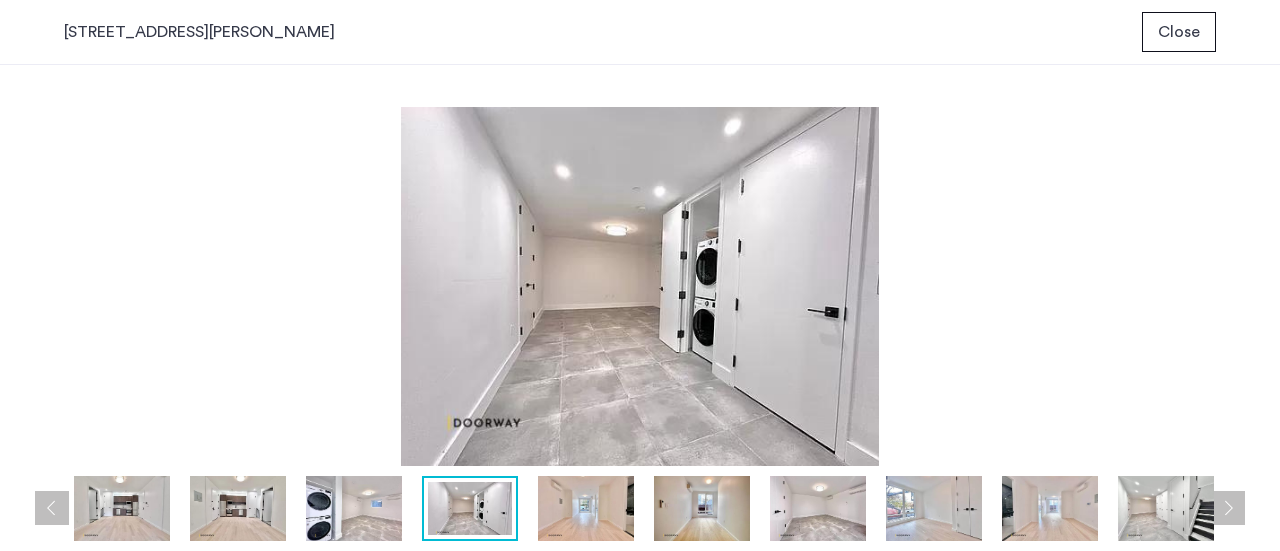 click at bounding box center (52, 508) 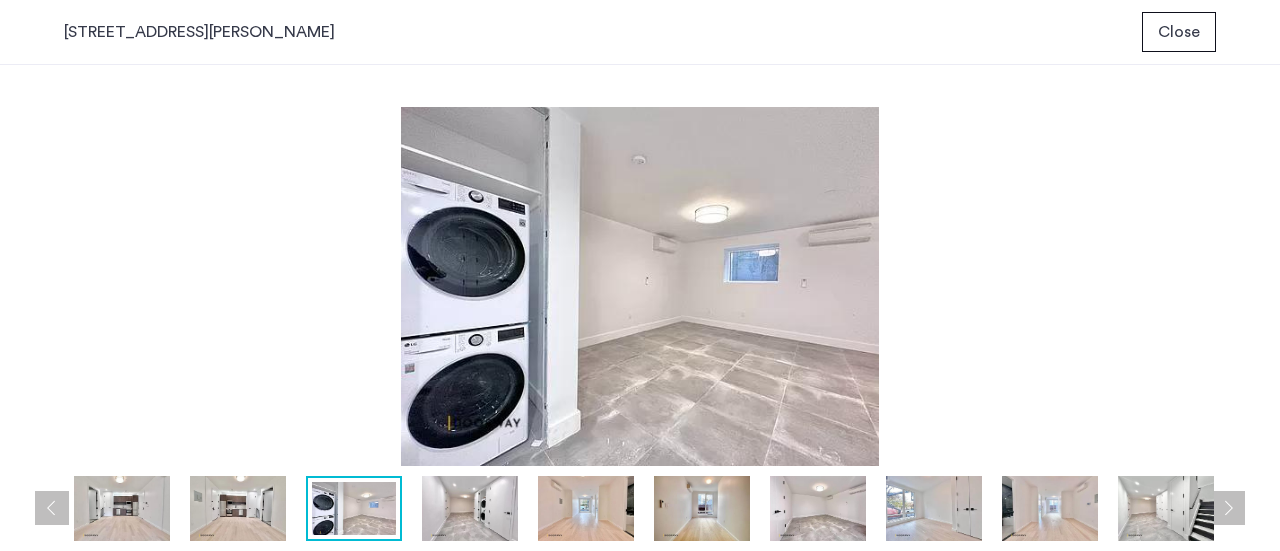 click at bounding box center [52, 508] 